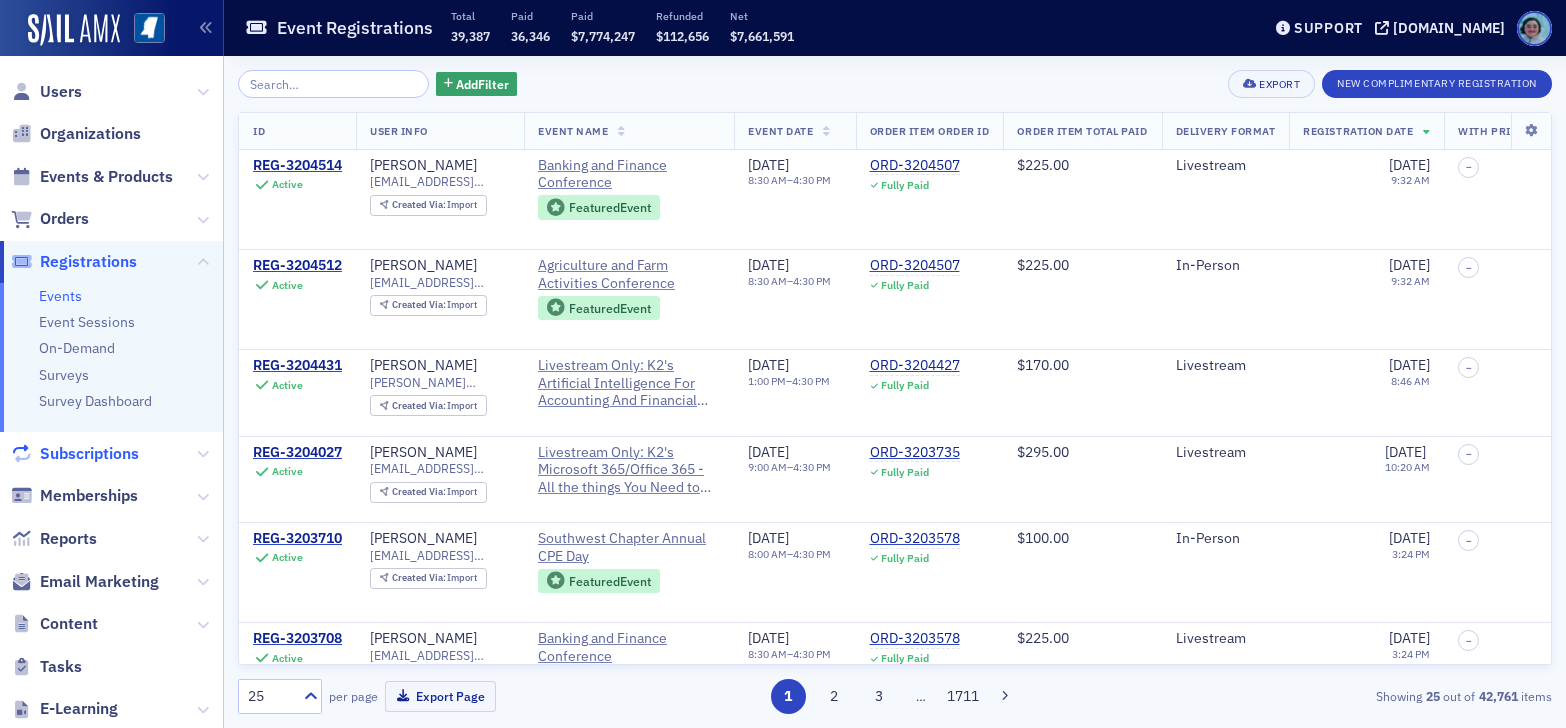 scroll, scrollTop: 0, scrollLeft: 0, axis: both 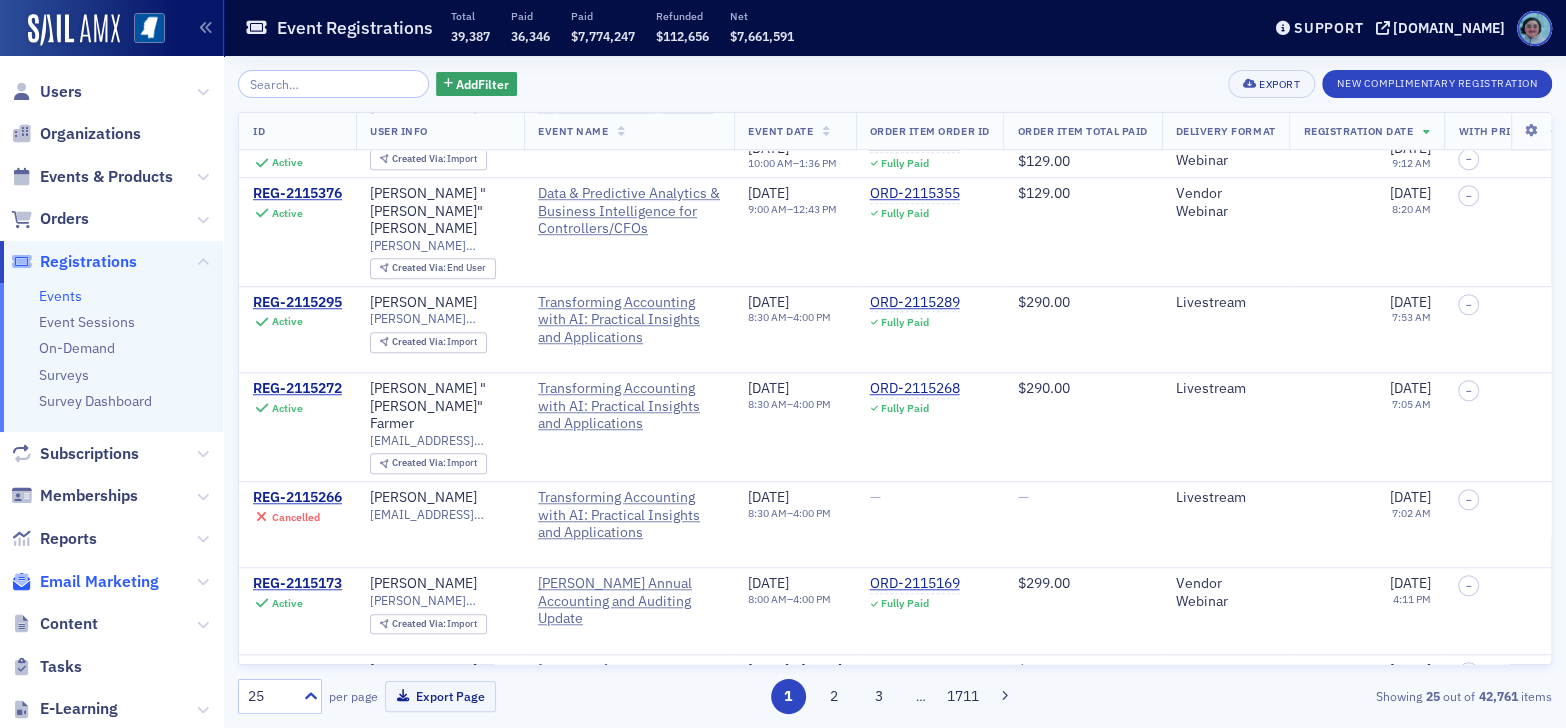 click on "Email Marketing" 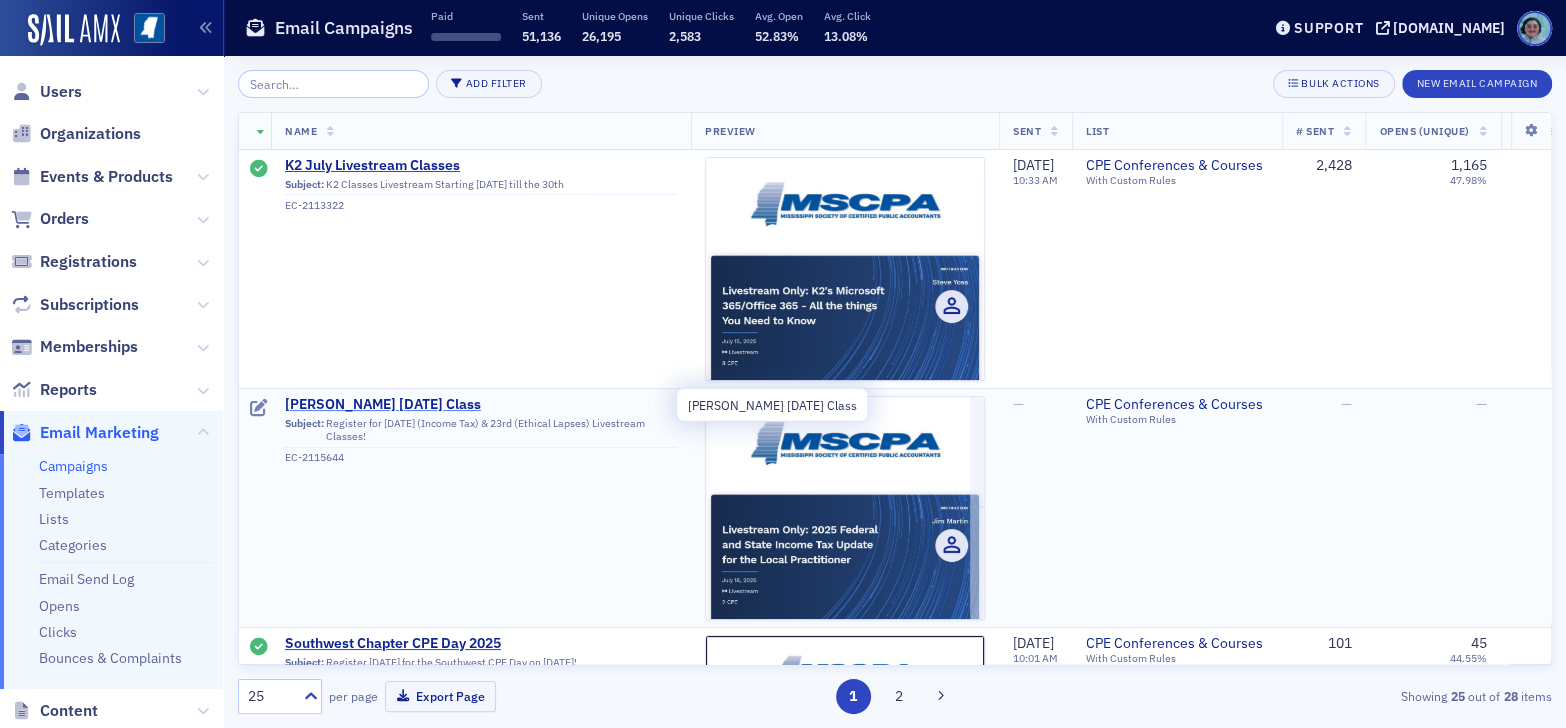 click on "[PERSON_NAME] [DATE] Class" 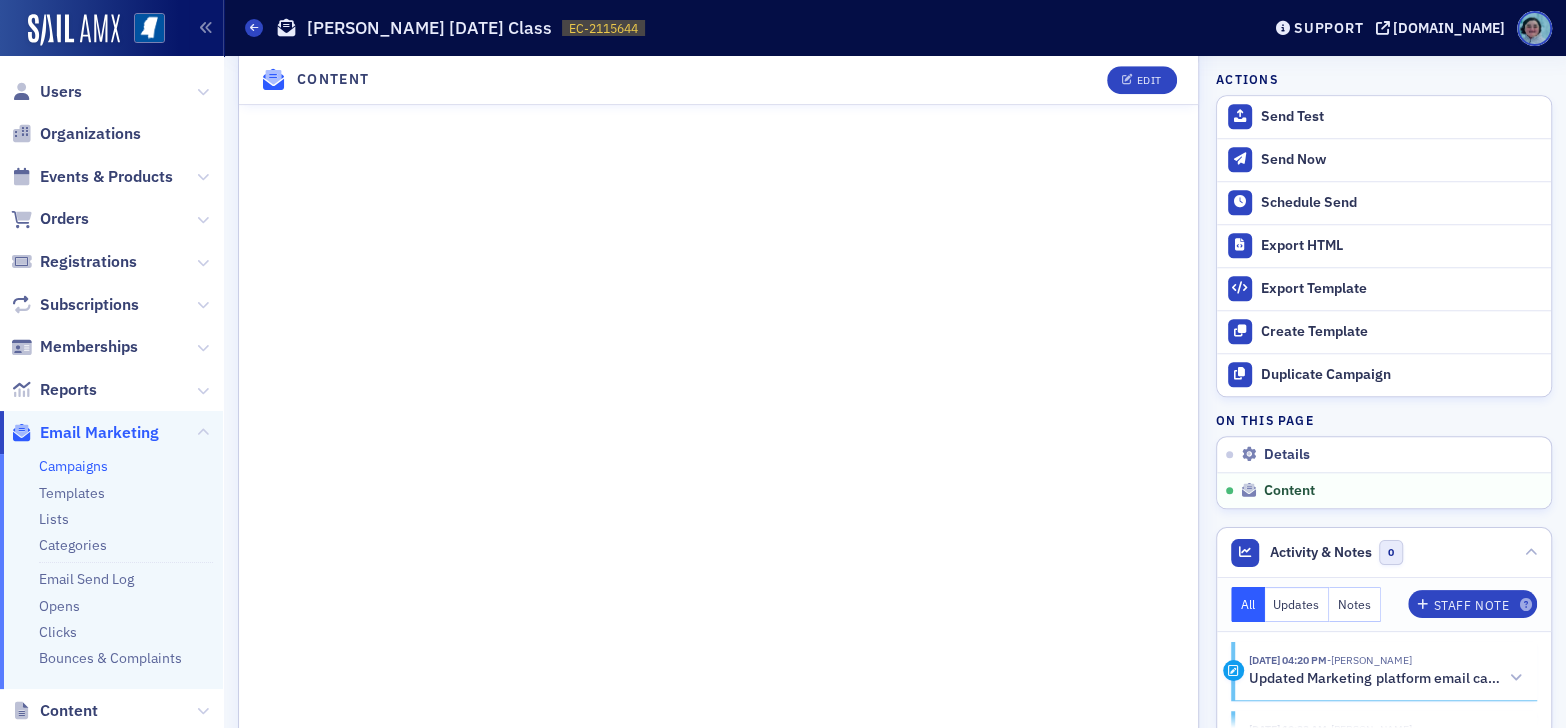 scroll, scrollTop: 1100, scrollLeft: 0, axis: vertical 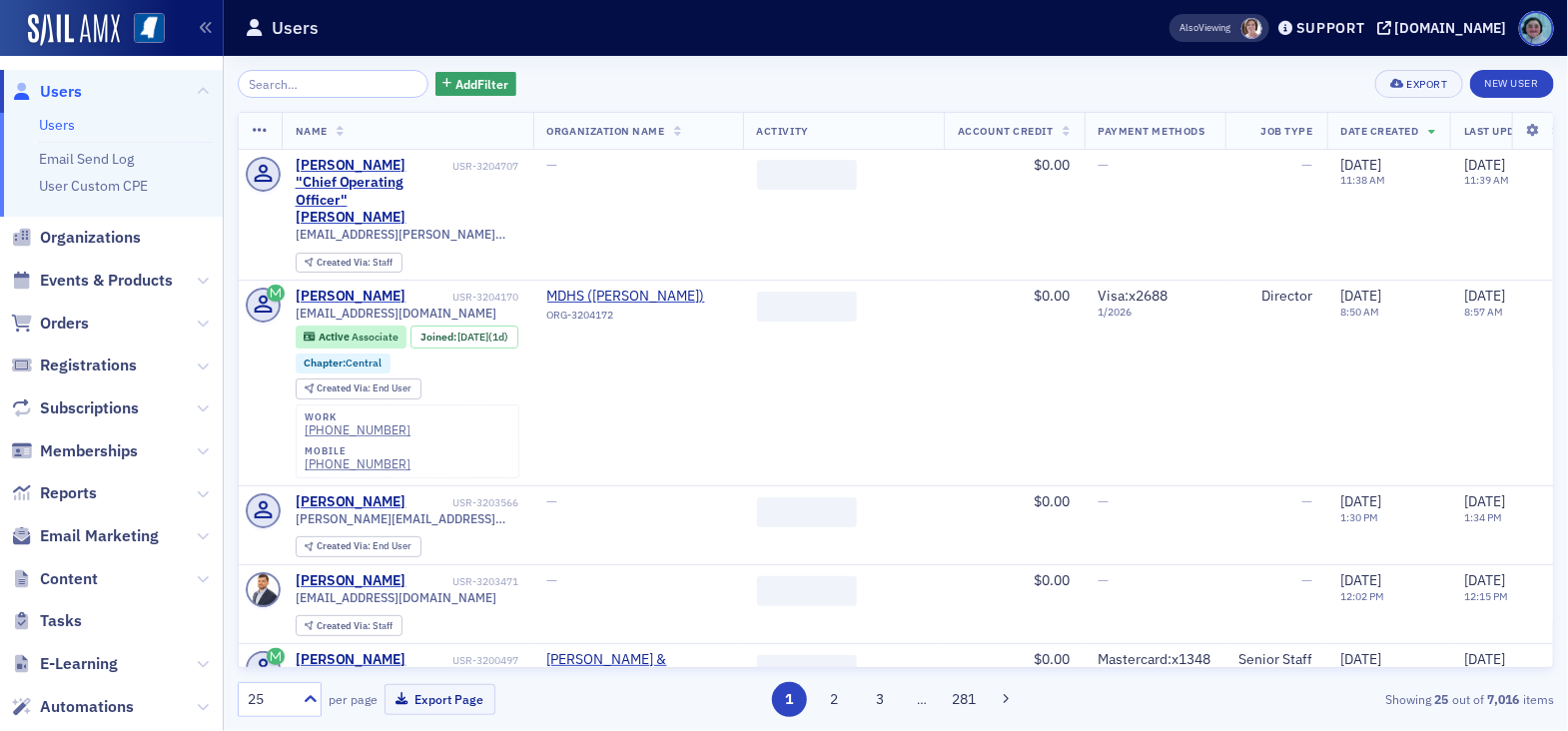 click 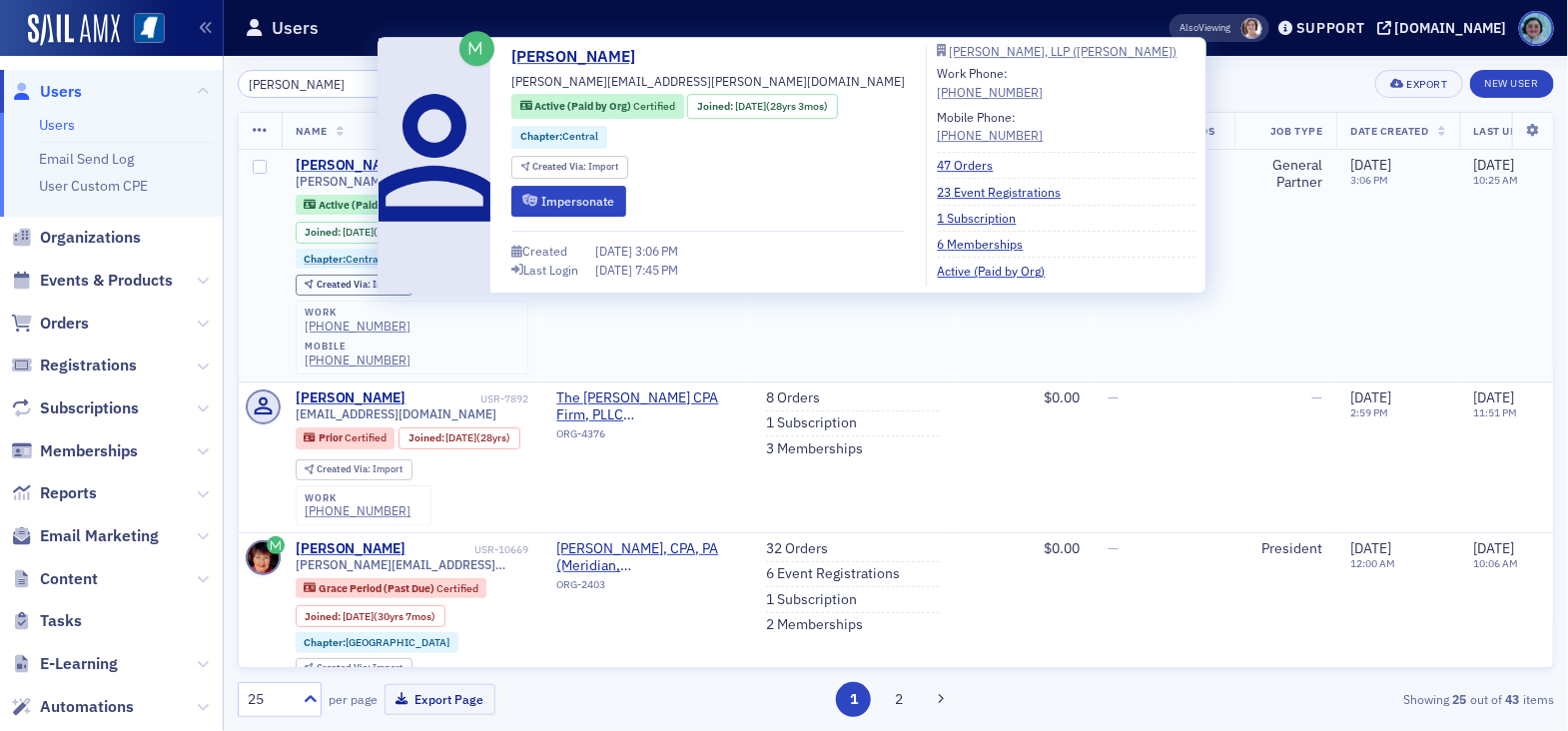 type on "[PERSON_NAME]" 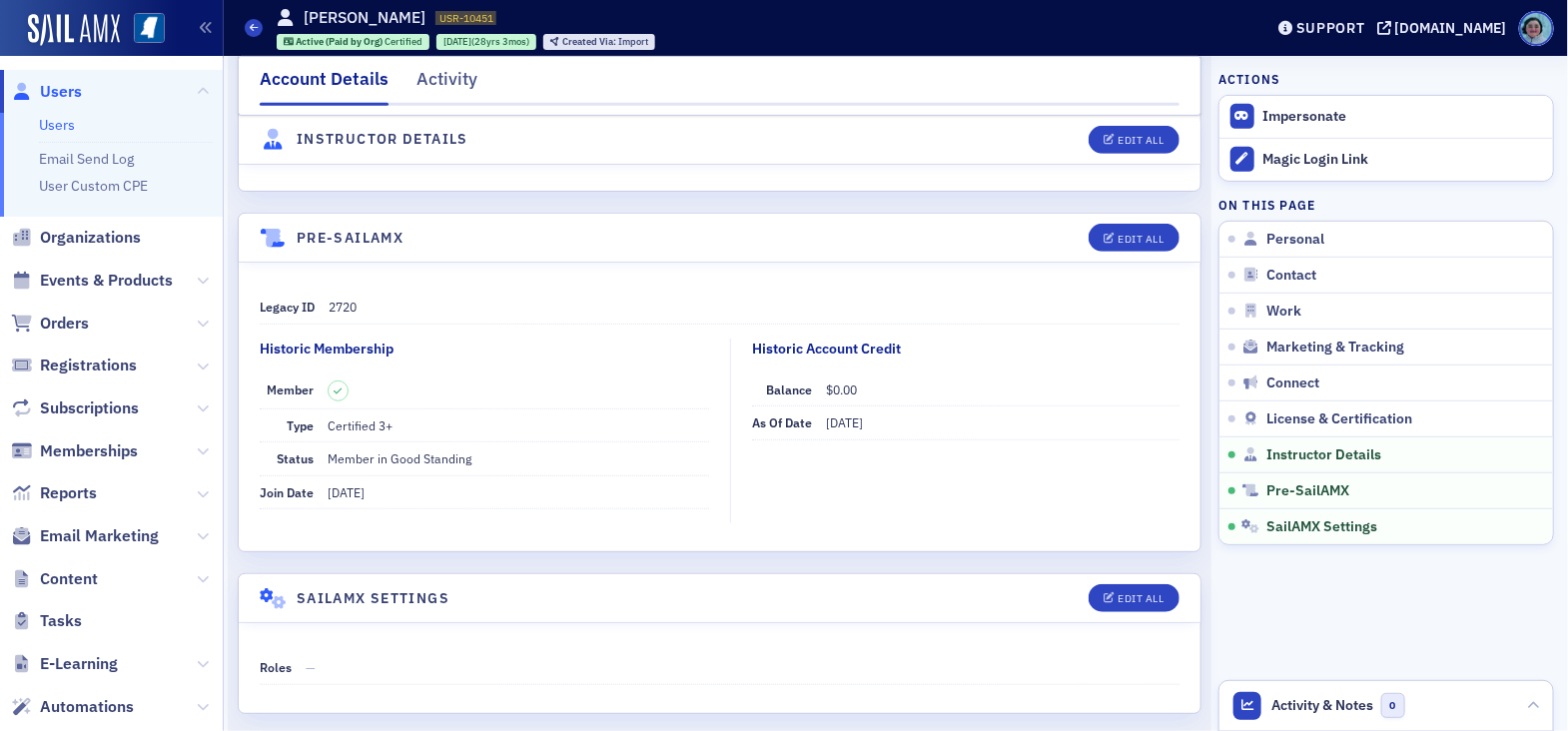 scroll, scrollTop: 3703, scrollLeft: 0, axis: vertical 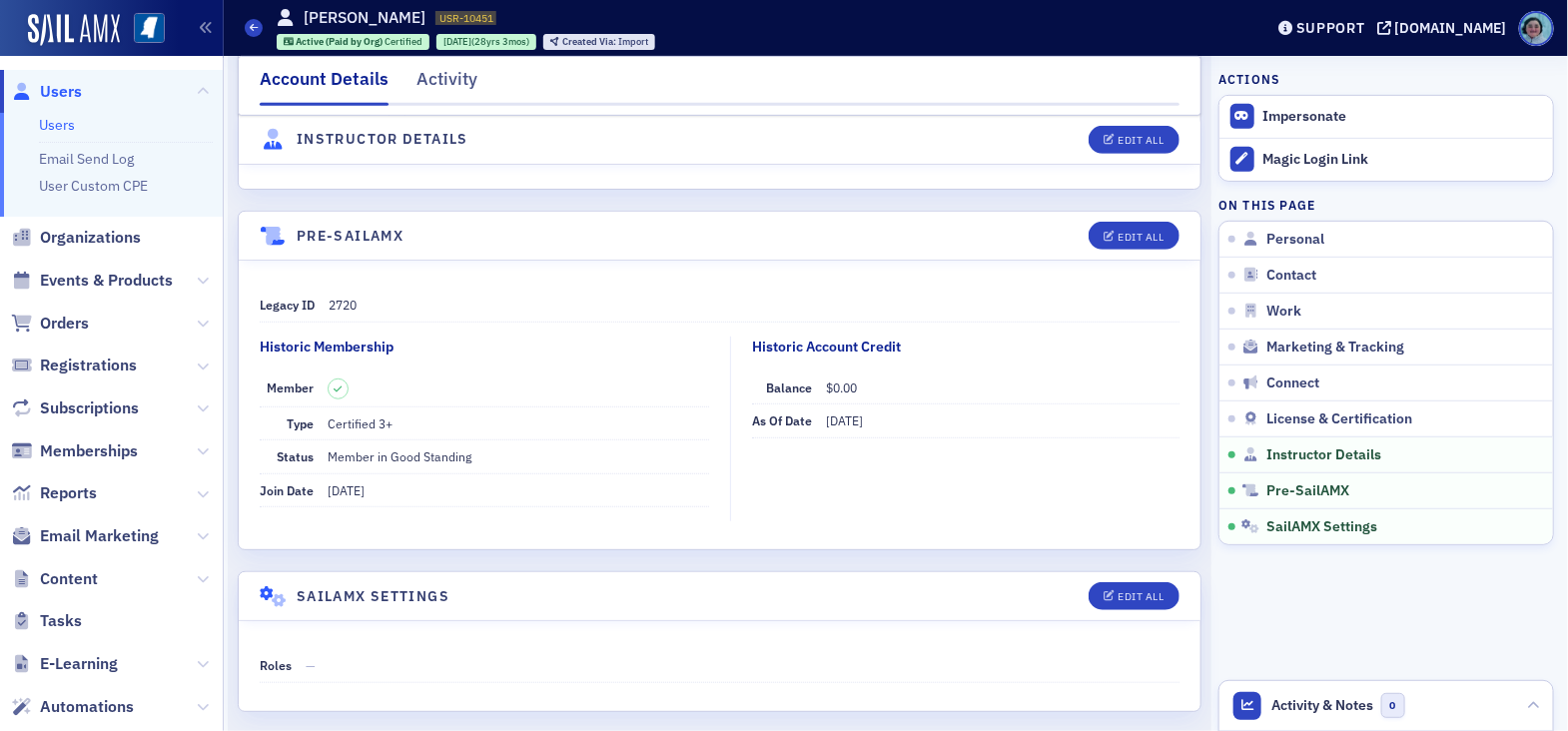 click on "Users" 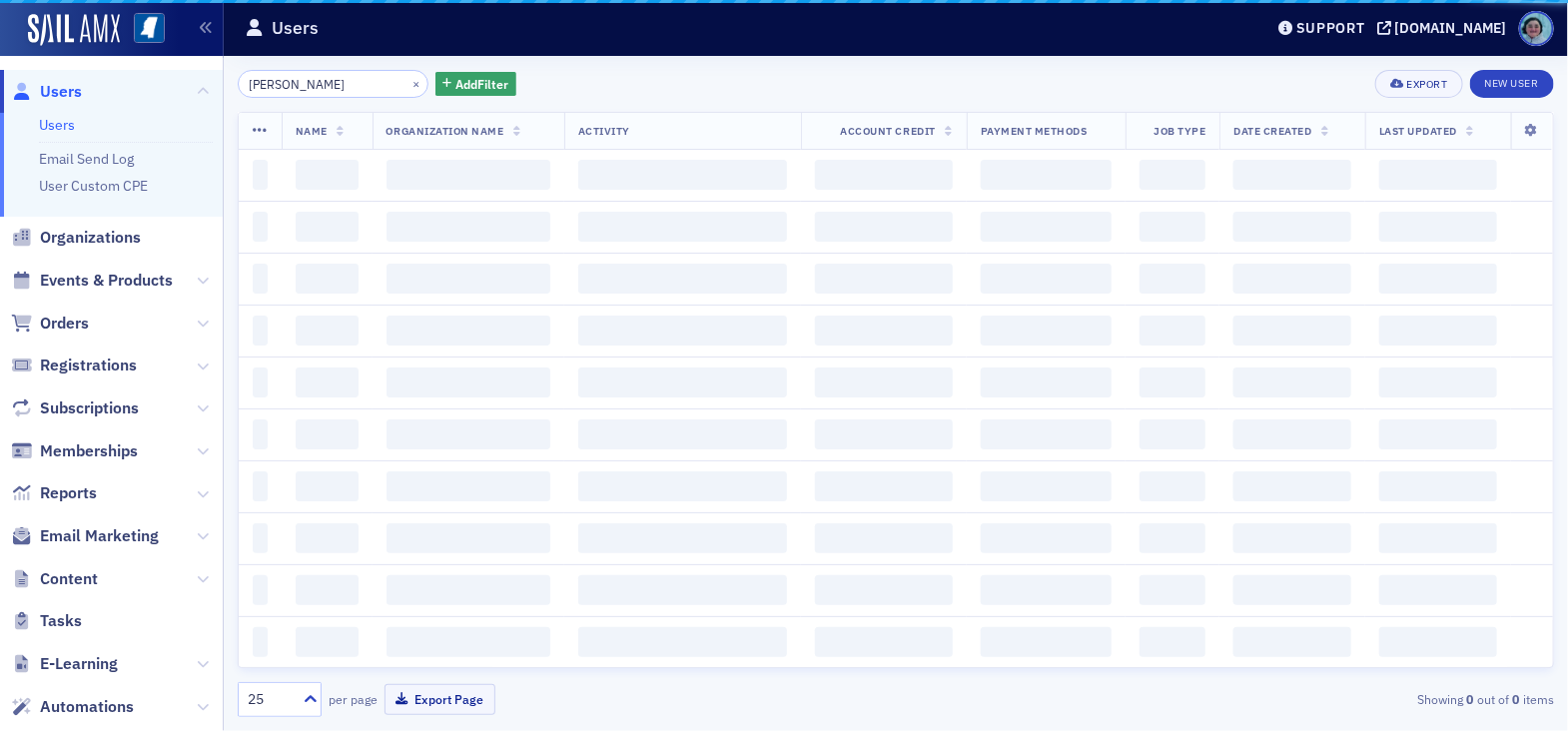 scroll, scrollTop: 0, scrollLeft: 0, axis: both 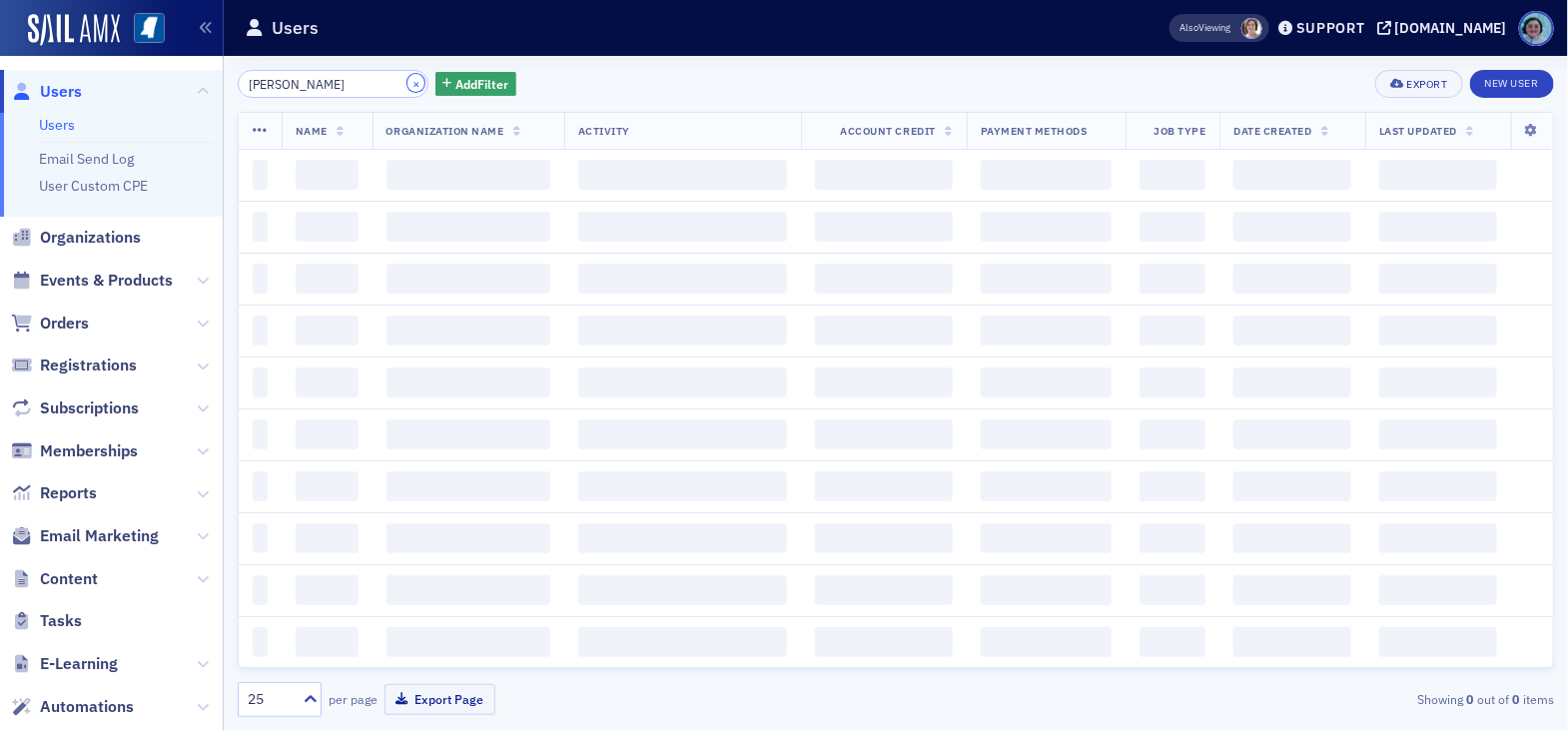 click on "×" 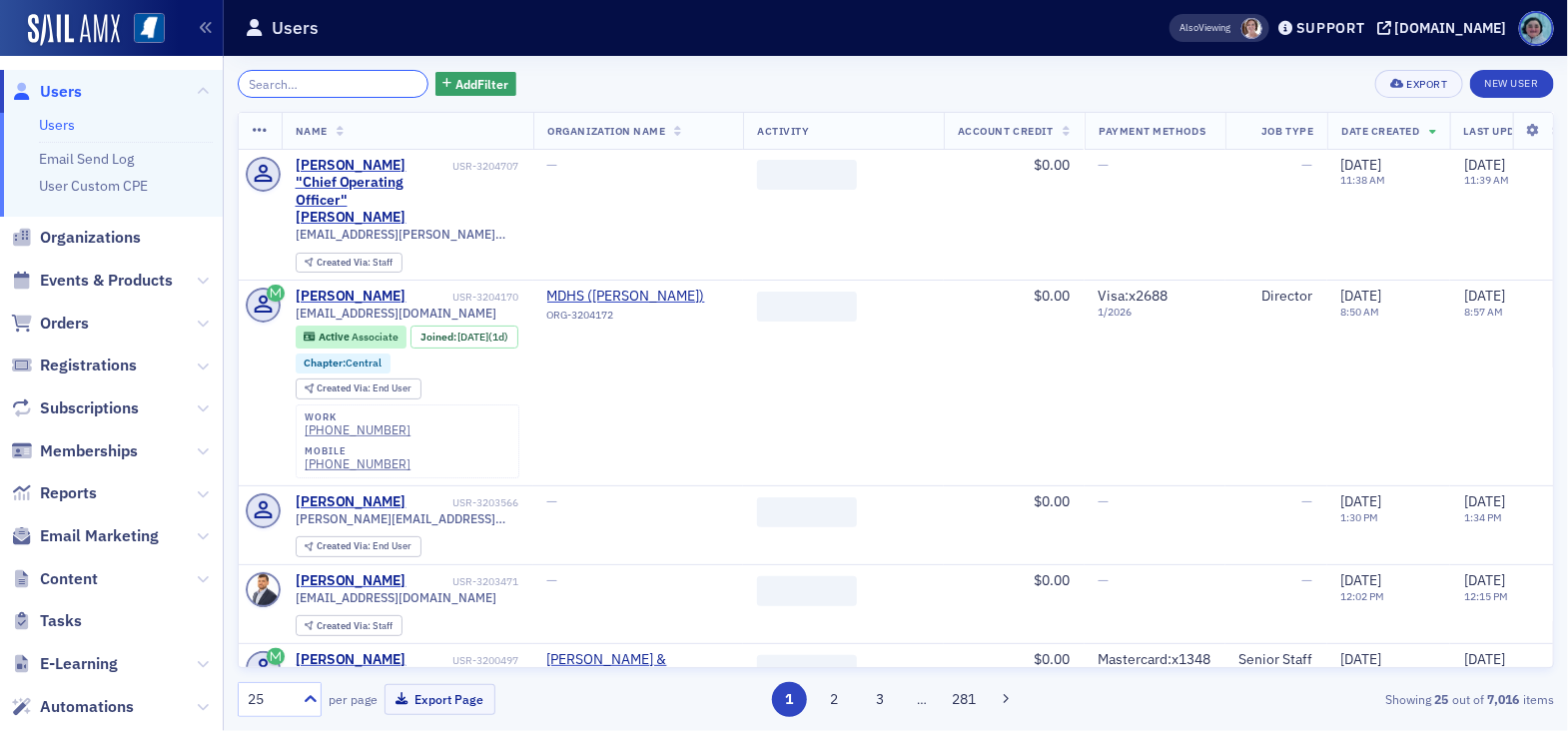 click 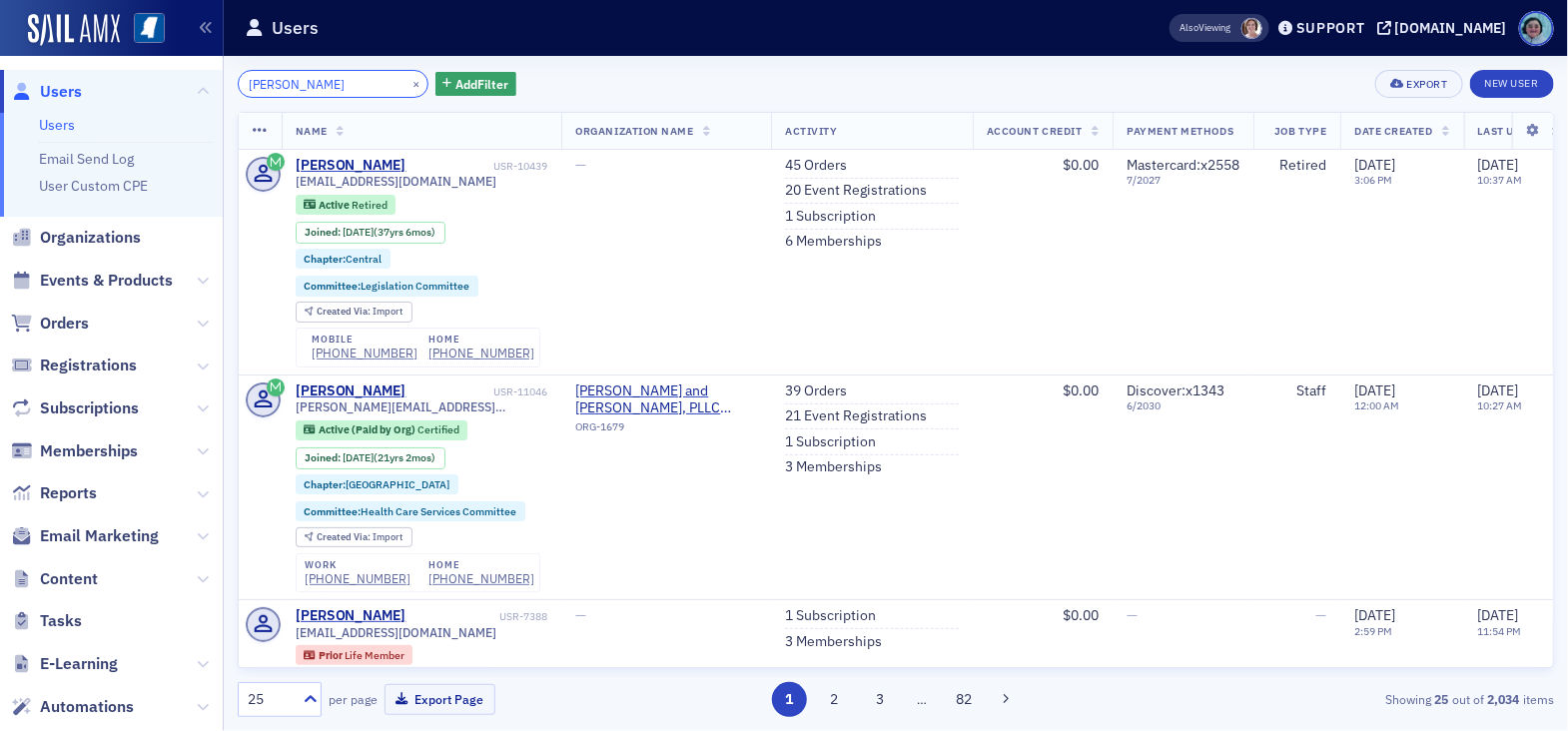 type on "jerry g" 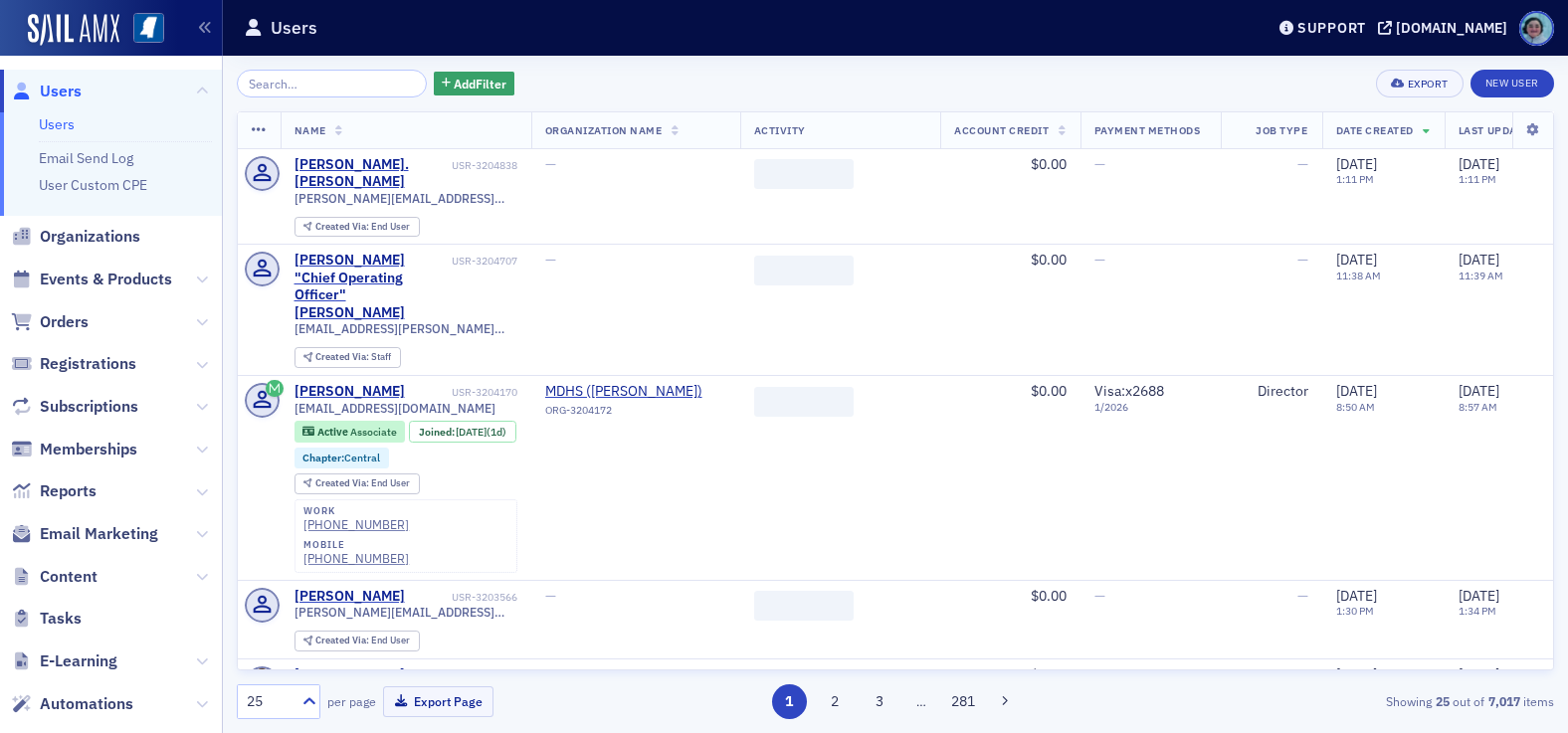scroll, scrollTop: 0, scrollLeft: 0, axis: both 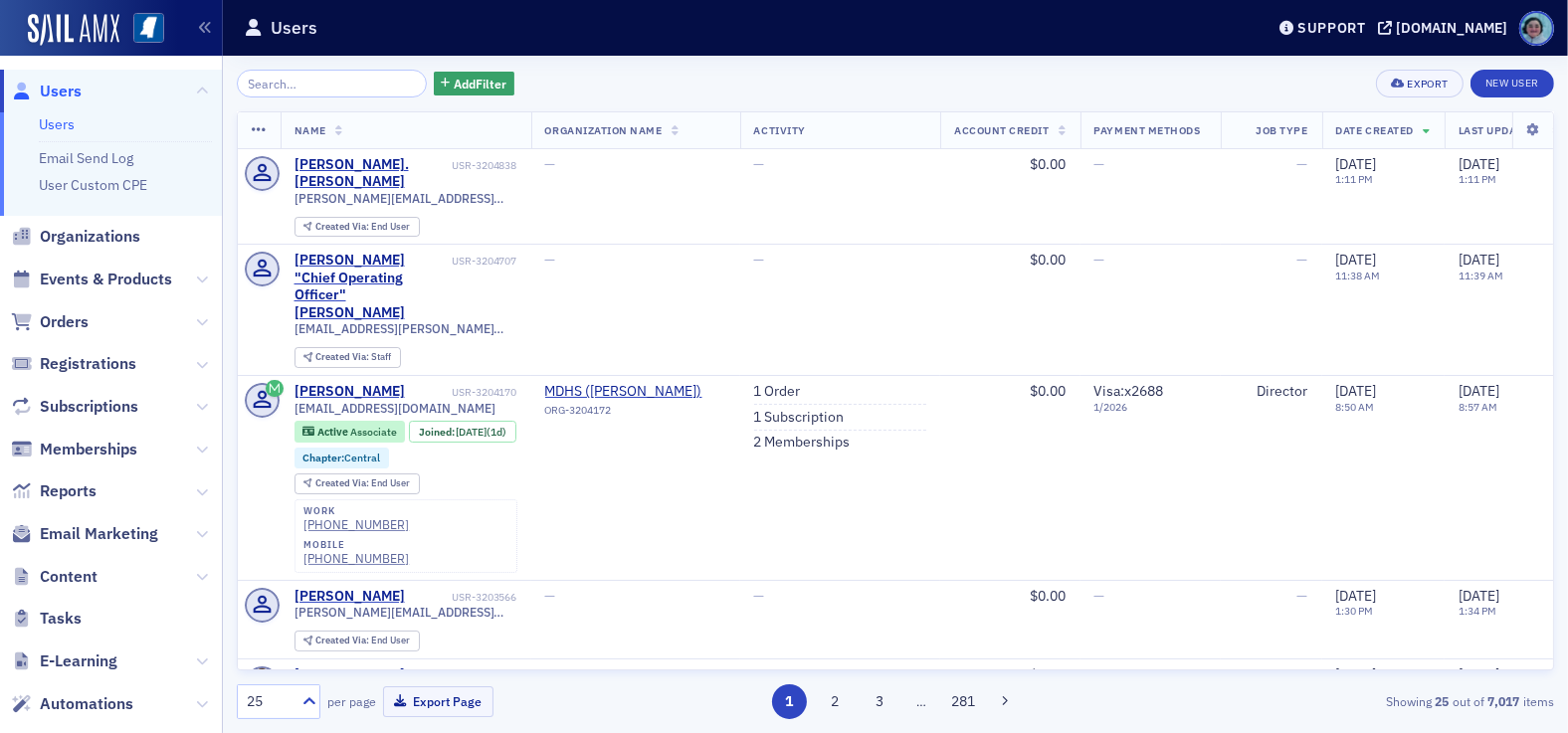 click on "Content" 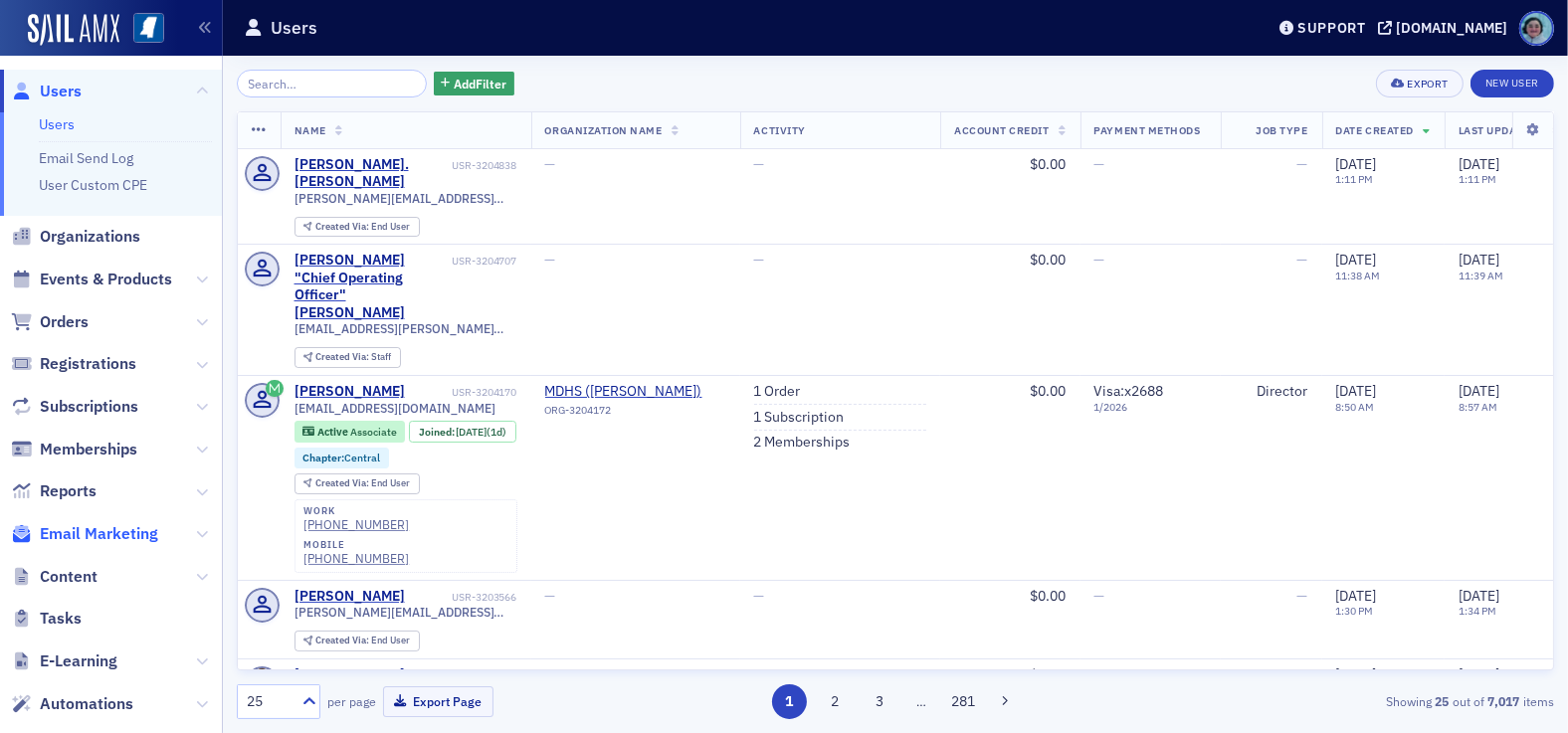 click on "Email Marketing" 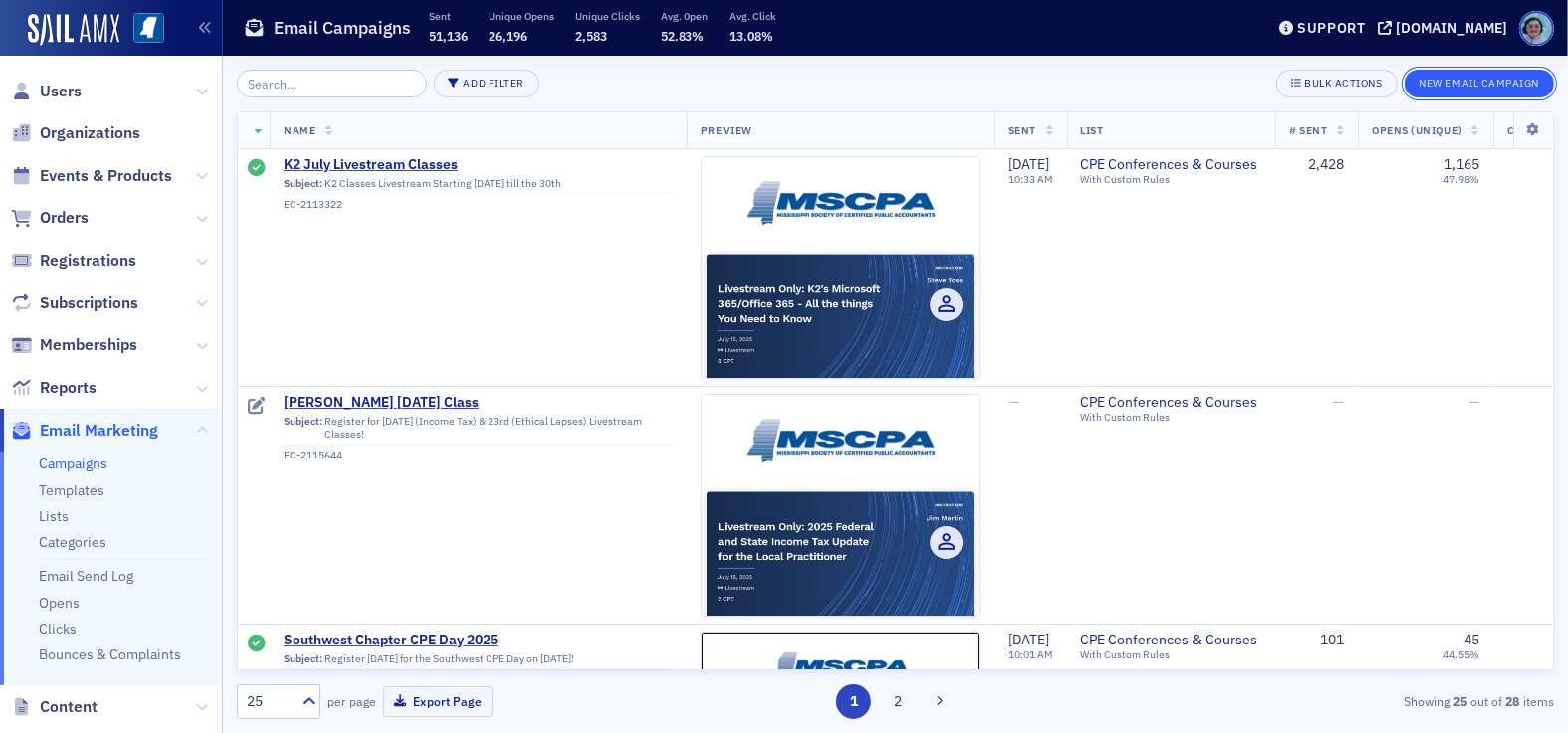 click on "New Email Campaign" 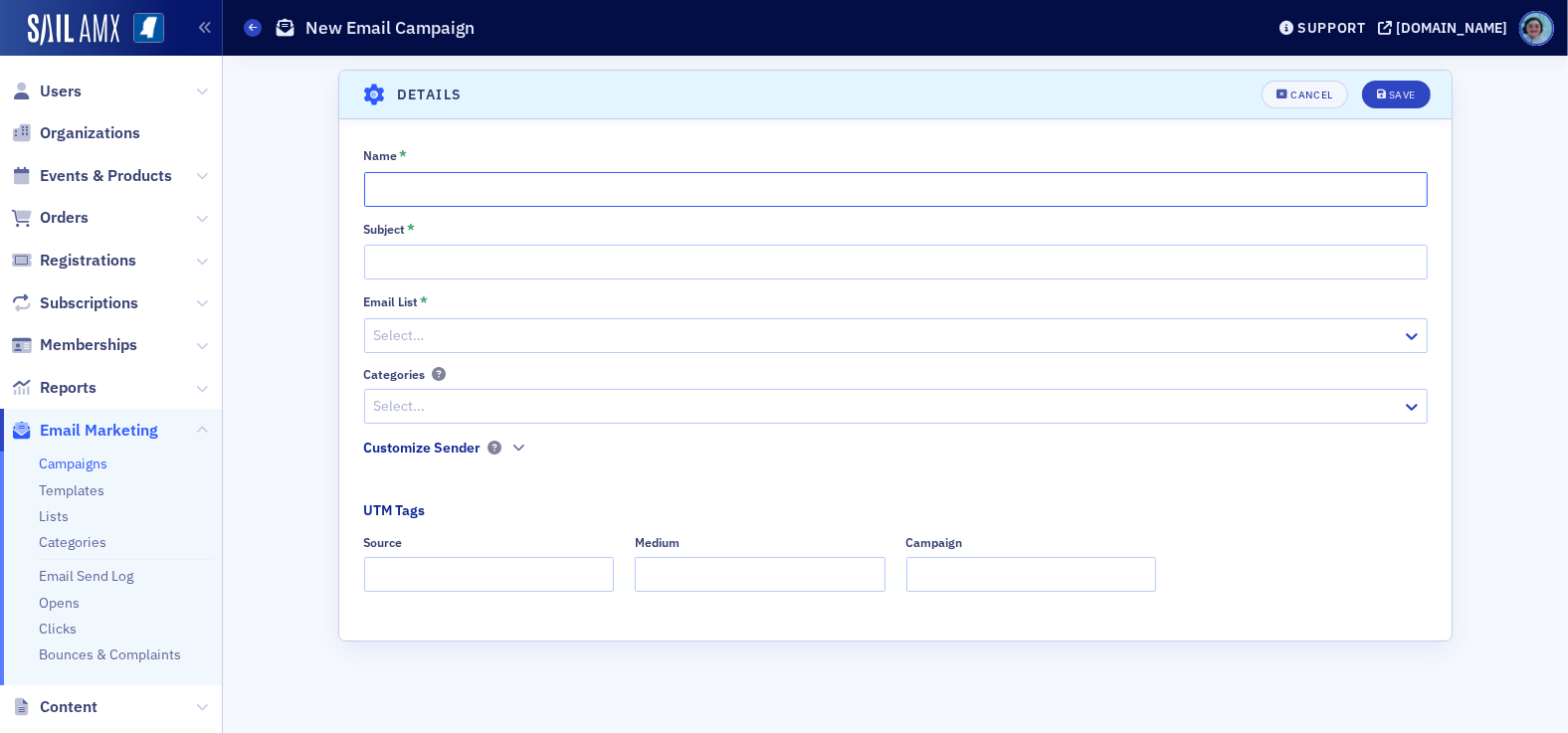 click on "Name *" 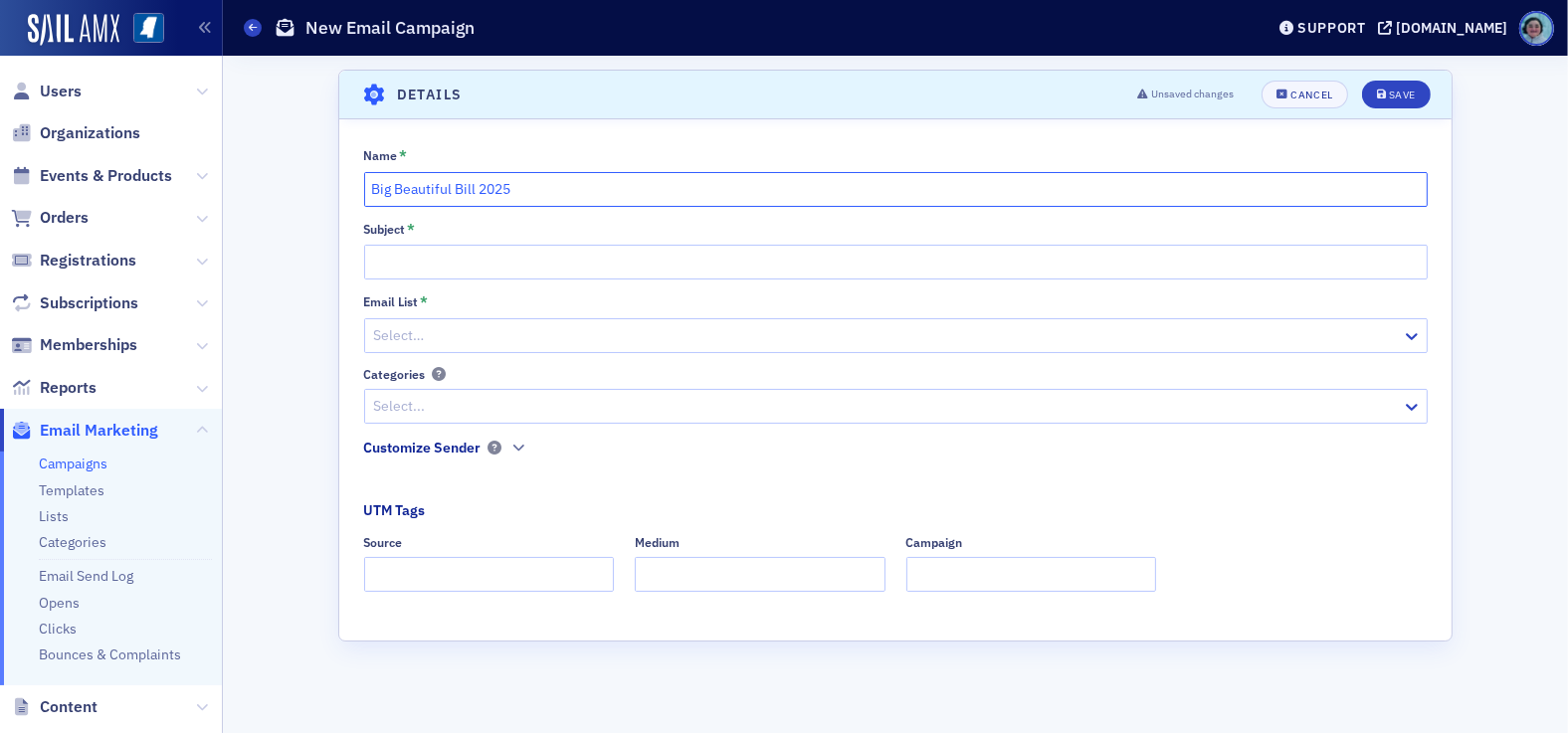 type on "Big Beautiful Bill 2025" 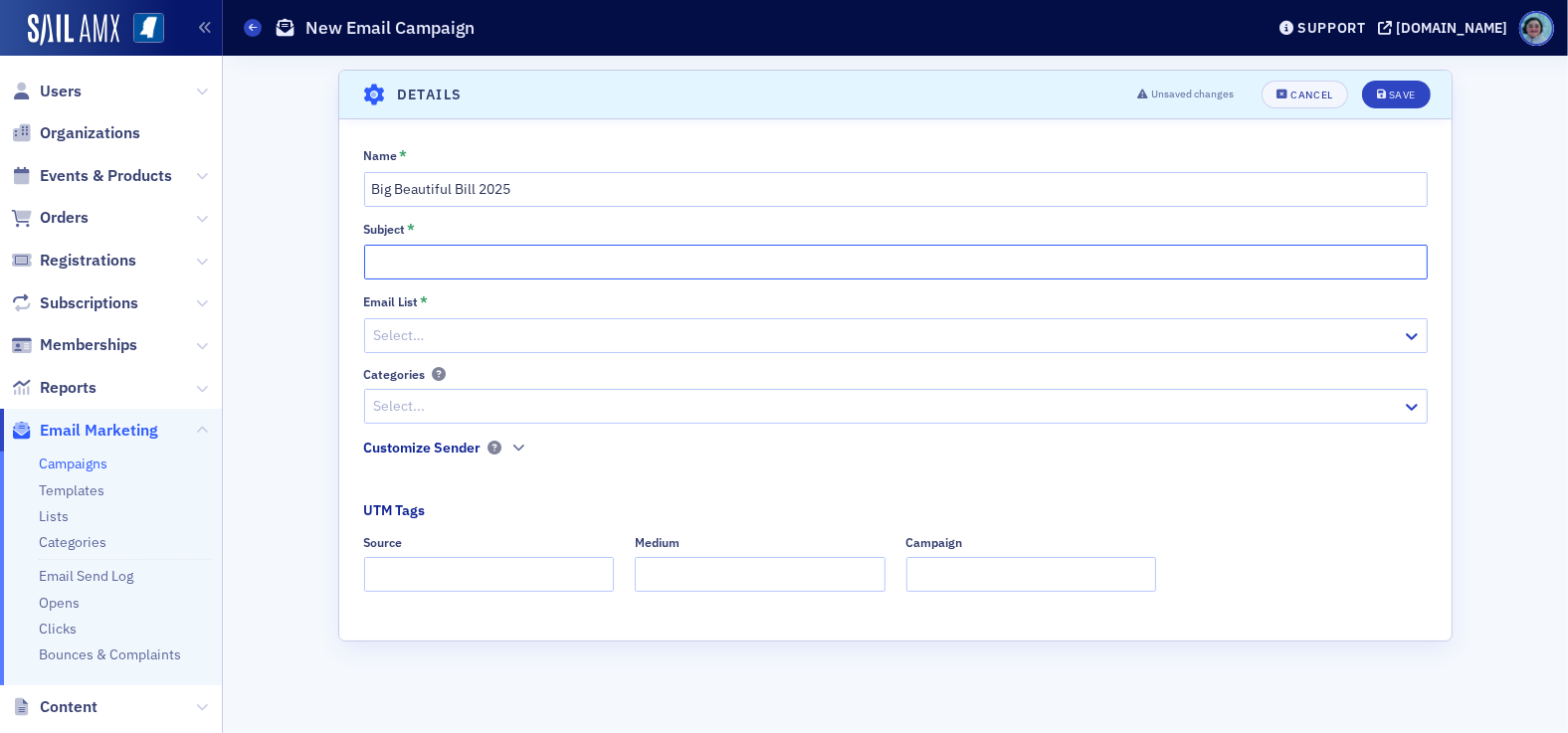 click on "Subject *" 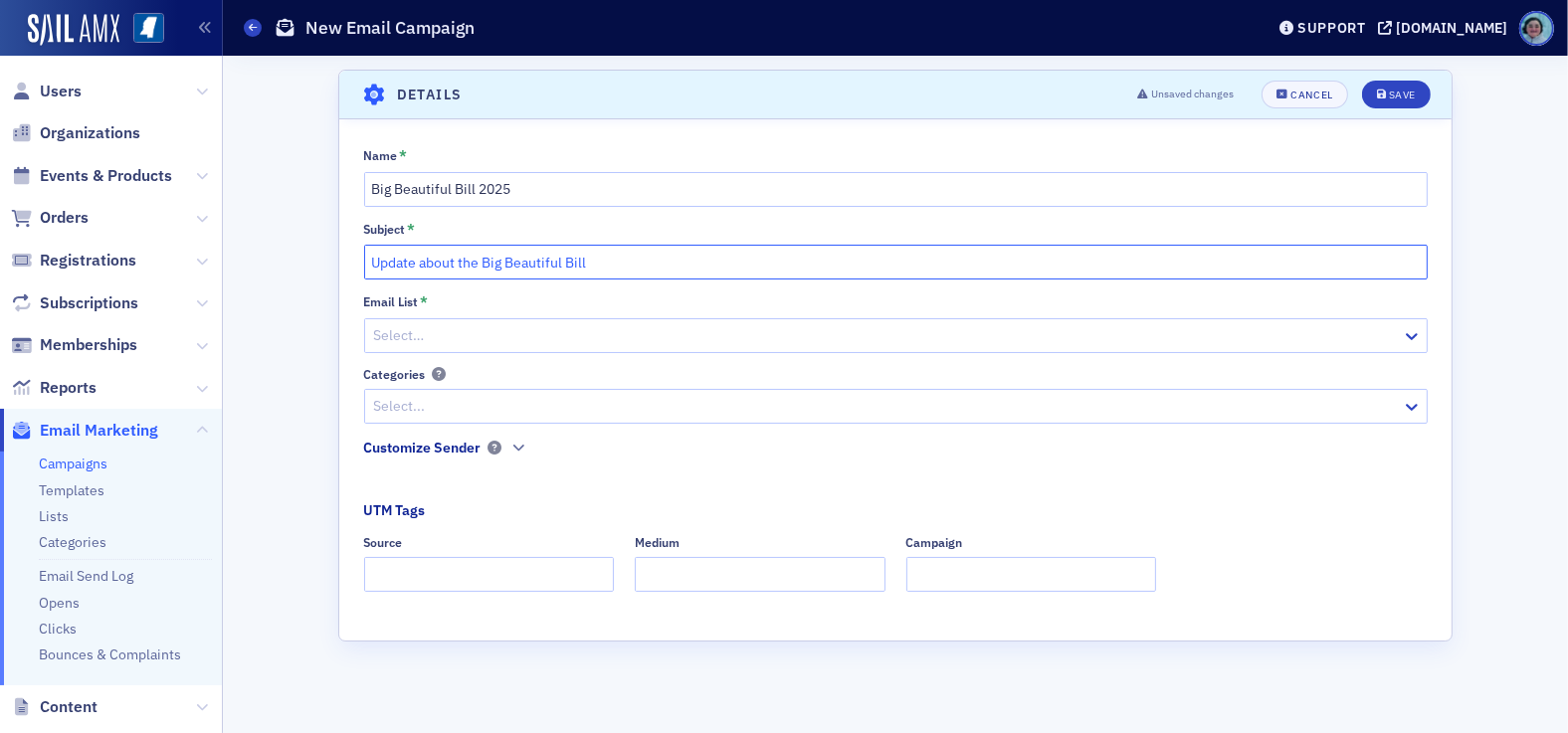 click on "Update about the Big Beautiful Bill" 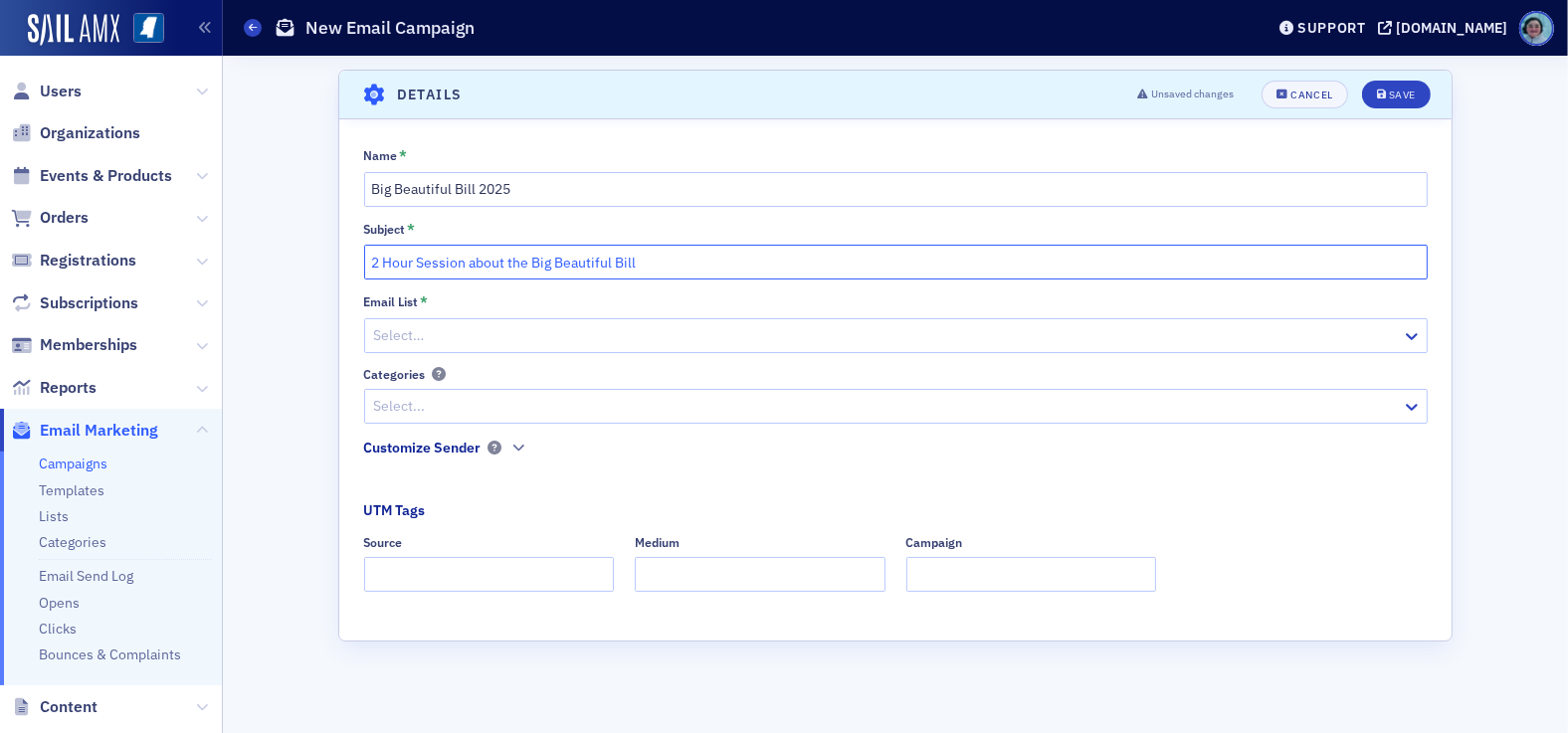 type on "2 Hour Session about the Big Beautiful Bill" 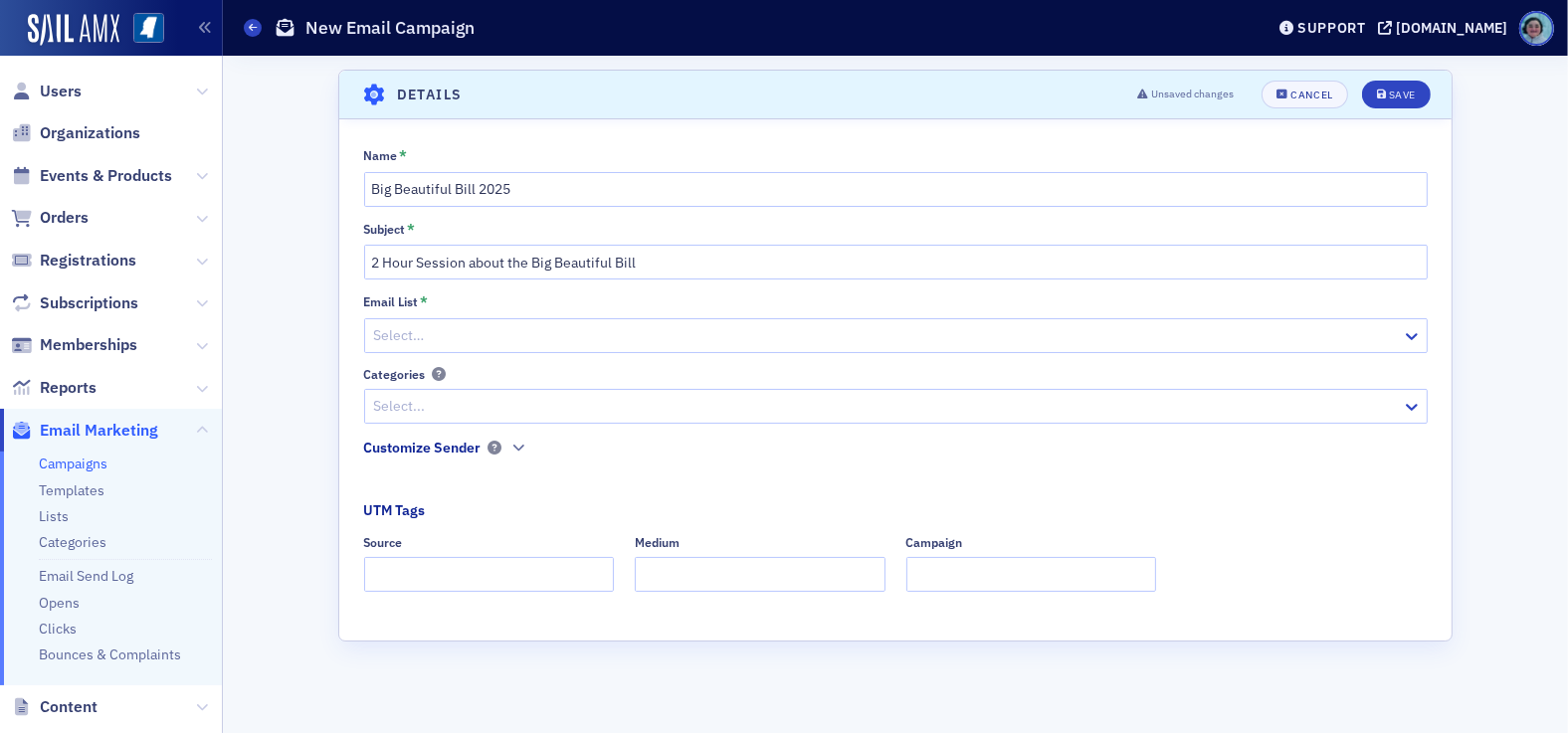 click 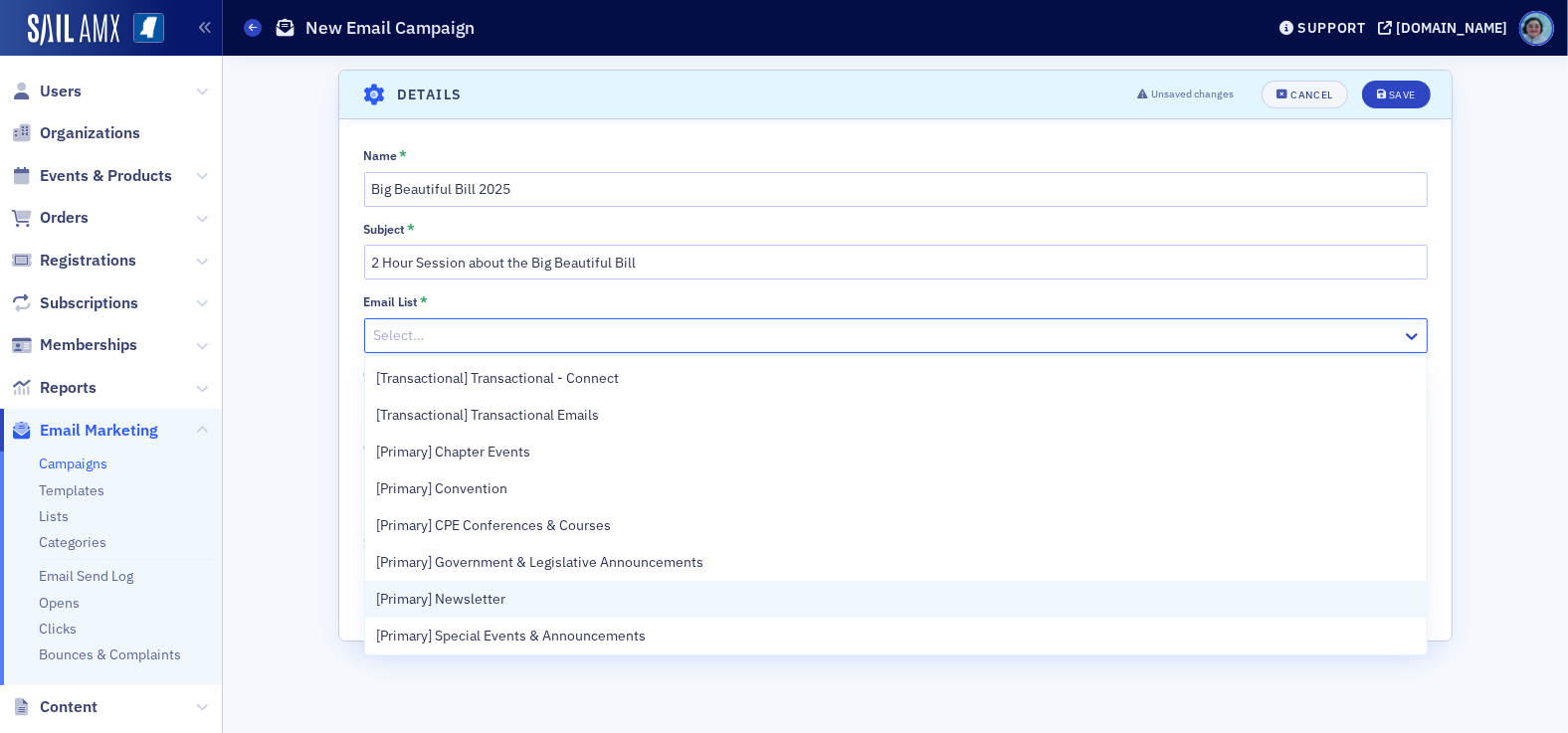 scroll, scrollTop: 40, scrollLeft: 0, axis: vertical 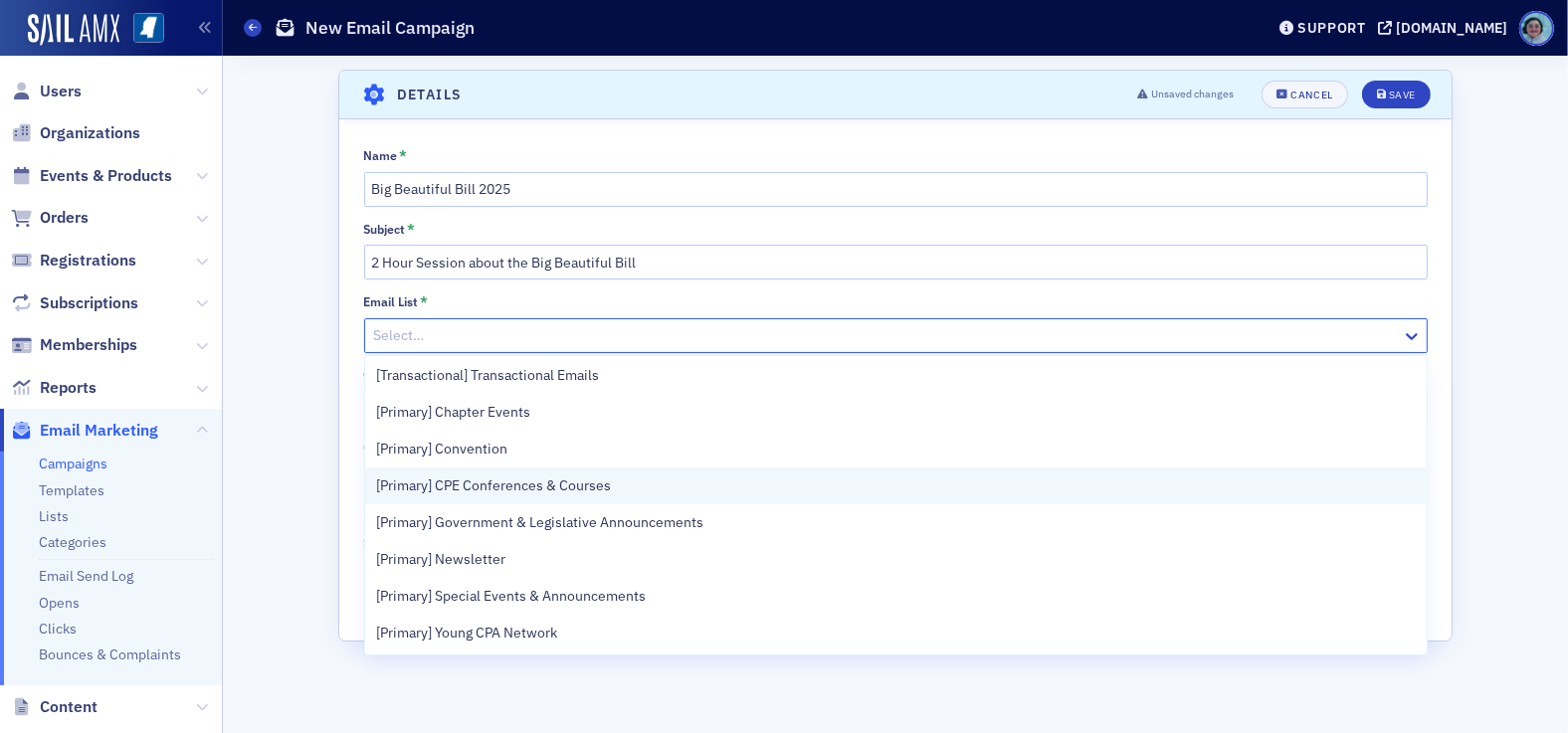 click on "[Primary] CPE Conferences & Courses" at bounding box center (895, 485) 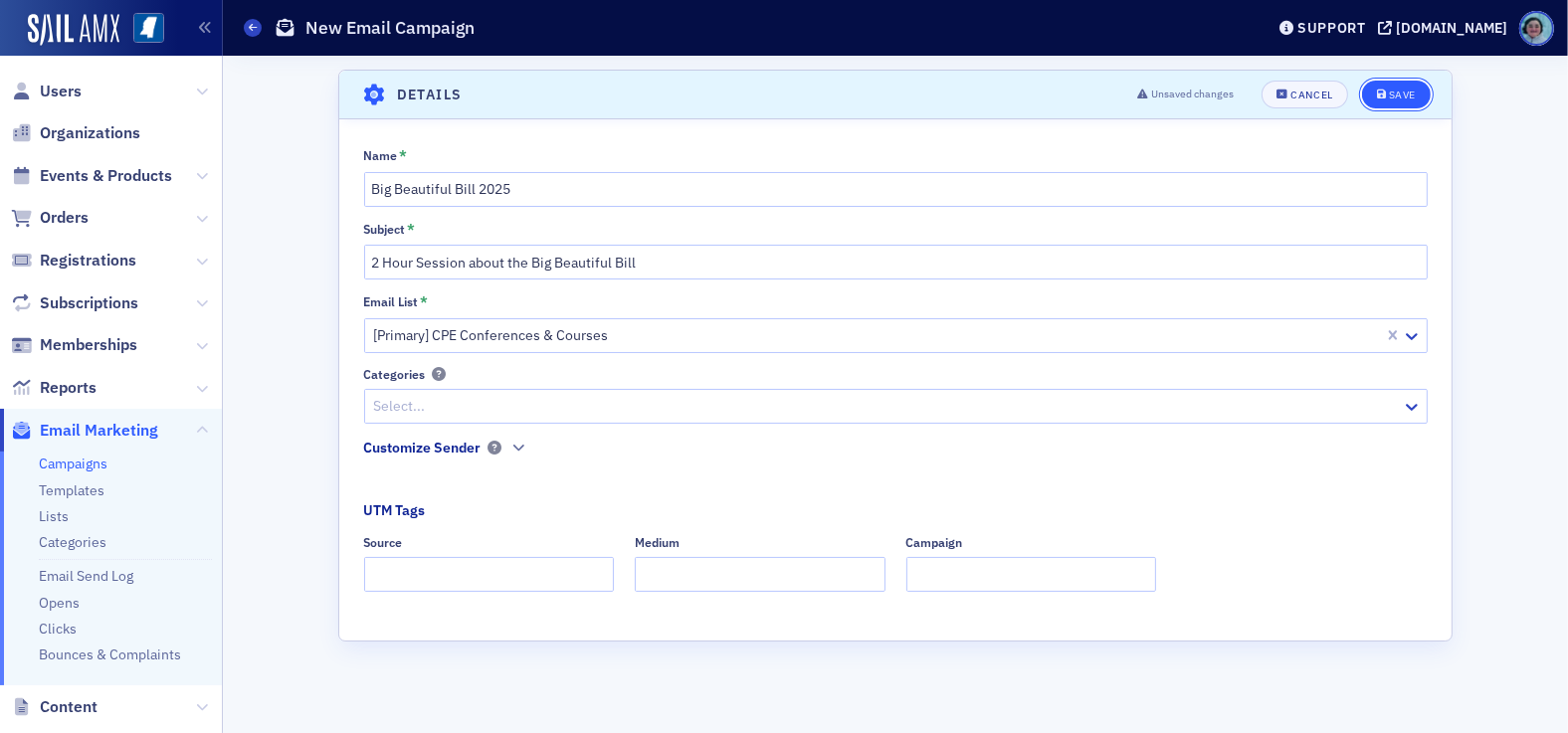 click on "Save" 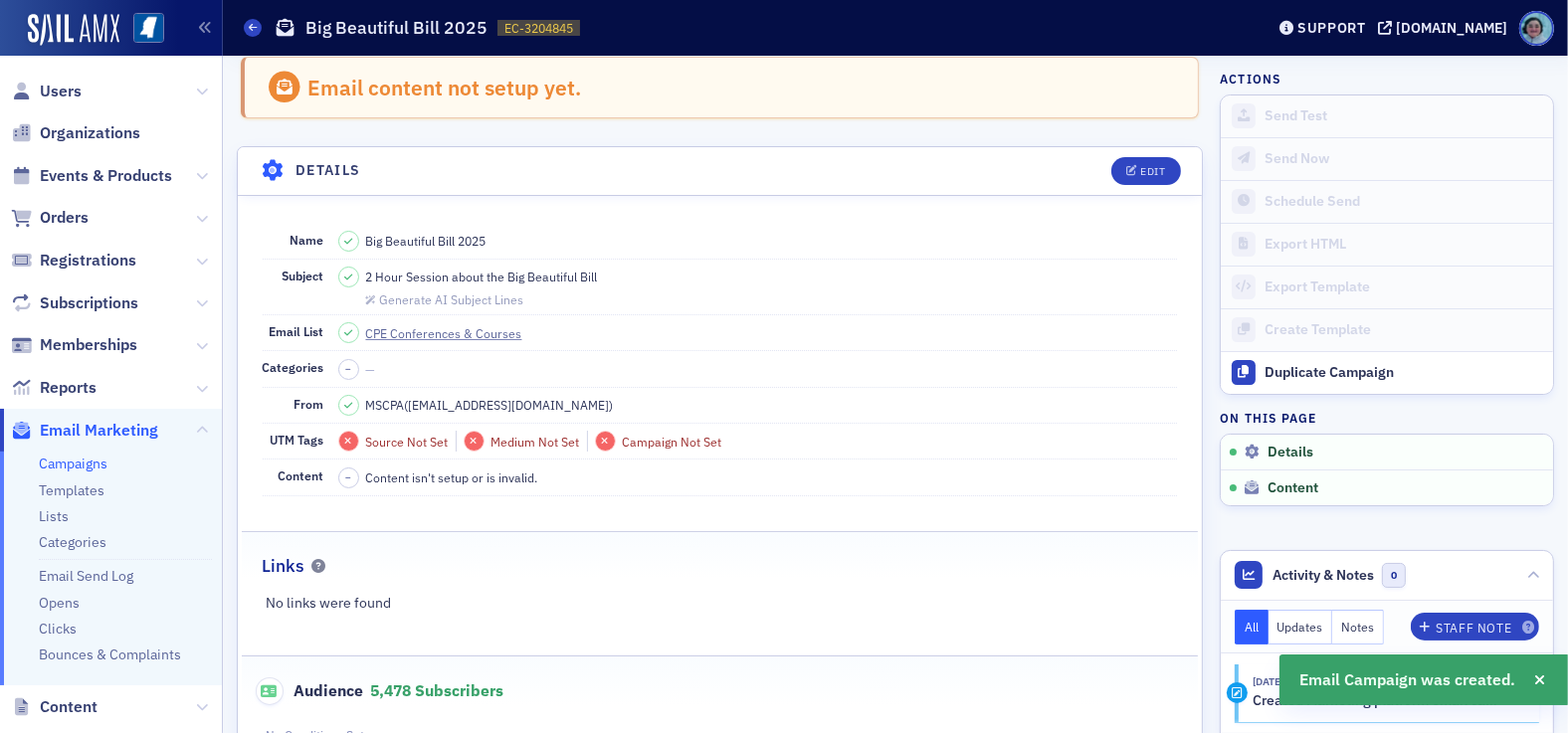 scroll, scrollTop: 0, scrollLeft: 0, axis: both 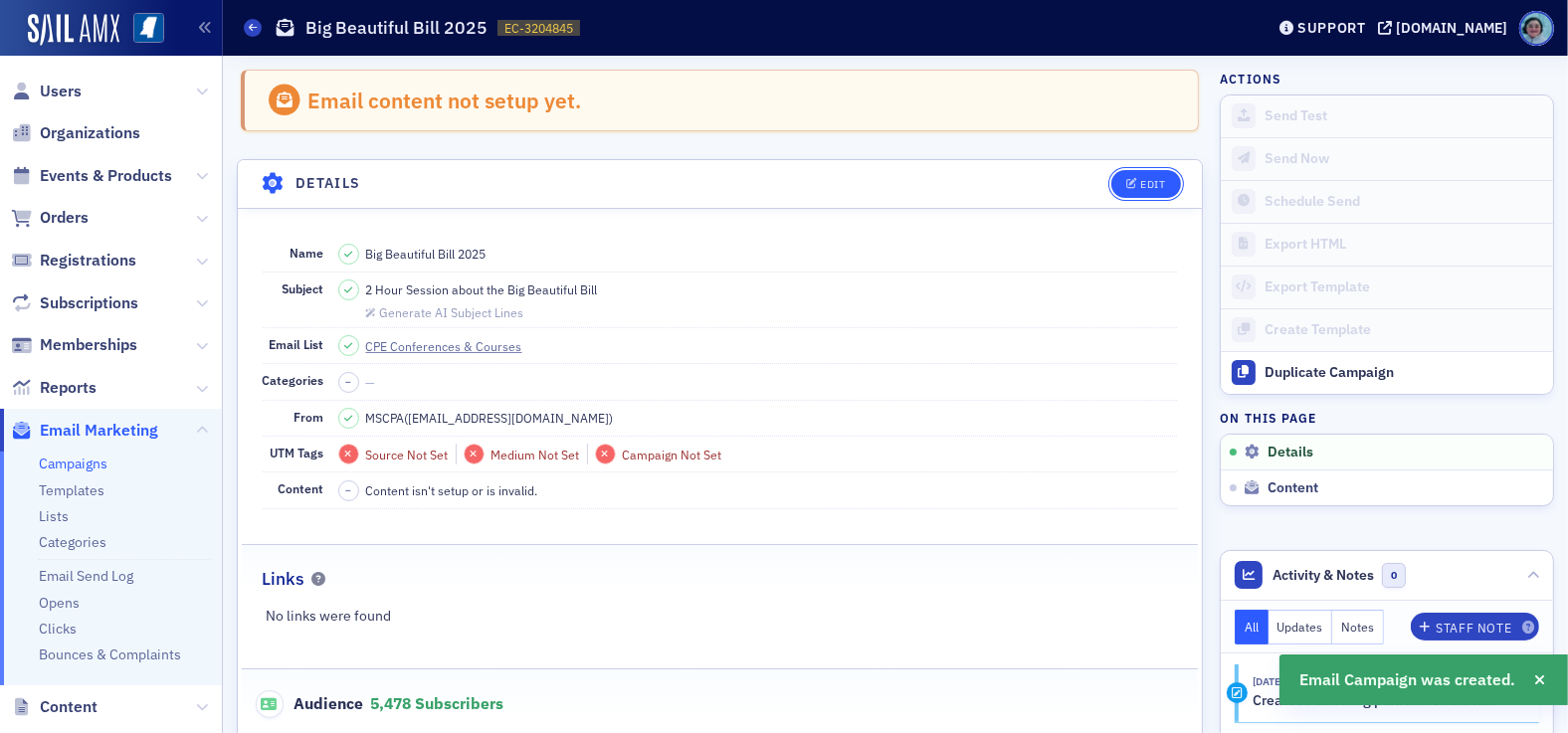 click 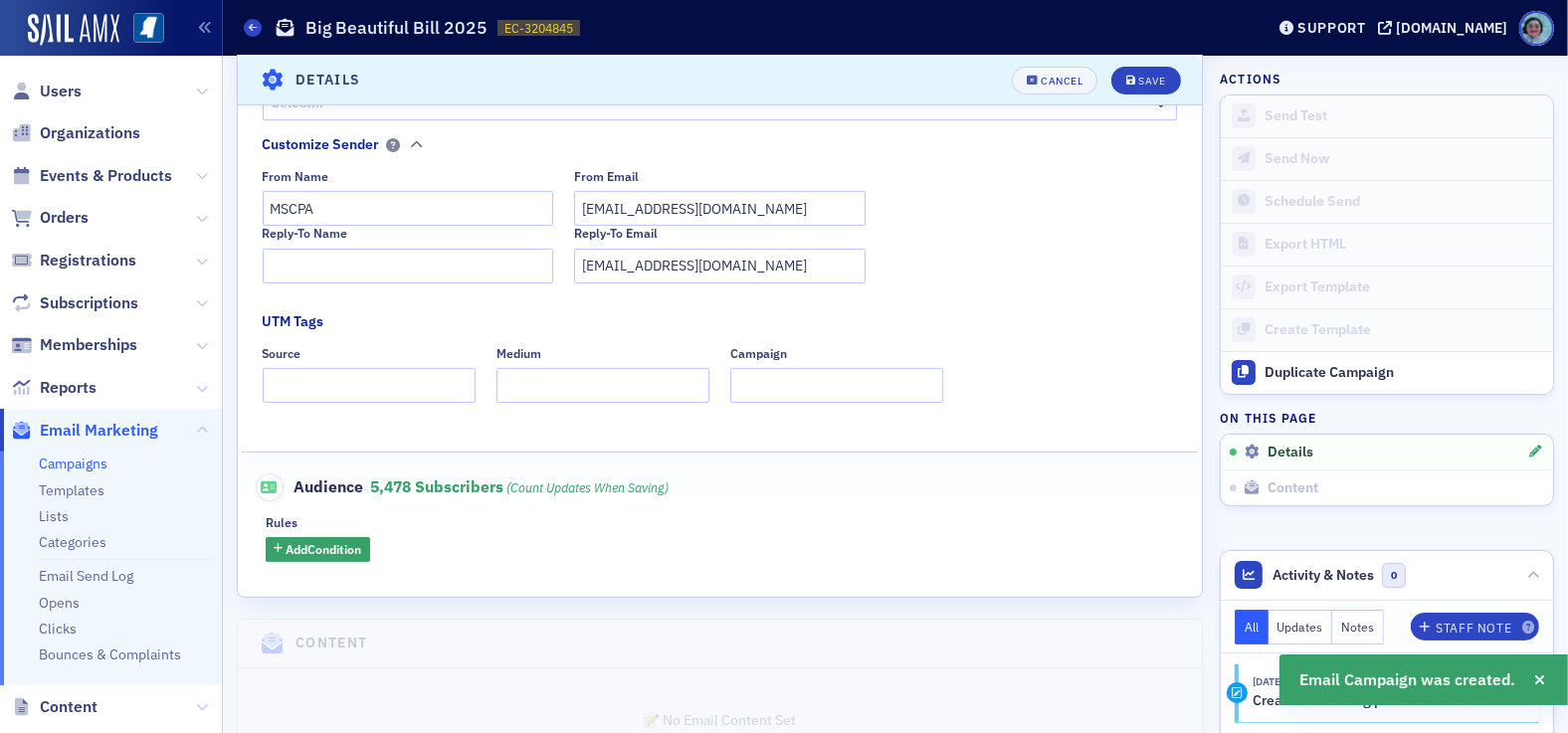 scroll, scrollTop: 488, scrollLeft: 0, axis: vertical 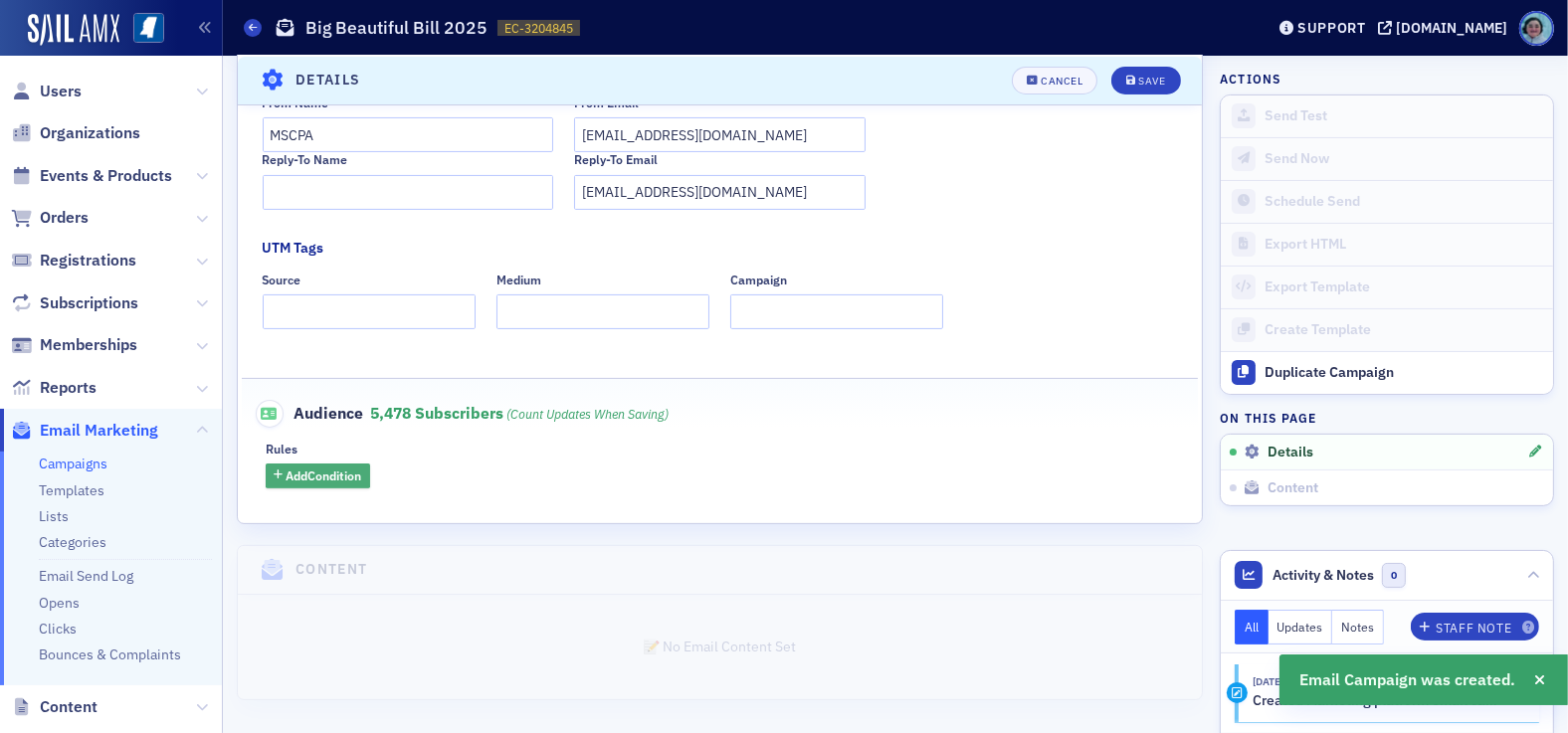 click on "Add  Condition" 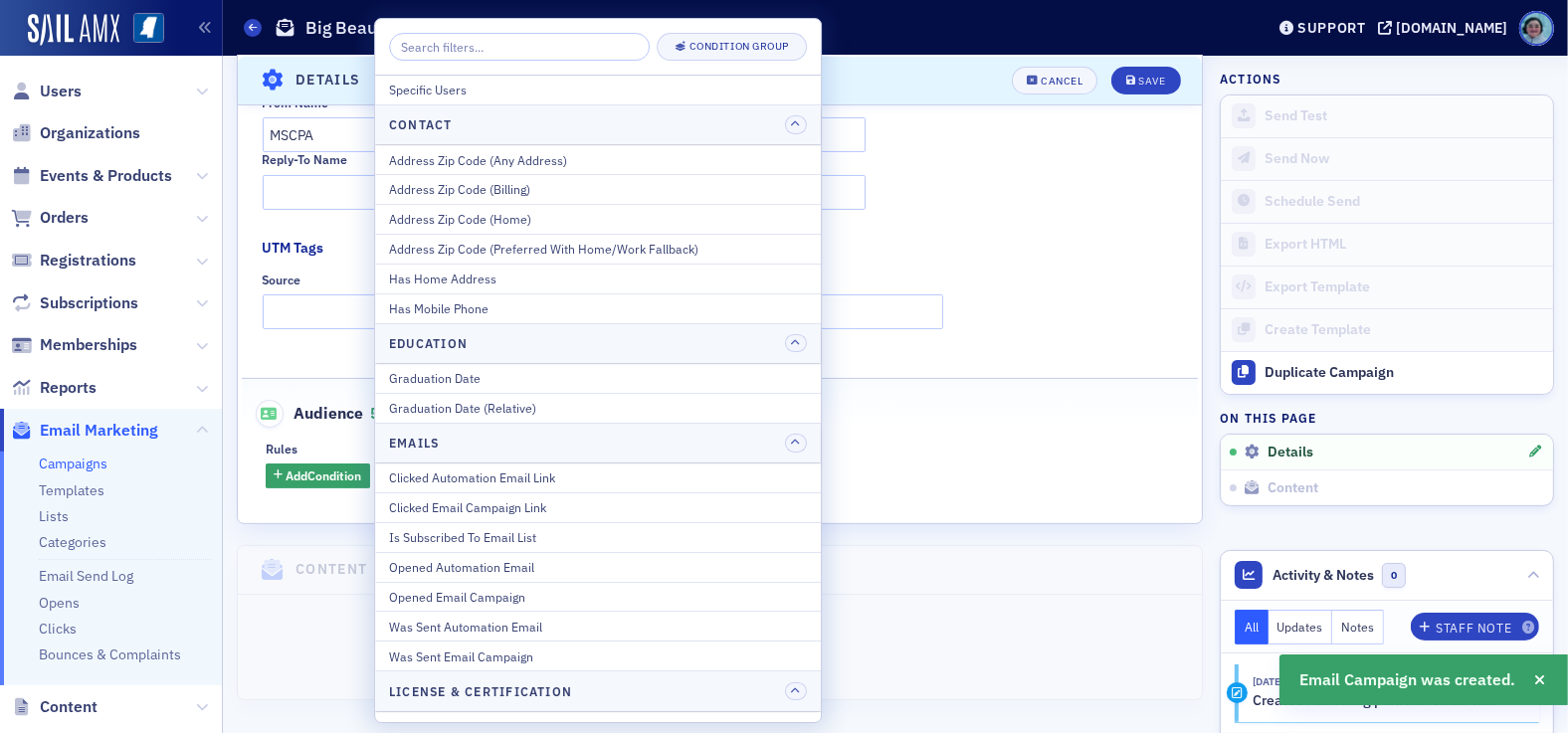 click at bounding box center [519, 47] 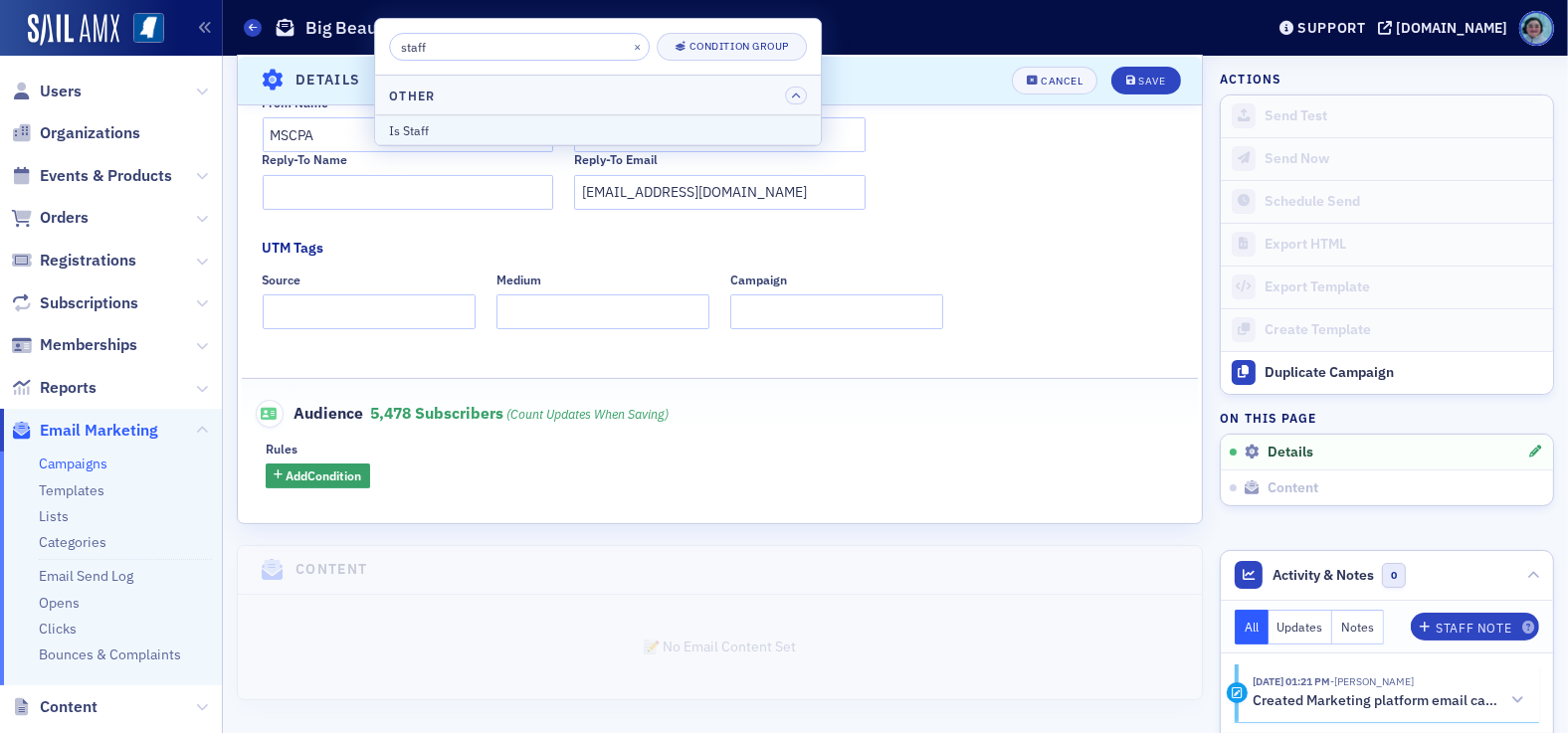 type on "staff" 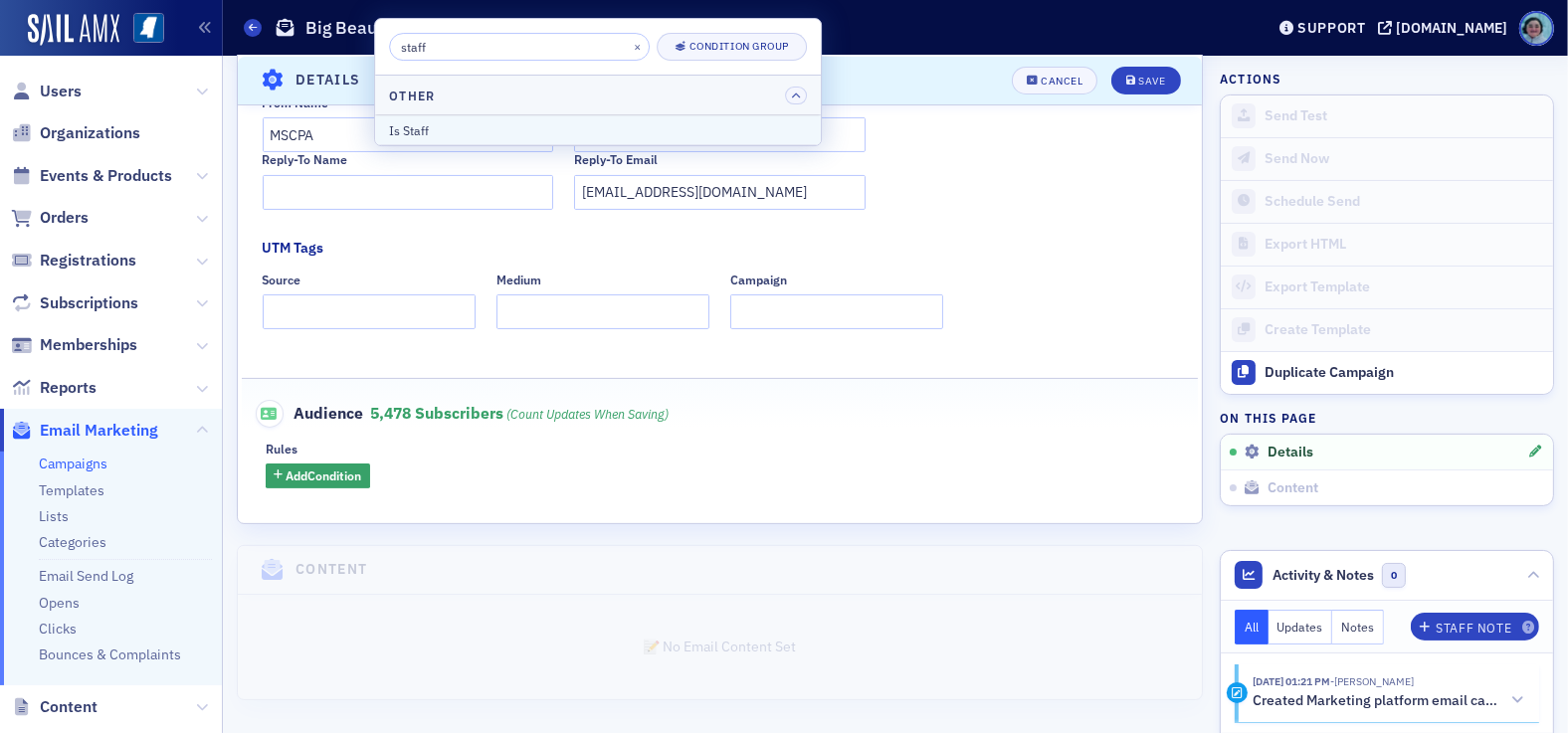 click on "Is Staff" at bounding box center (598, 130) 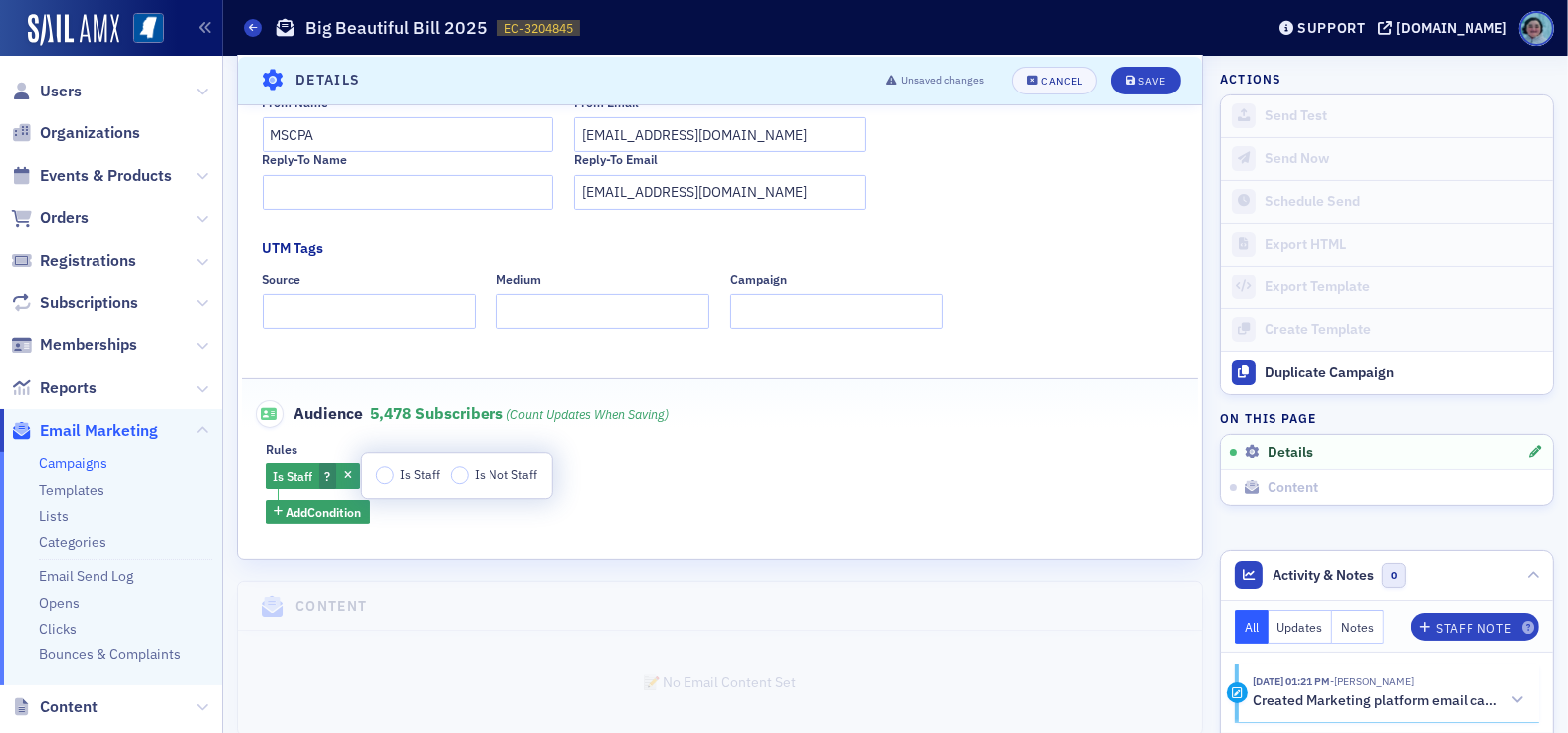 click on "Is Staff" at bounding box center (408, 475) 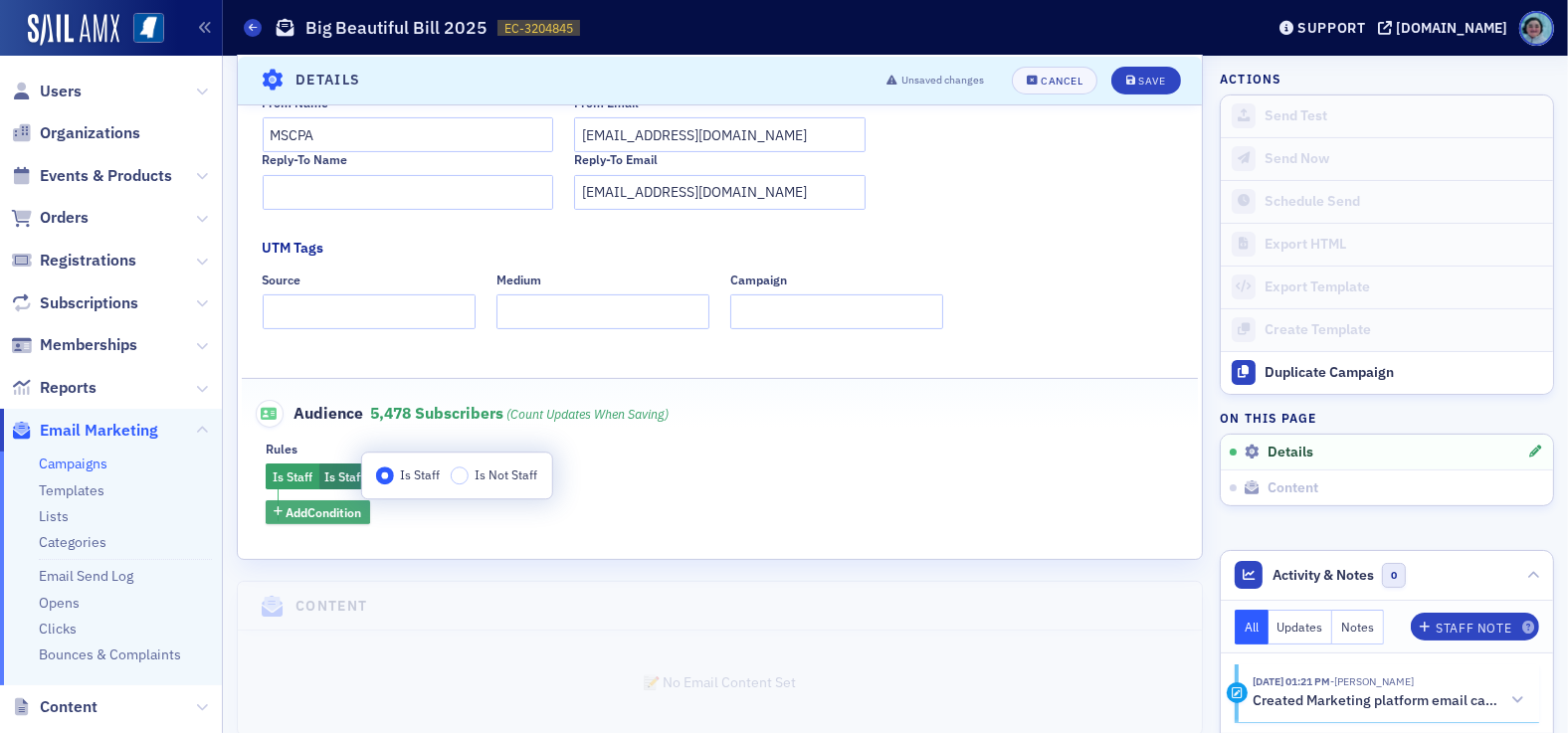 click on "Add  Condition" 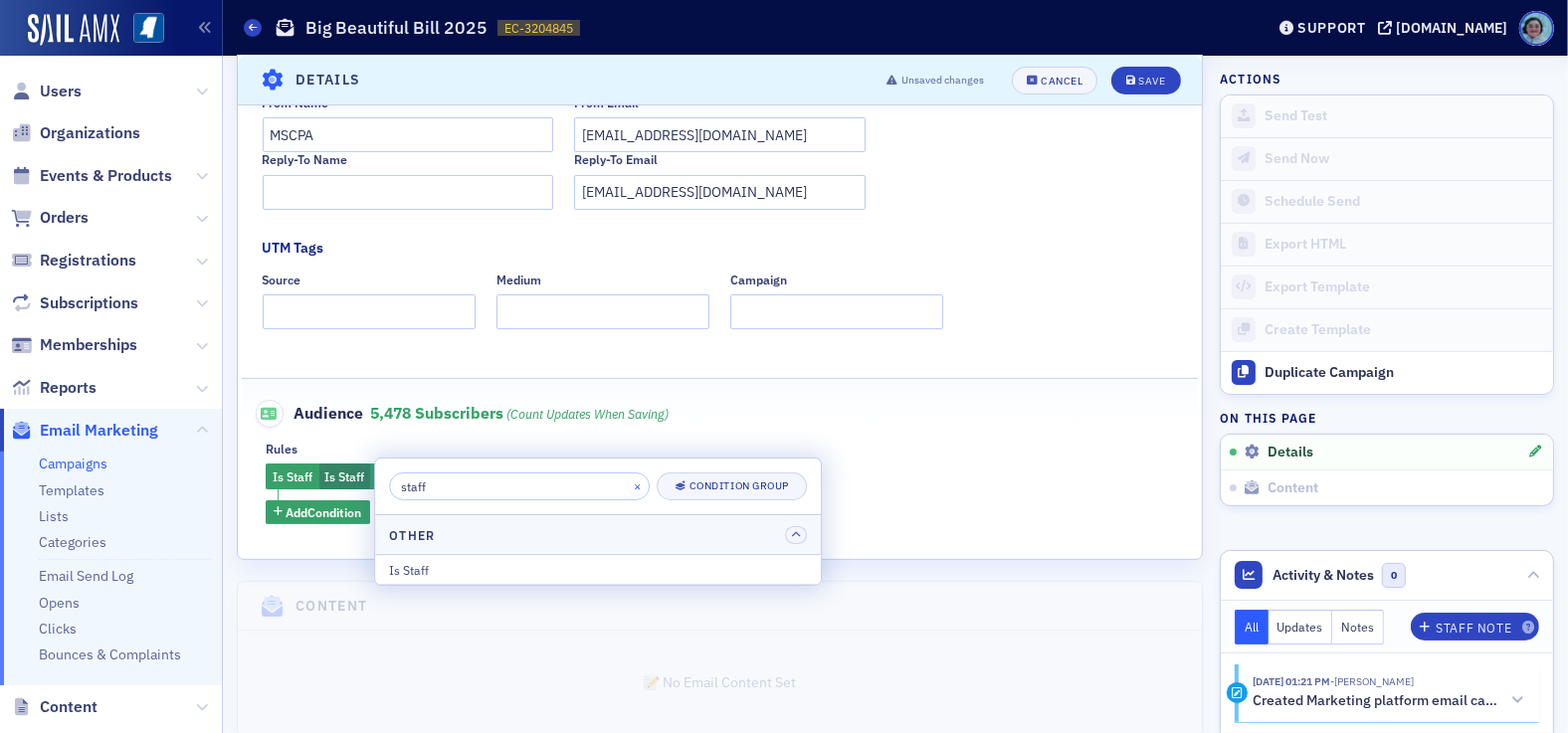 click on "×" at bounding box center [639, 485] 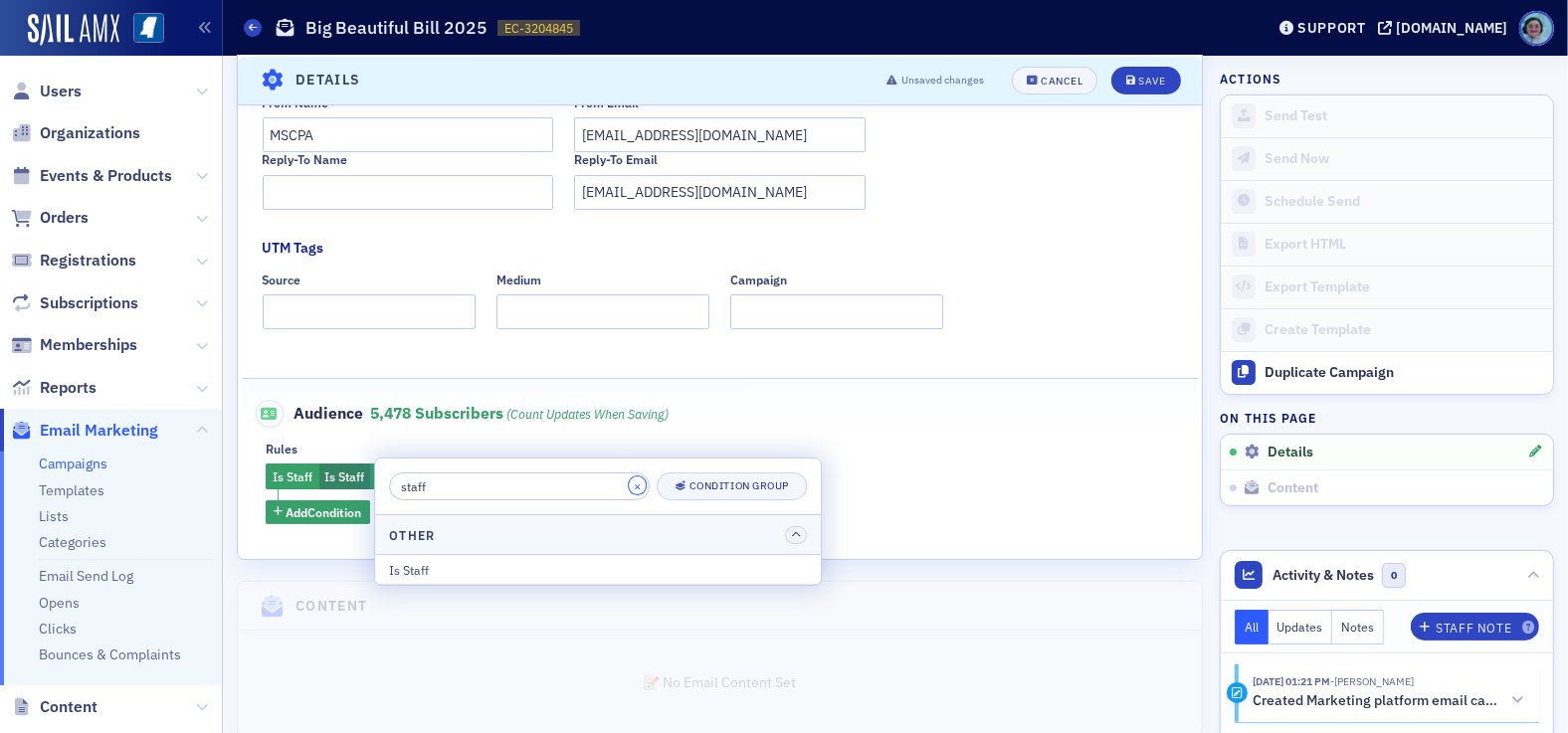 click on "×" at bounding box center (638, 485) 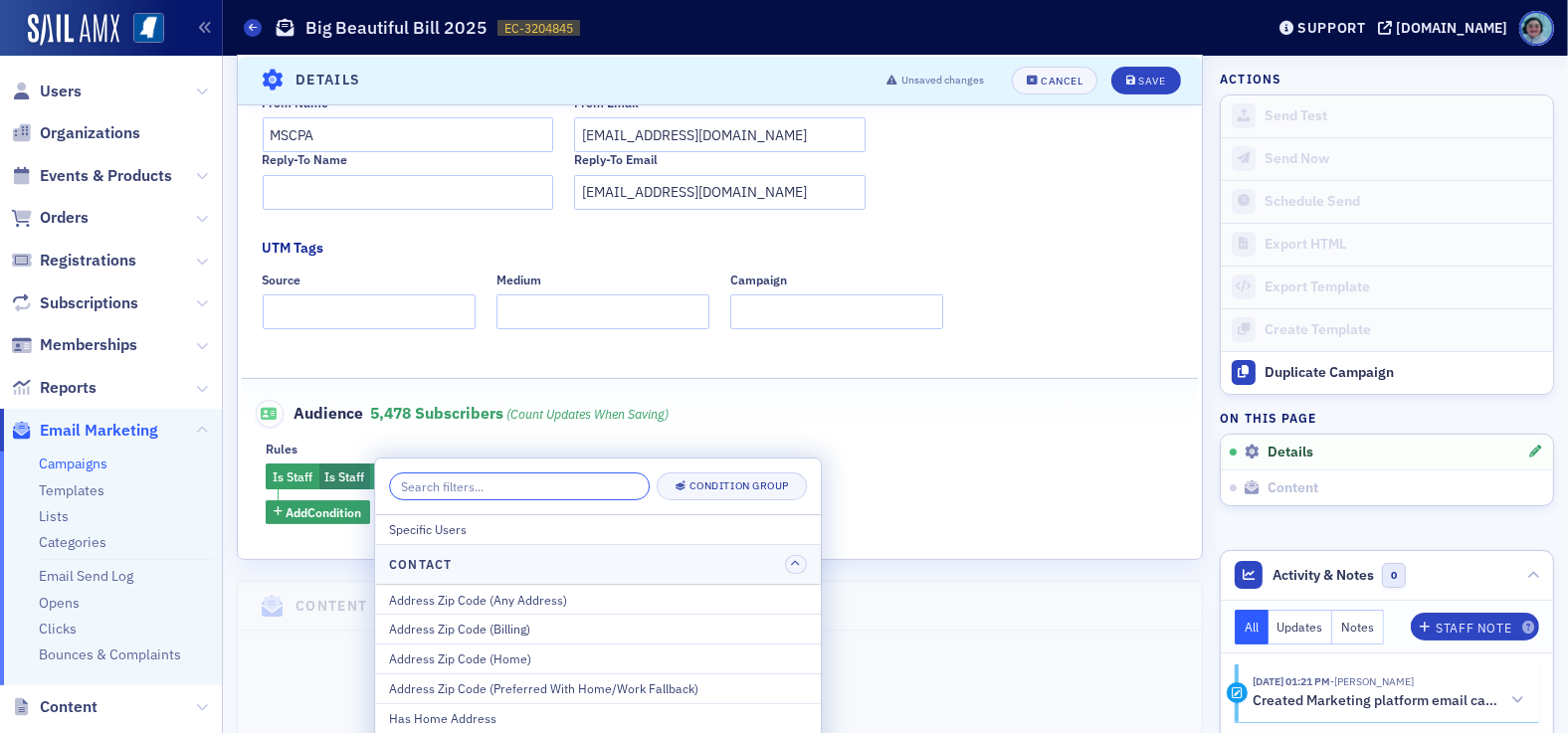 click at bounding box center [519, 486] 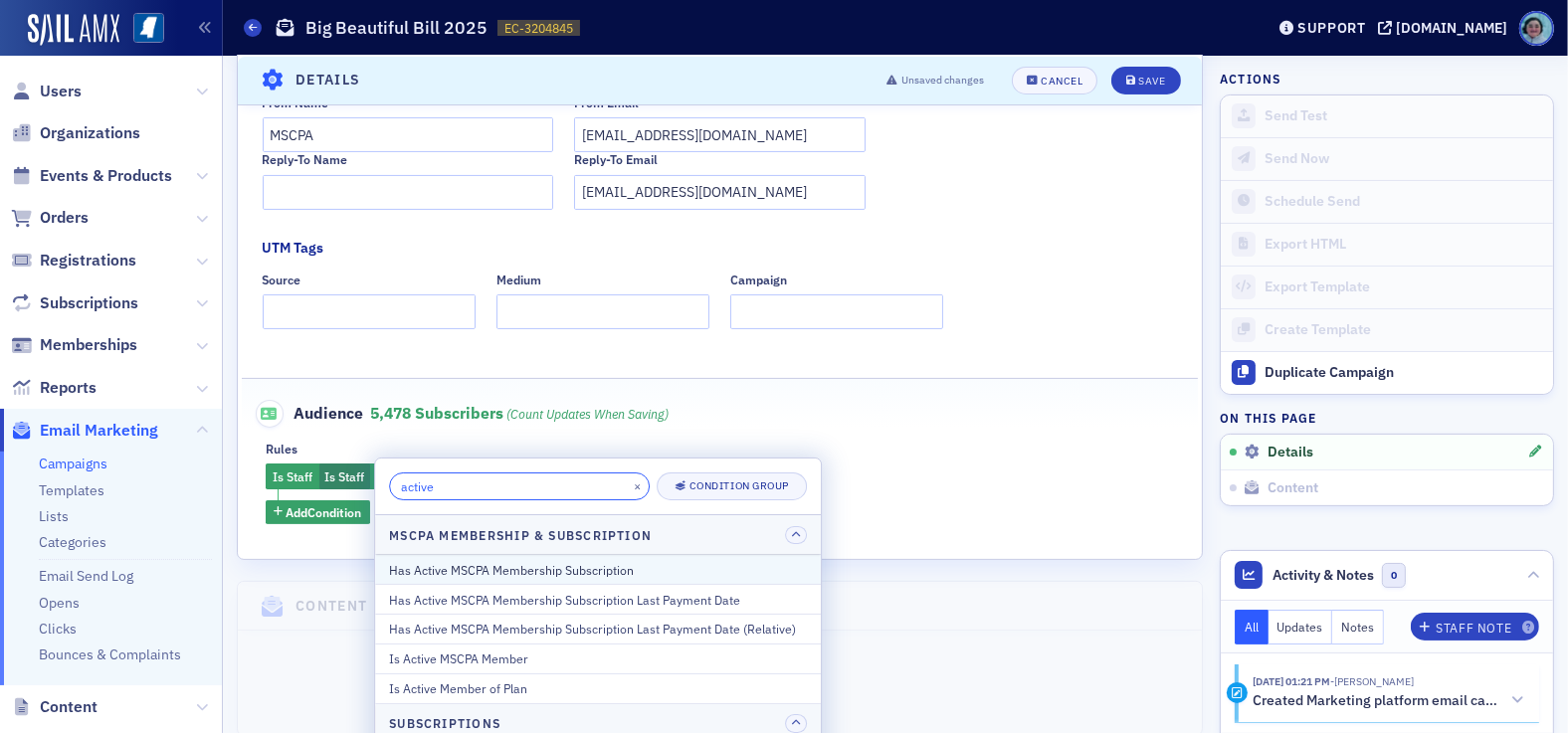 type on "active" 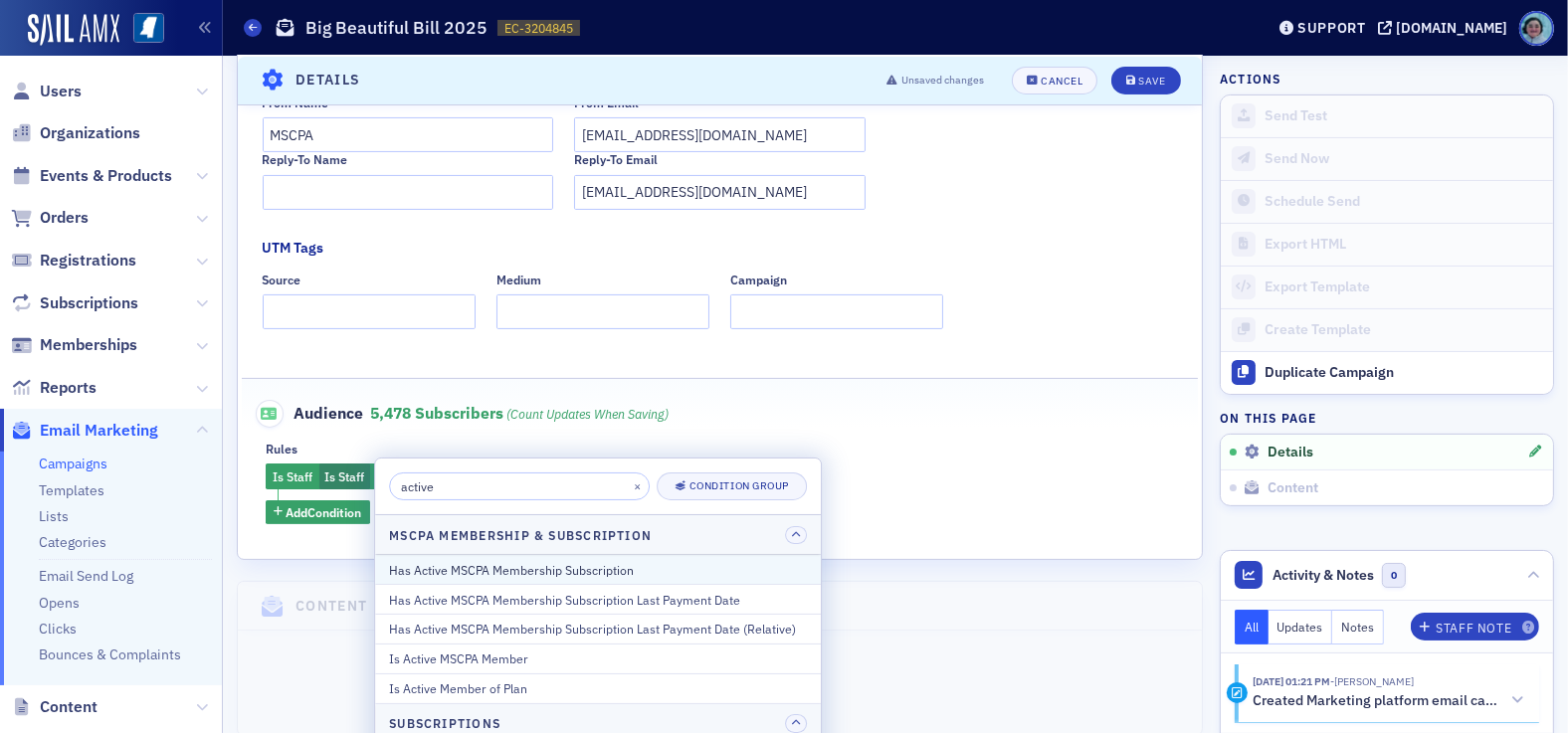 click on "Has Active MSCPA Membership Subscription" at bounding box center [598, 570] 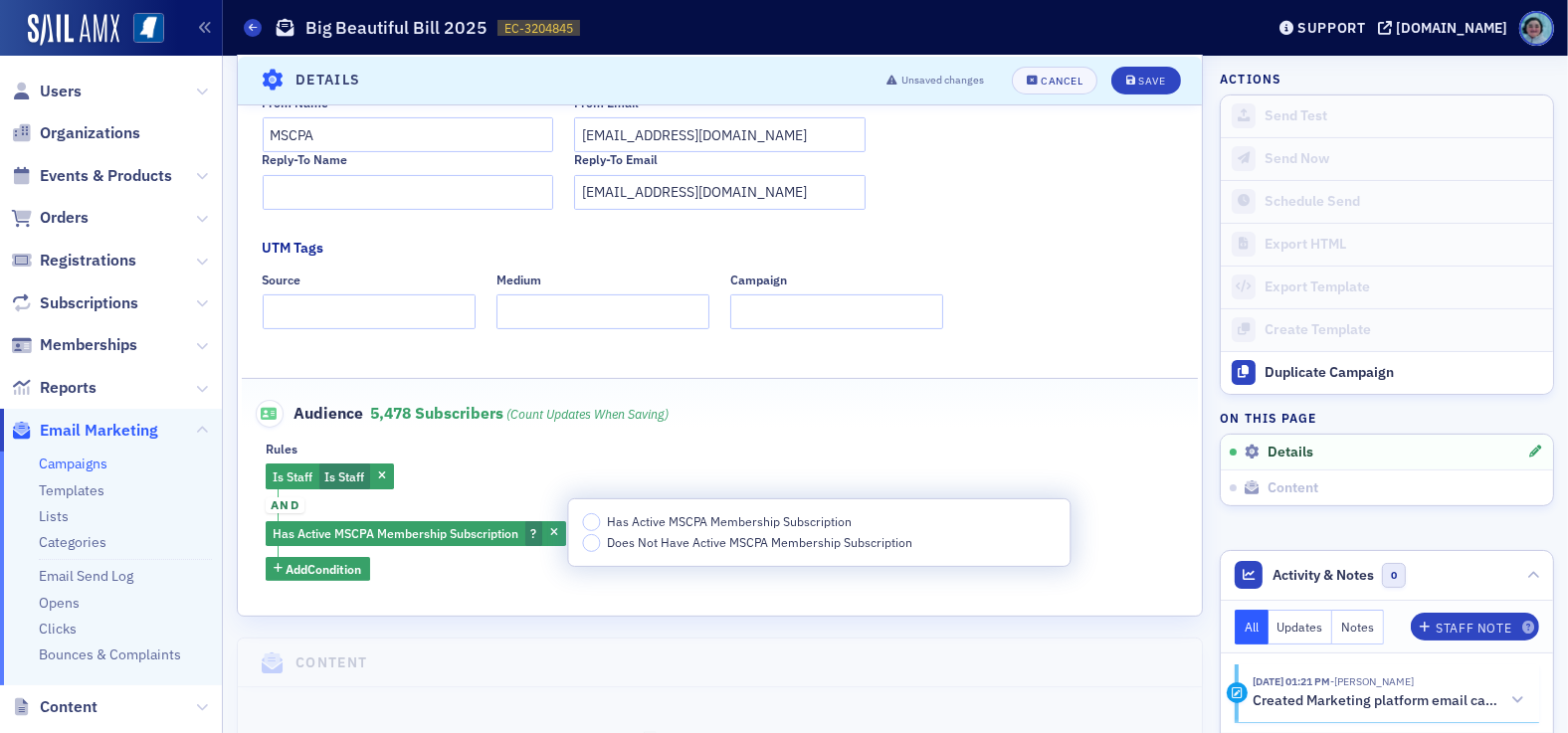 click on "Has Active MSCPA Membership Subscription" at bounding box center (729, 521) 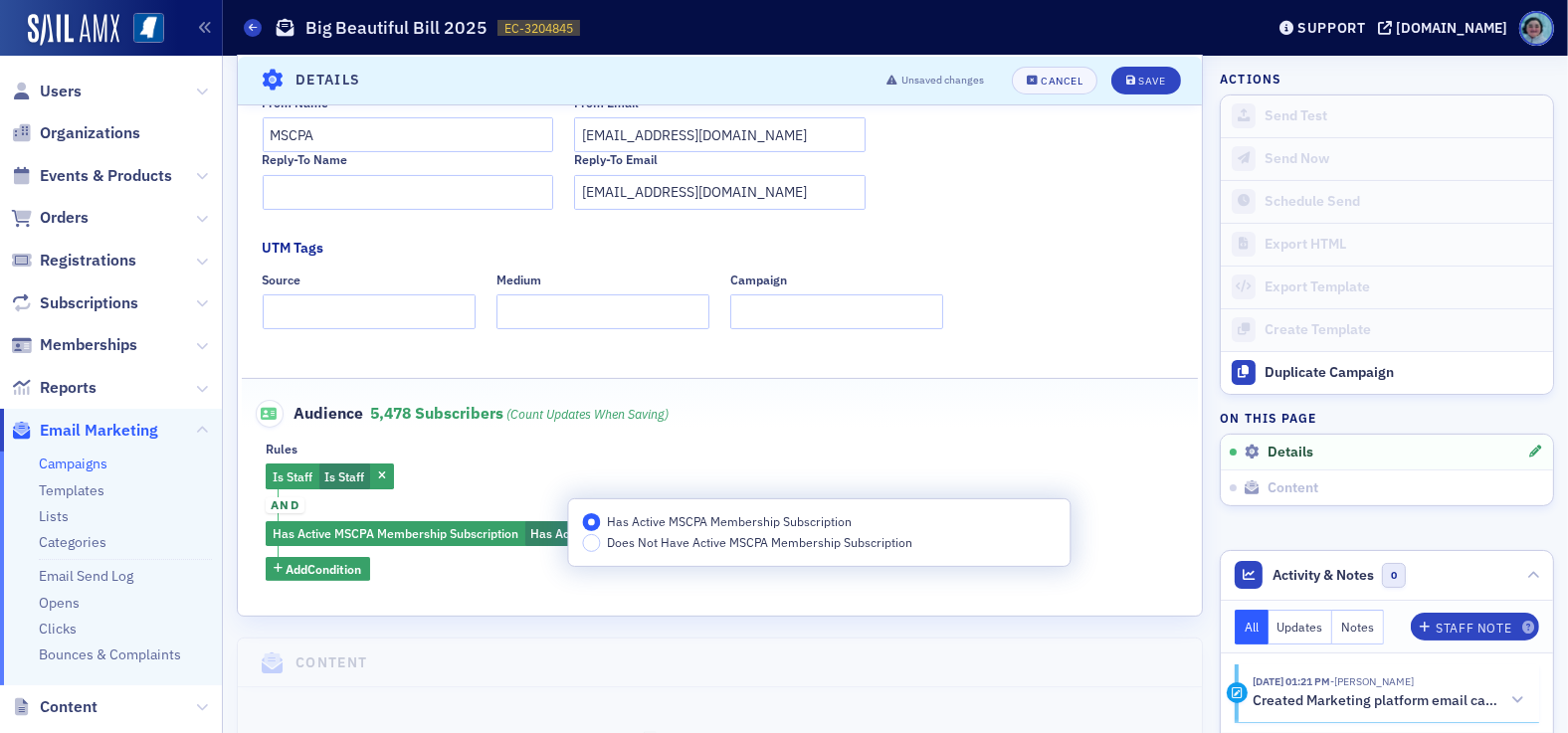 click on "and" 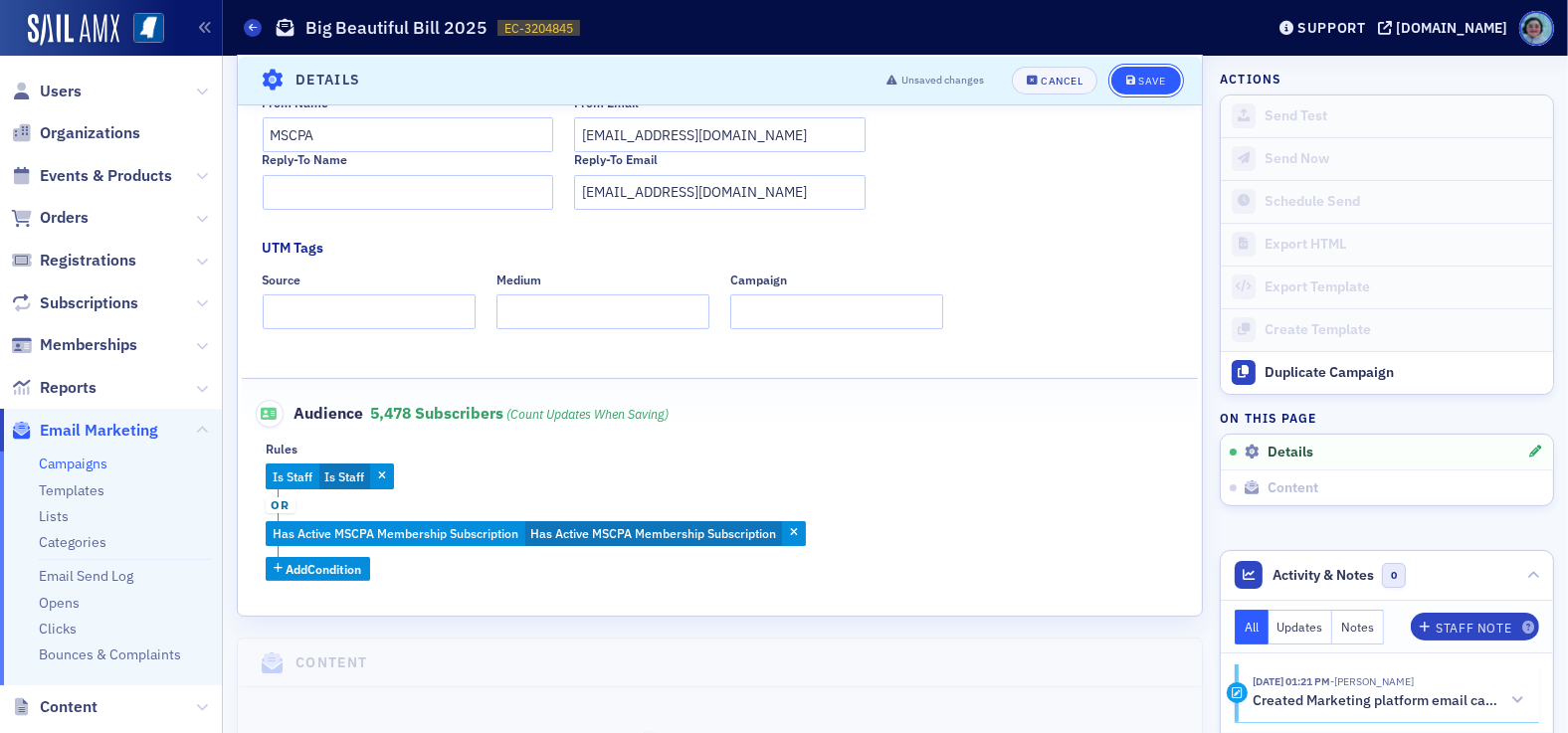 click on "Save" 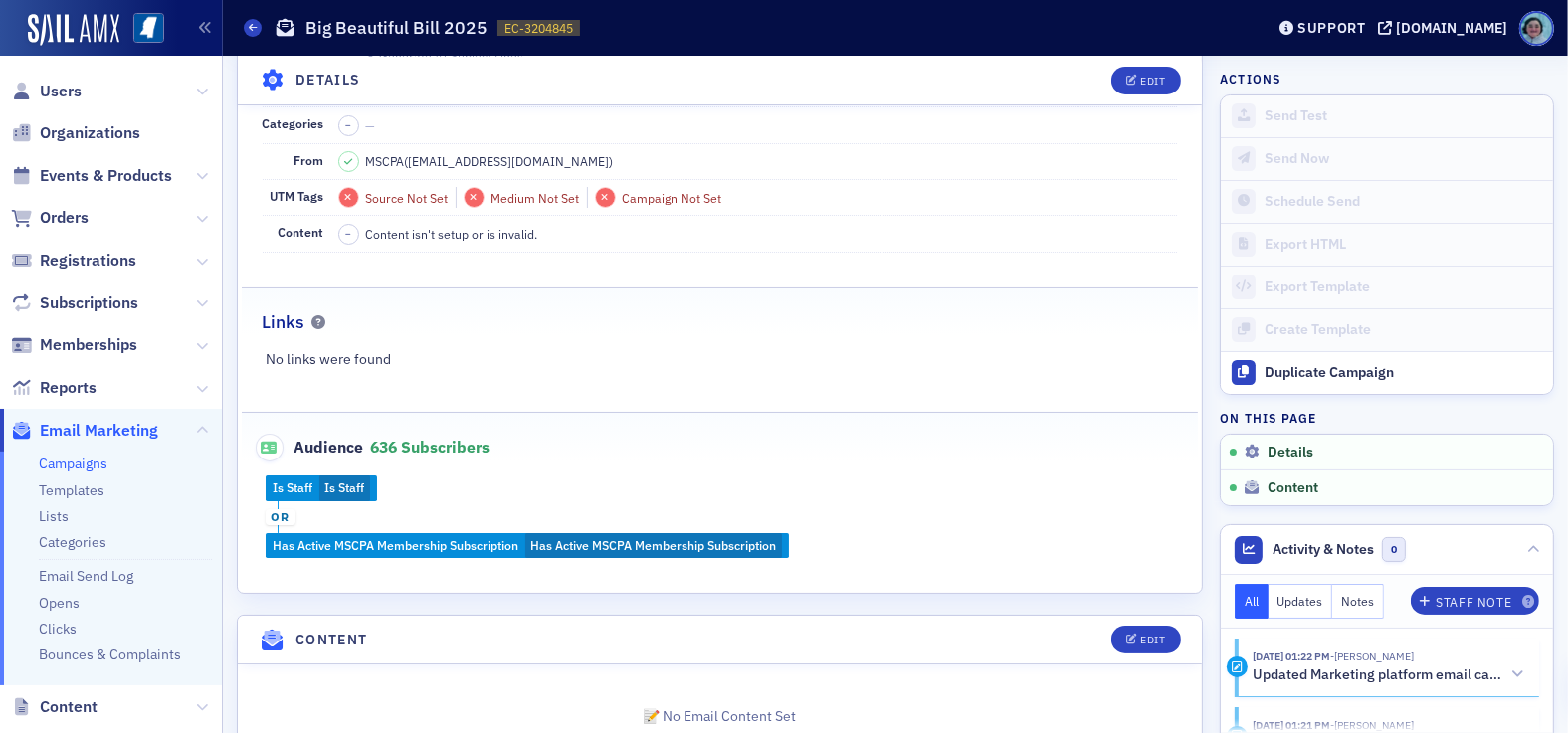 scroll, scrollTop: 291, scrollLeft: 0, axis: vertical 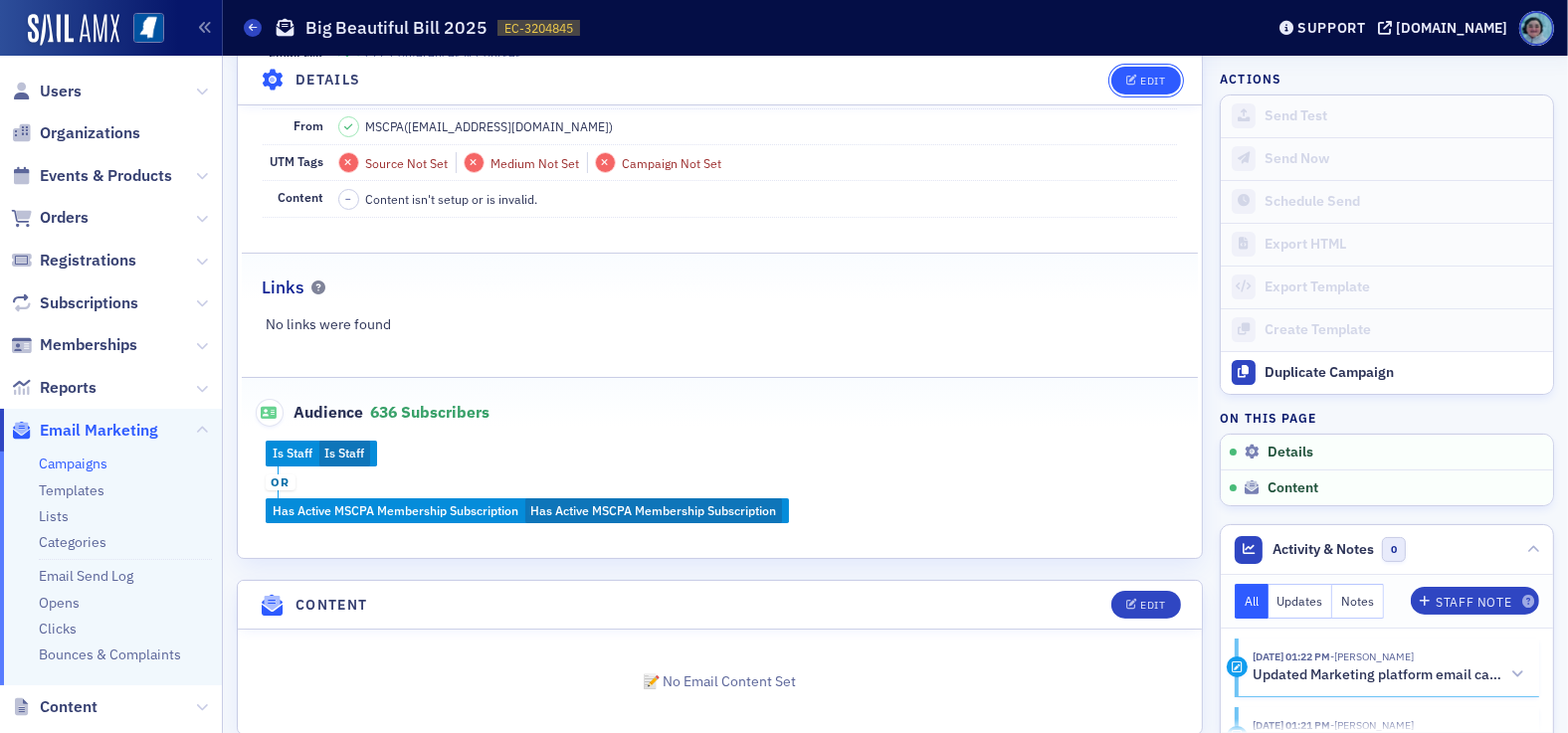 click on "Edit" 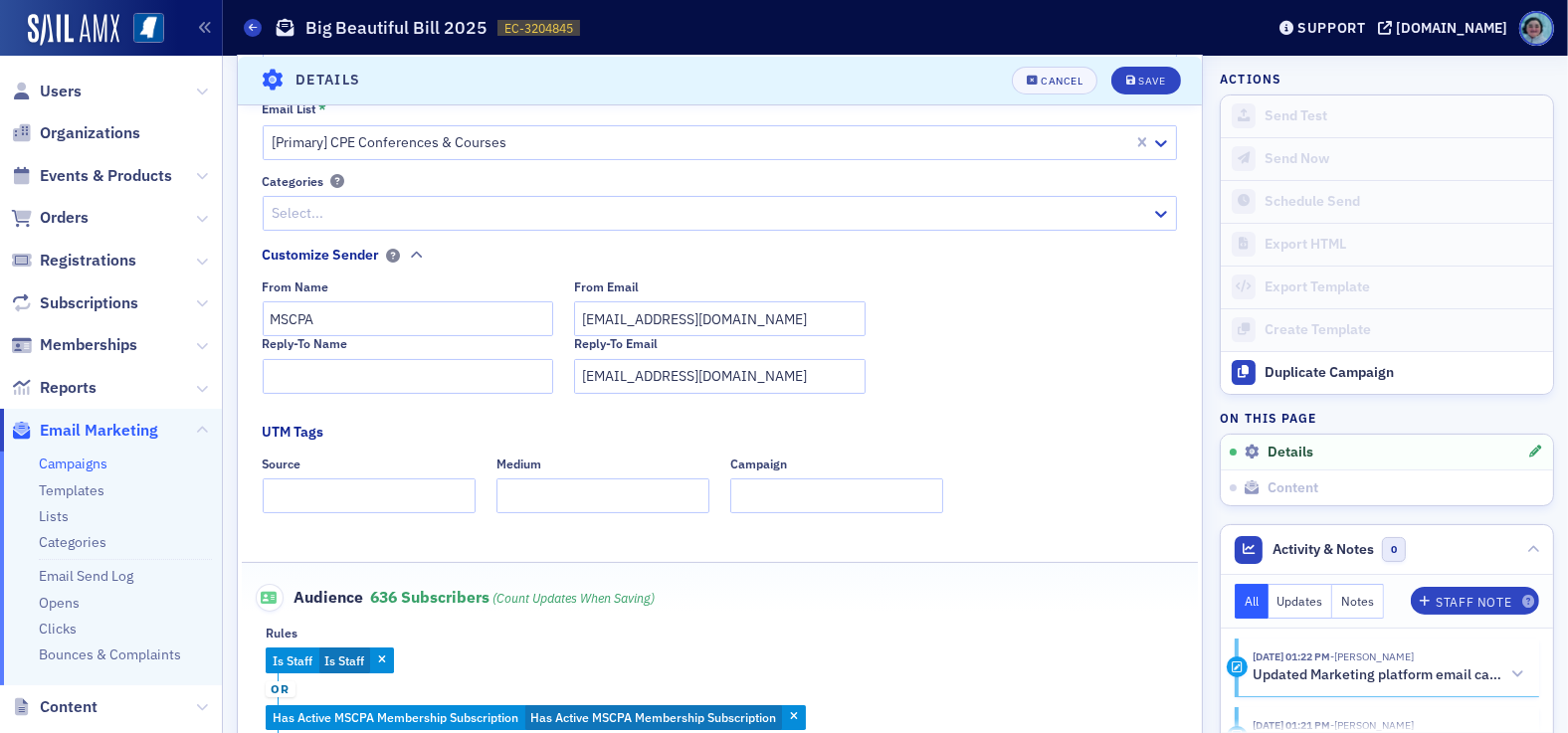scroll, scrollTop: 582, scrollLeft: 0, axis: vertical 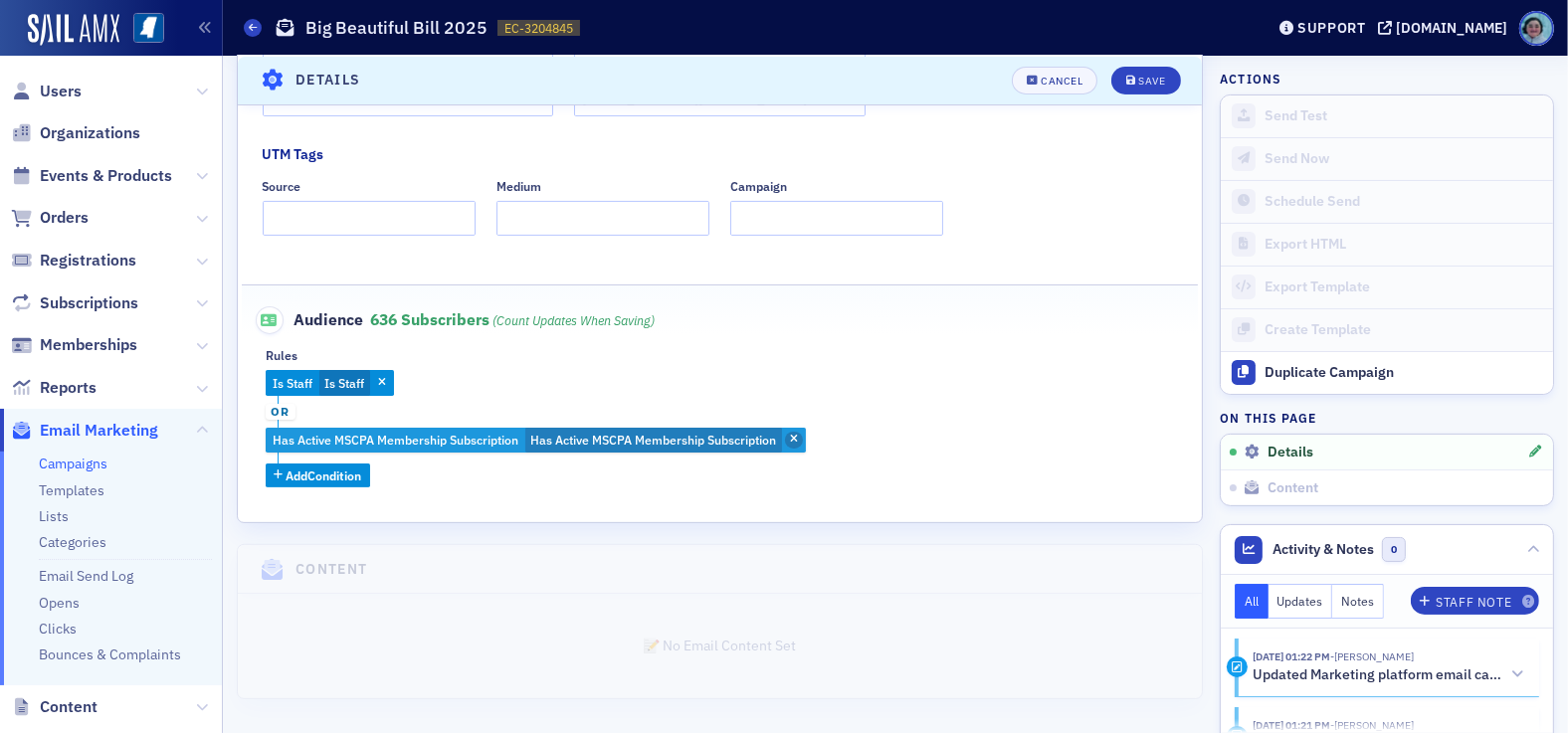 click 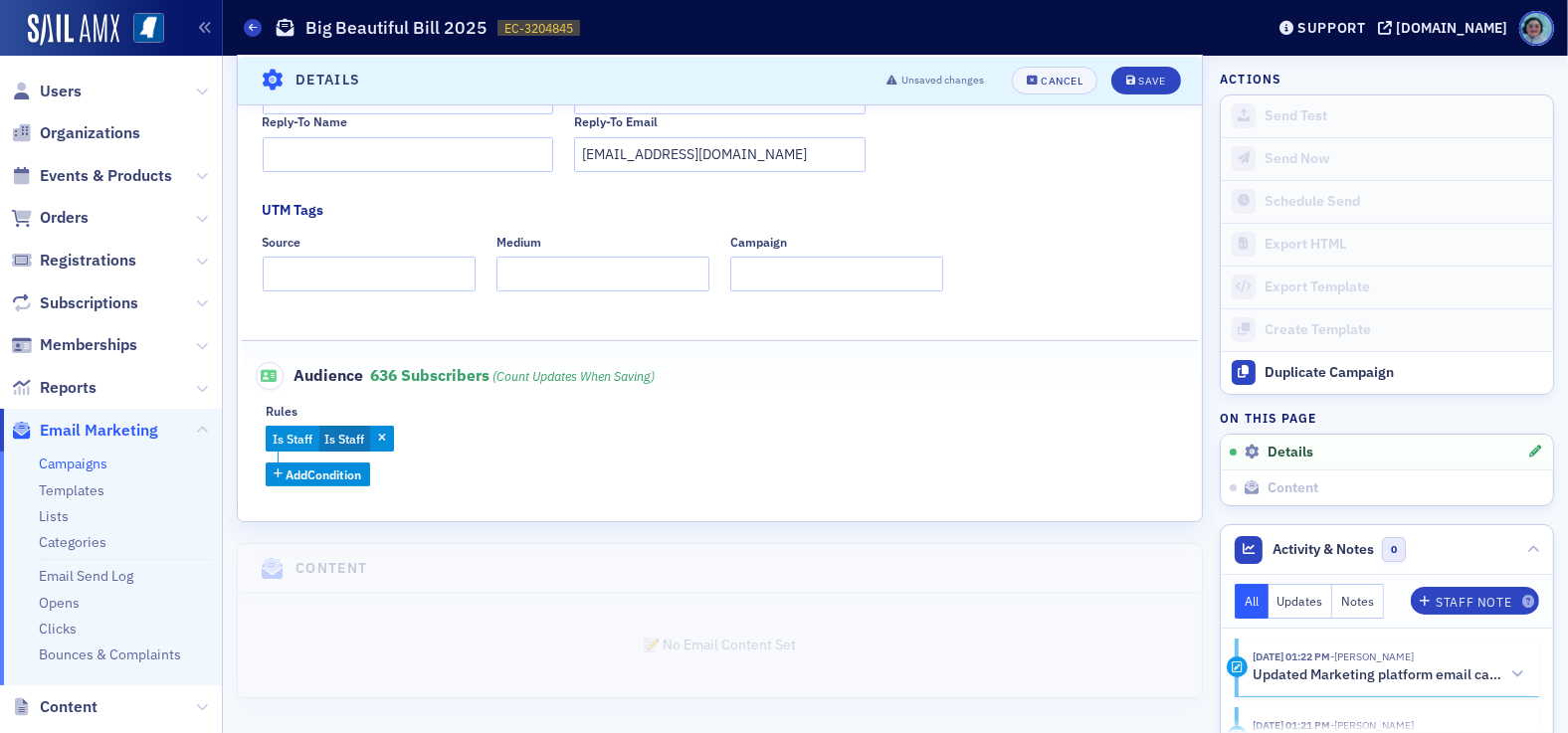 scroll, scrollTop: 525, scrollLeft: 0, axis: vertical 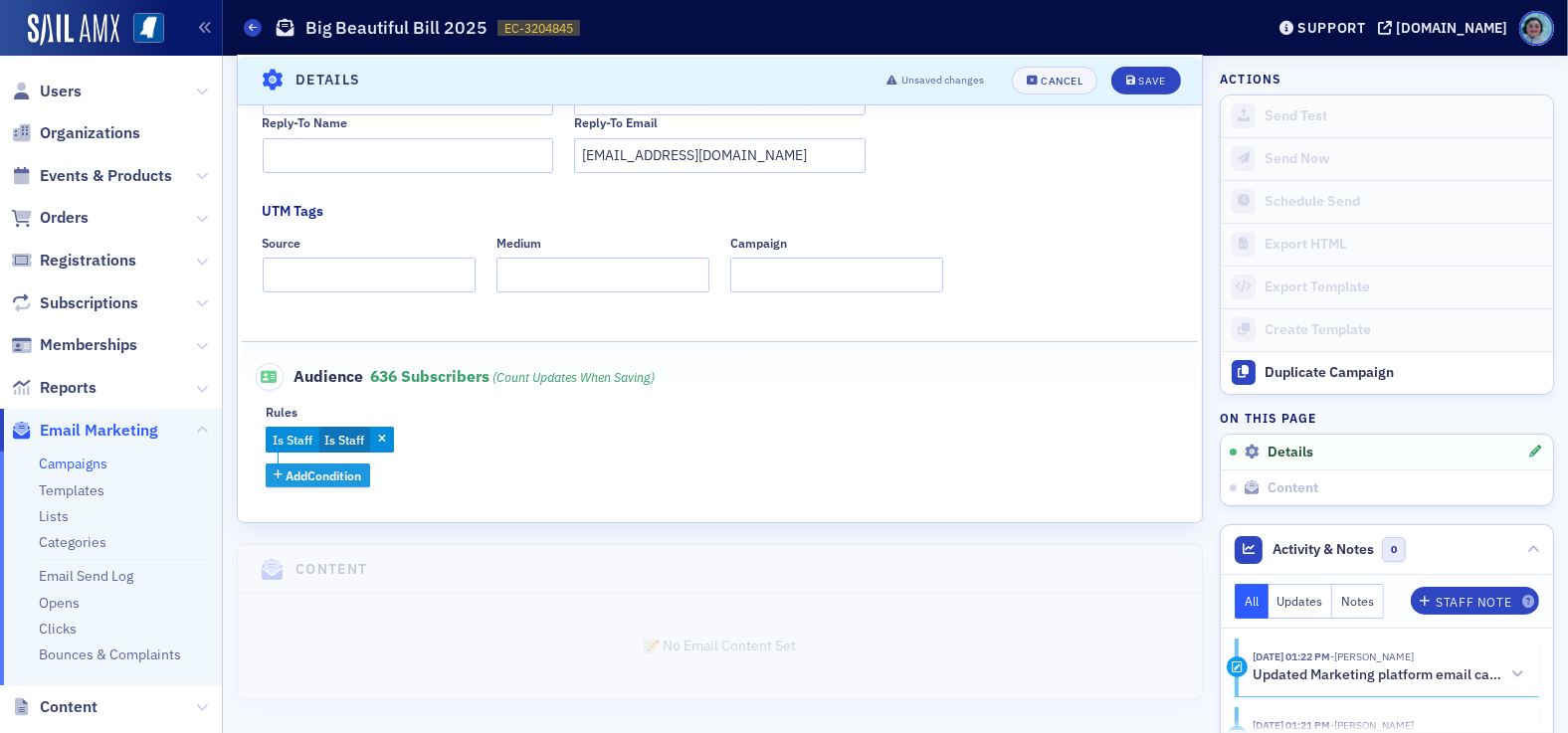 click on "Add  Condition" 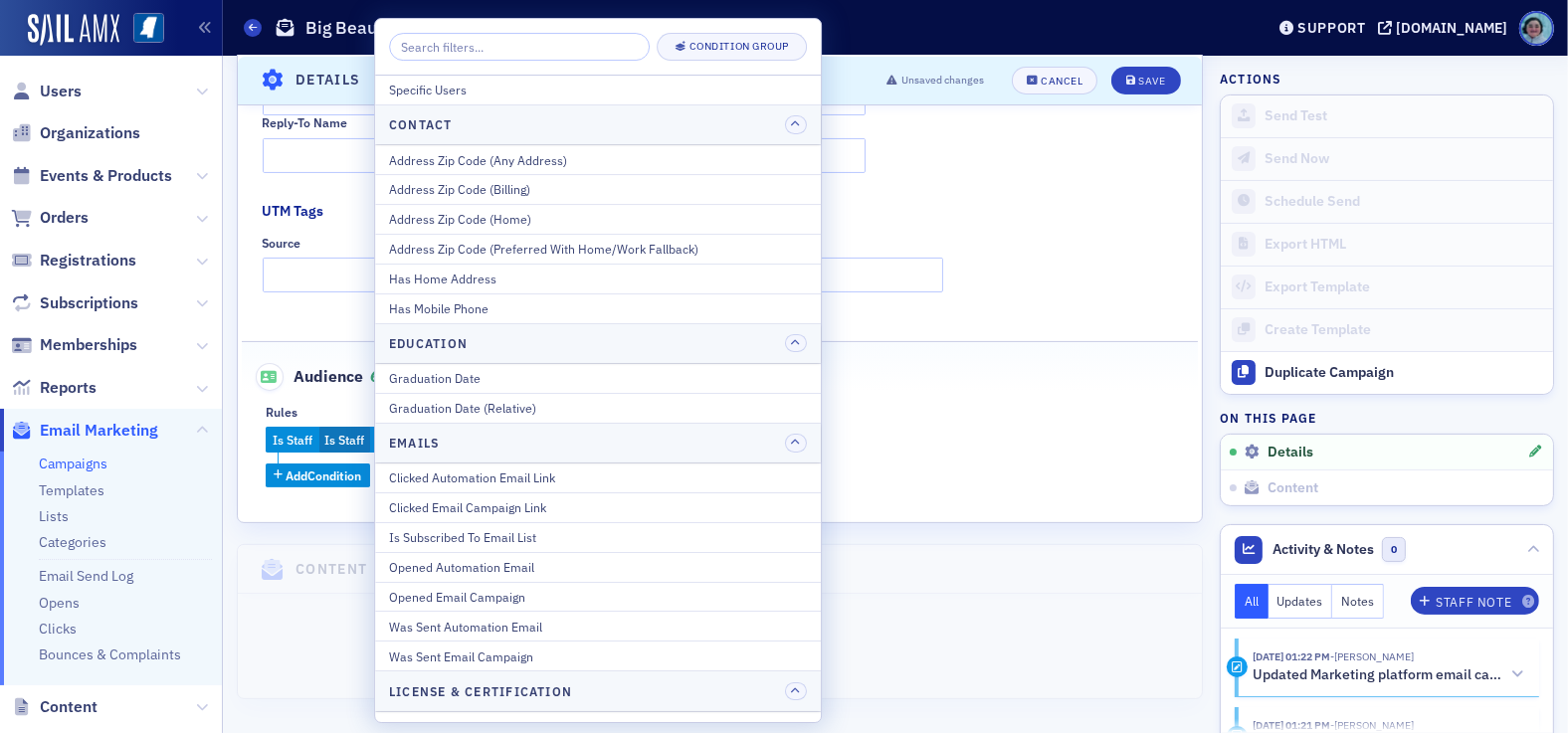 click at bounding box center (519, 47) 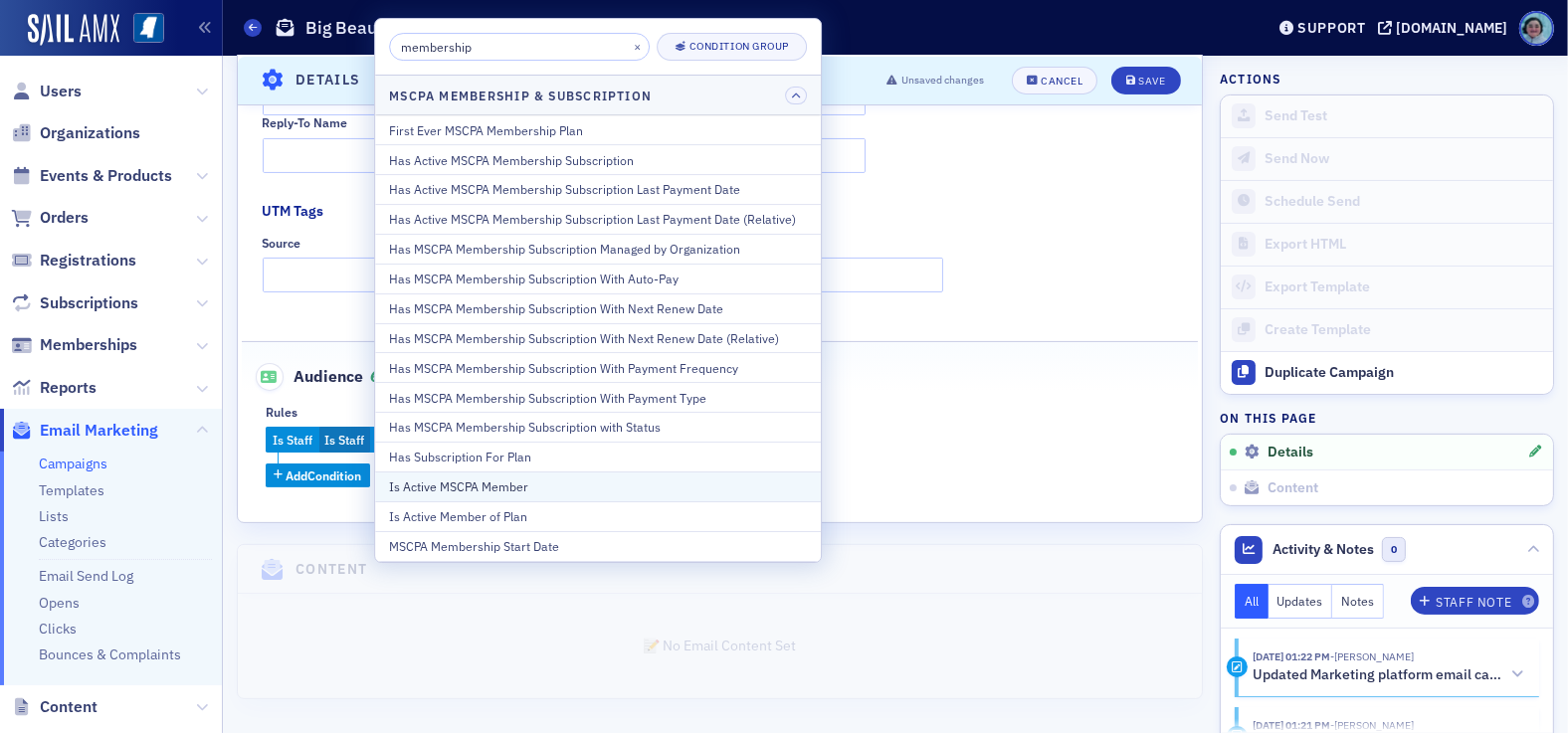 type on "membership" 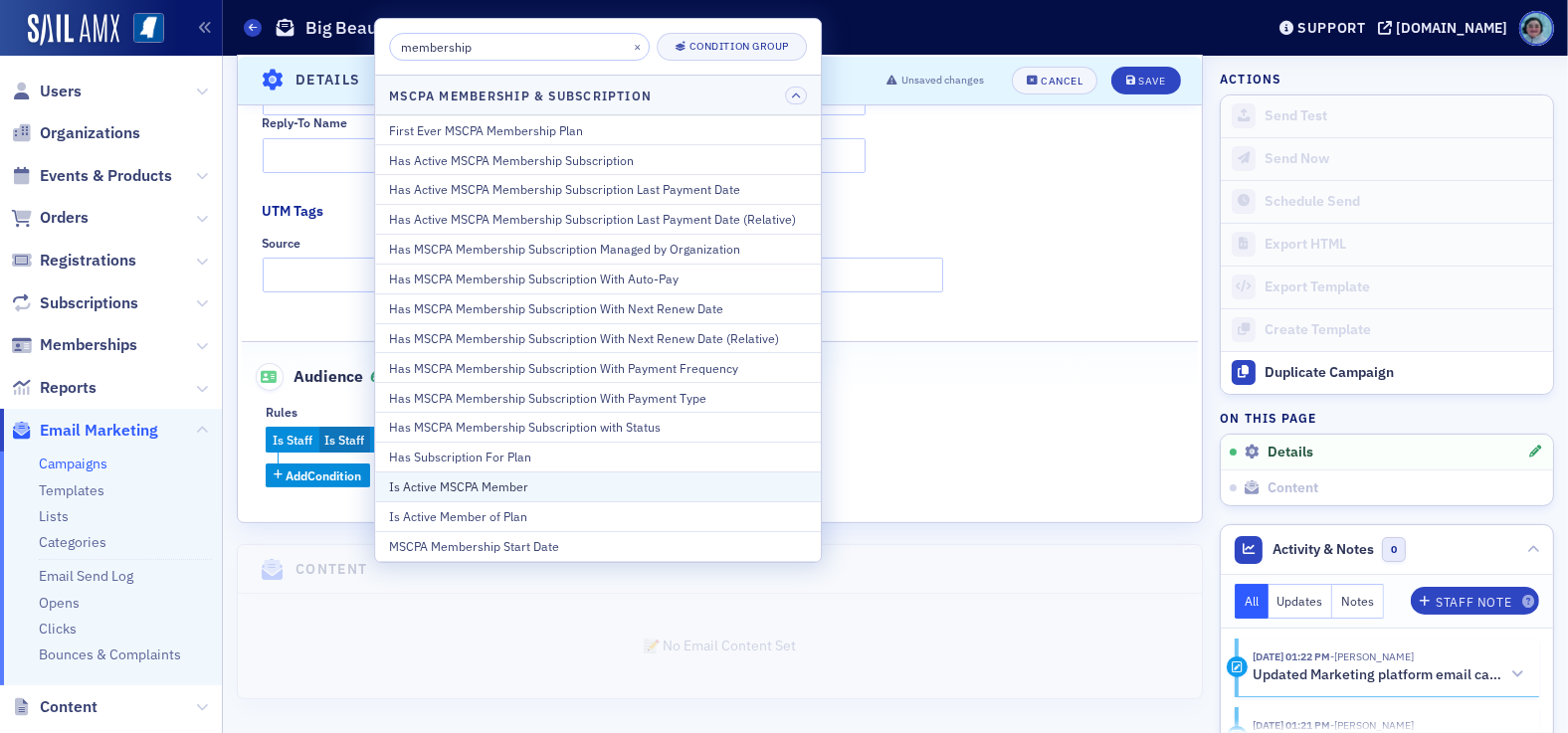 click on "Is Active MSCPA Member" at bounding box center [598, 486] 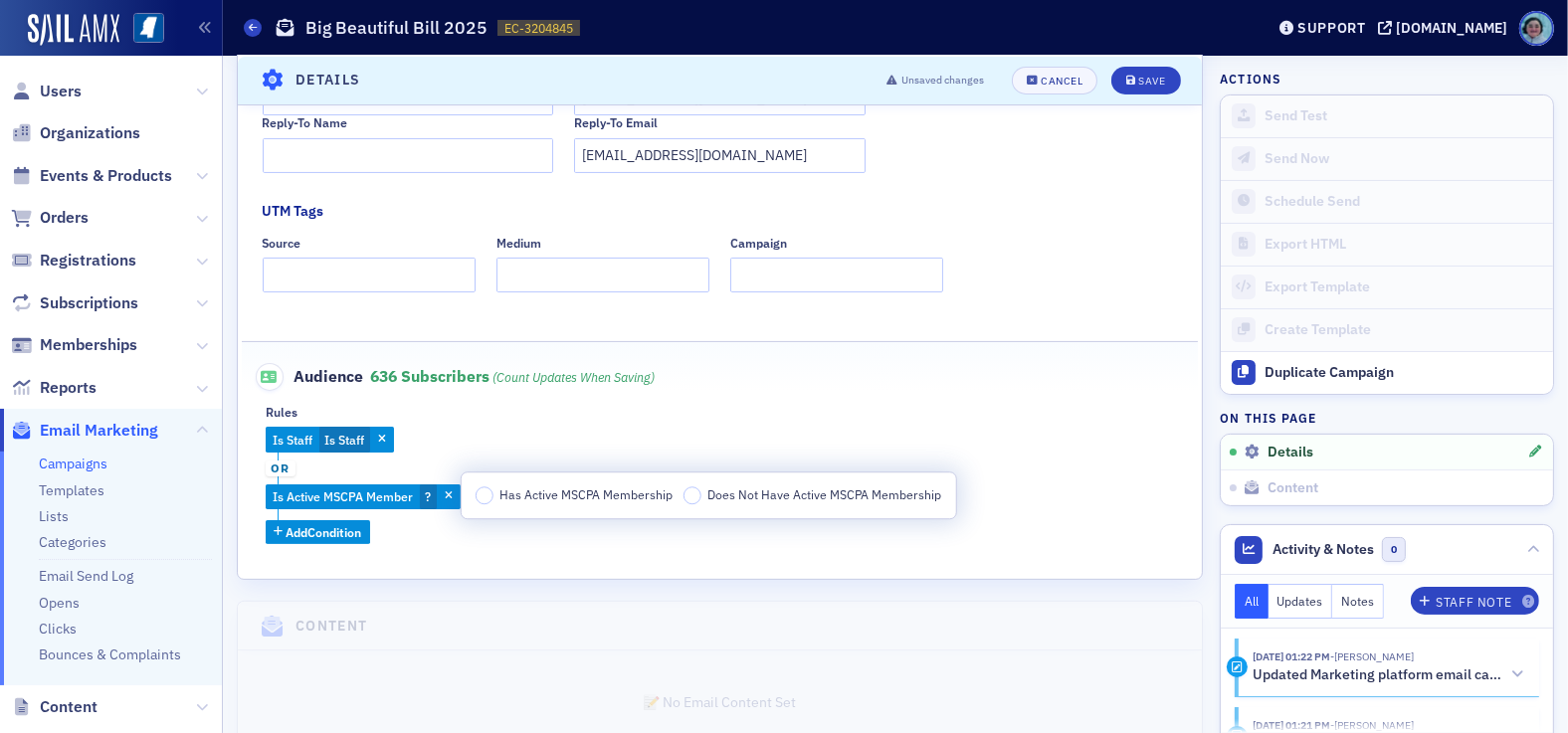 click on "Has Active MSCPA Membership" at bounding box center (586, 494) 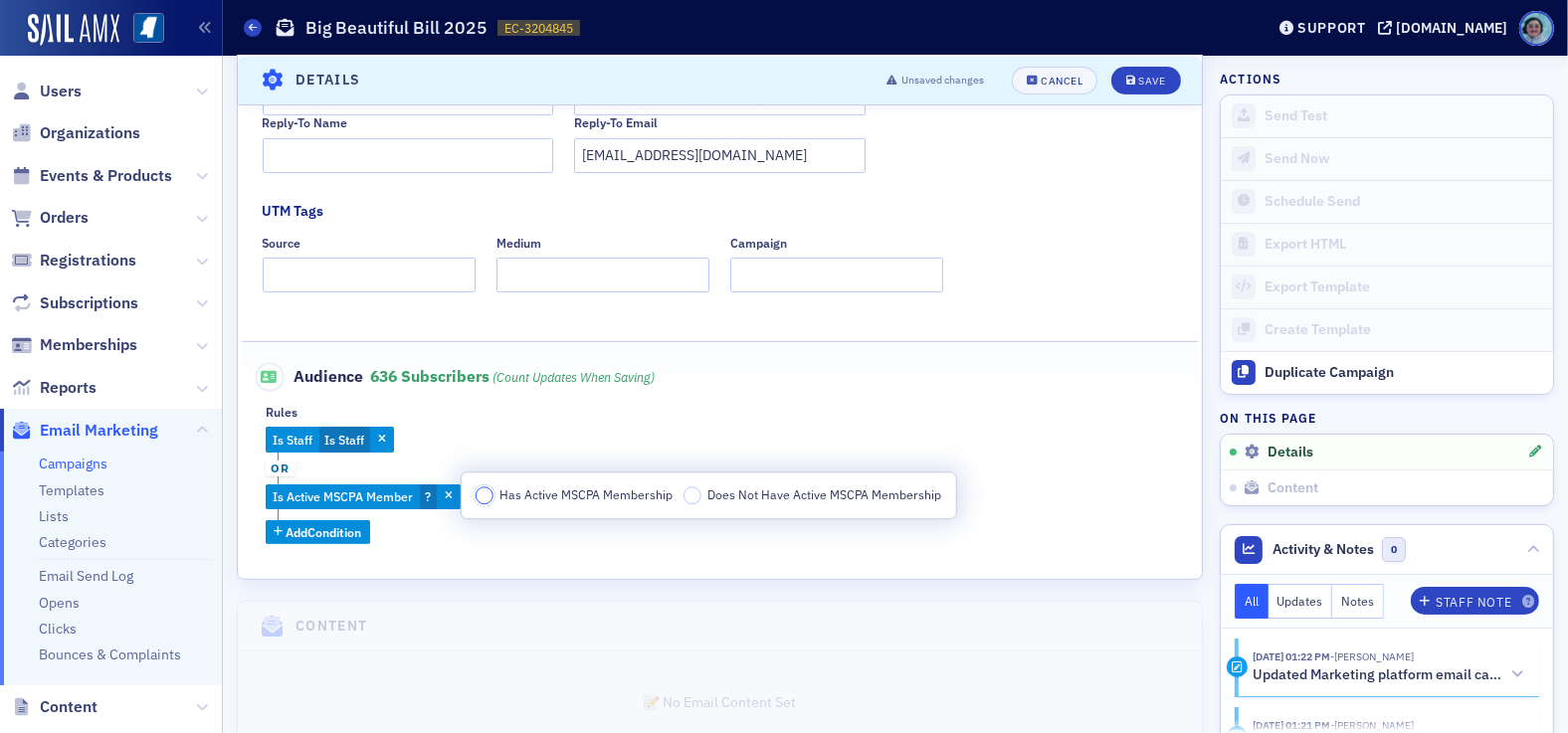 click on "Has Active MSCPA Membership" at bounding box center (485, 495) 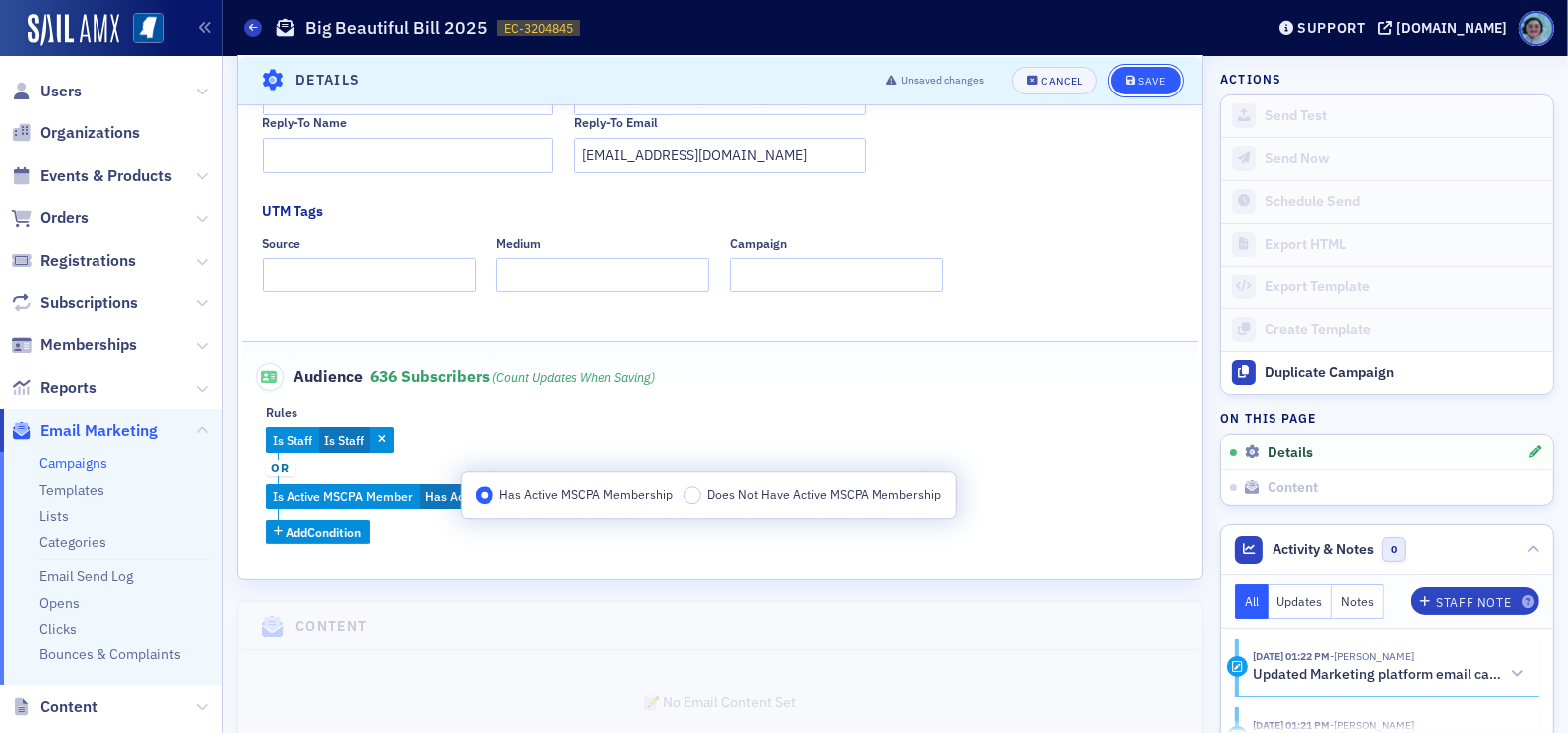 click on "Save" 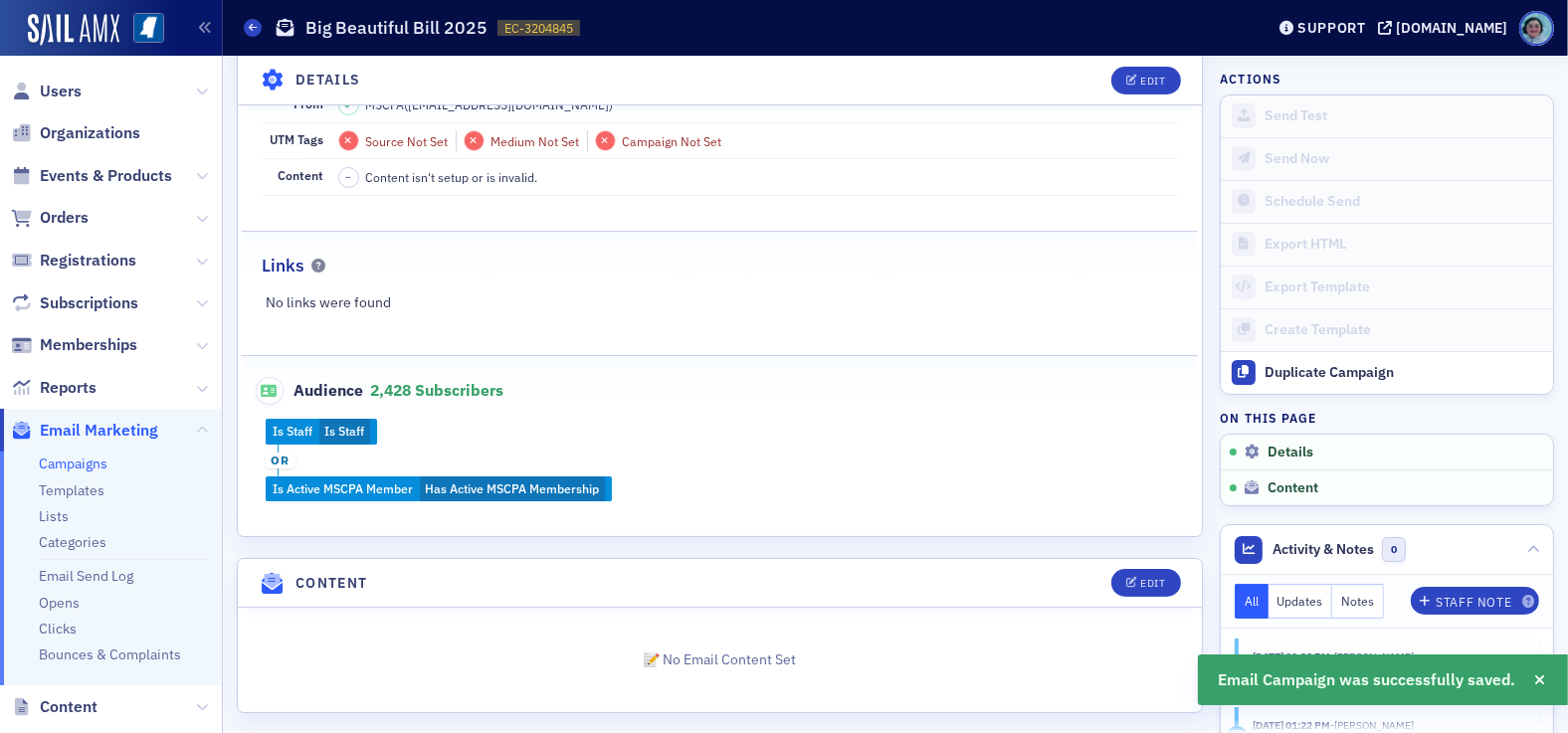 scroll, scrollTop: 325, scrollLeft: 0, axis: vertical 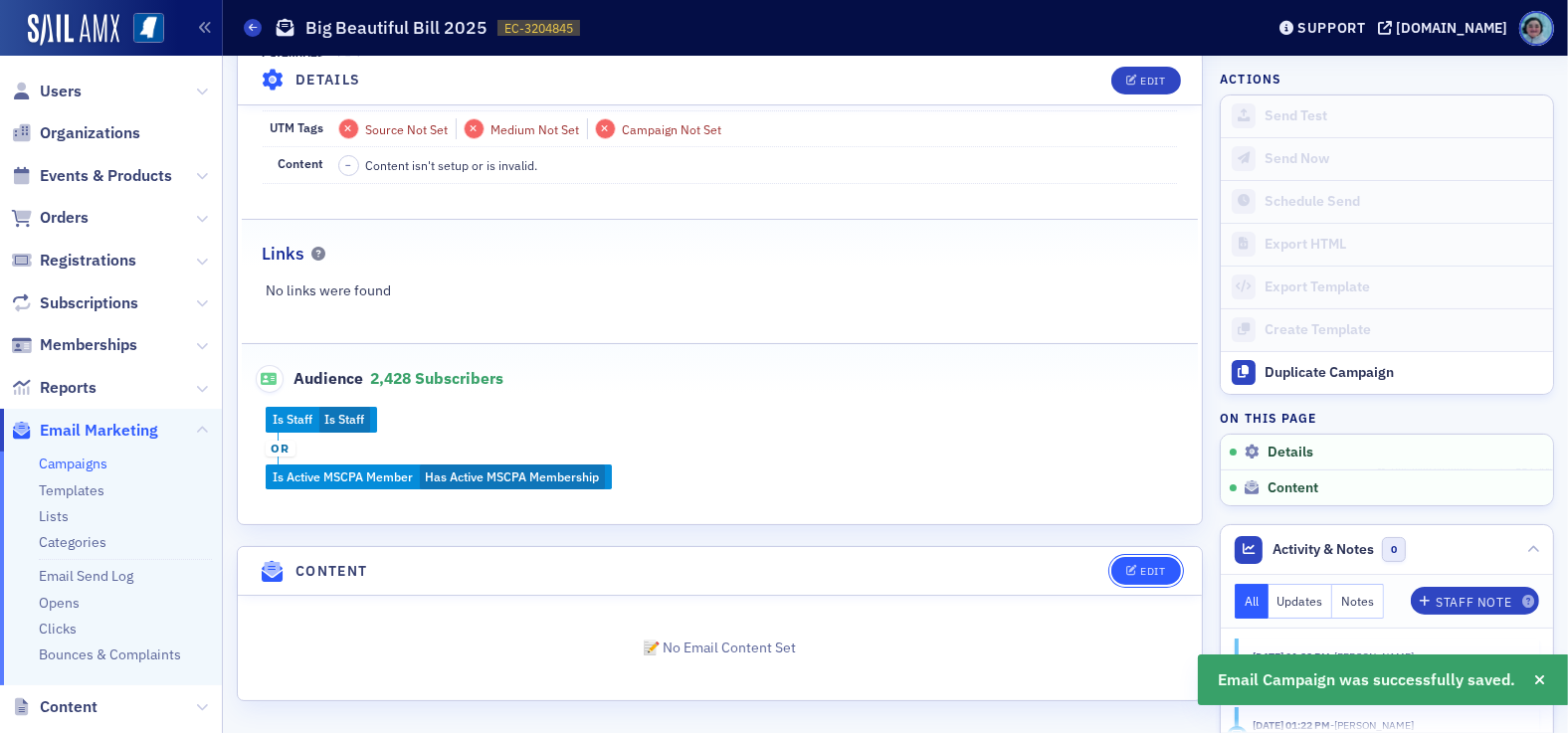 click on "Edit" 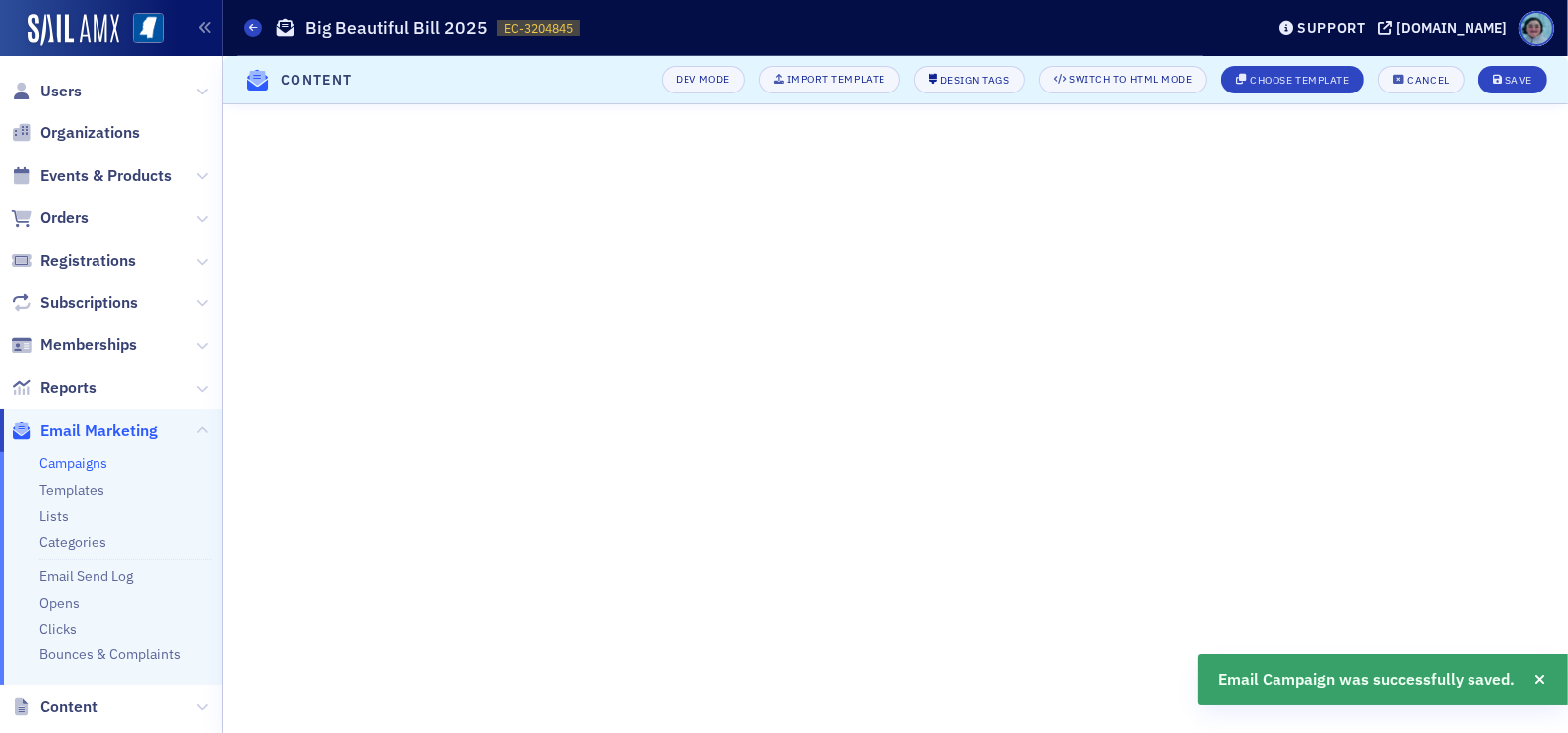 scroll, scrollTop: 149, scrollLeft: 0, axis: vertical 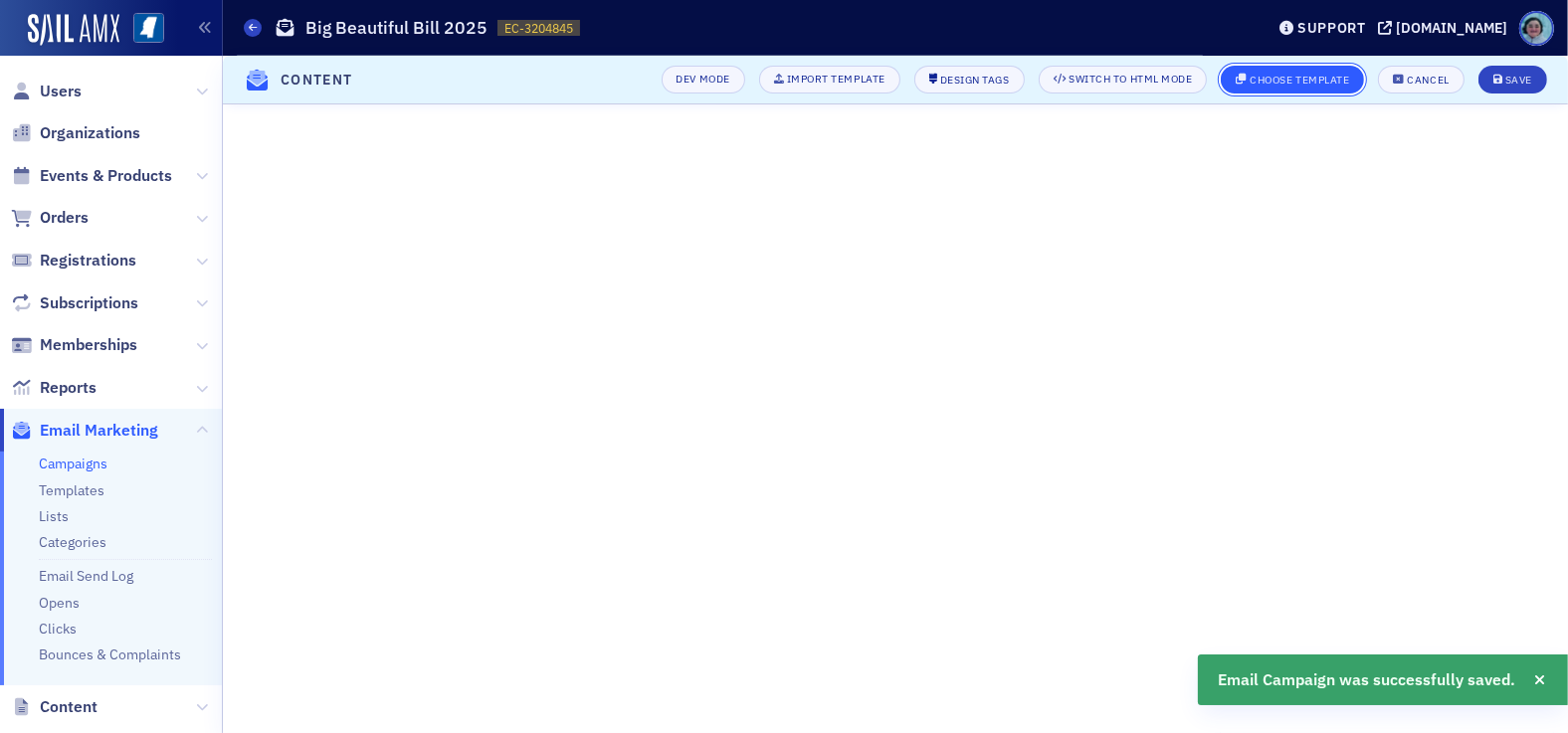 click on "Choose Template" 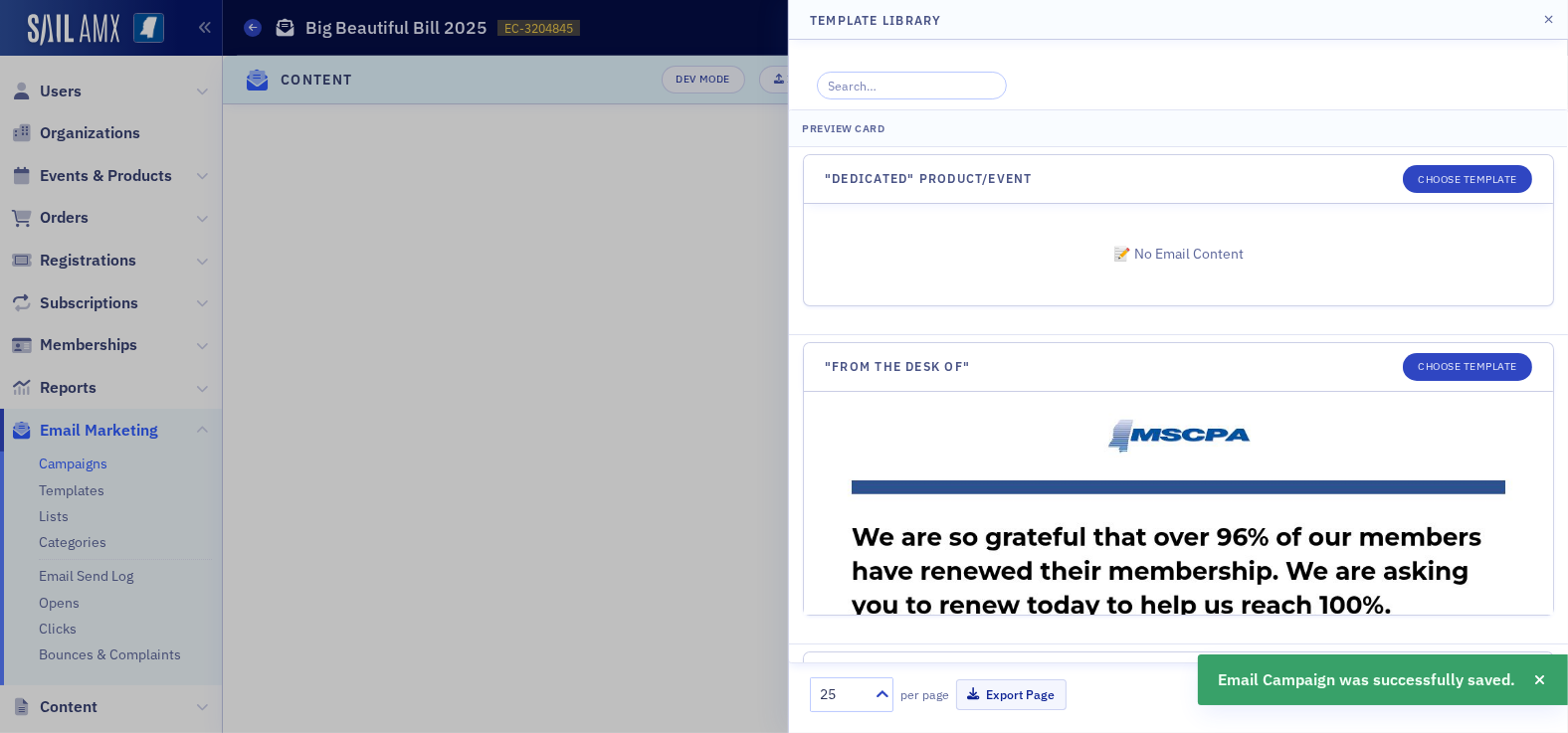 scroll, scrollTop: 209, scrollLeft: 0, axis: vertical 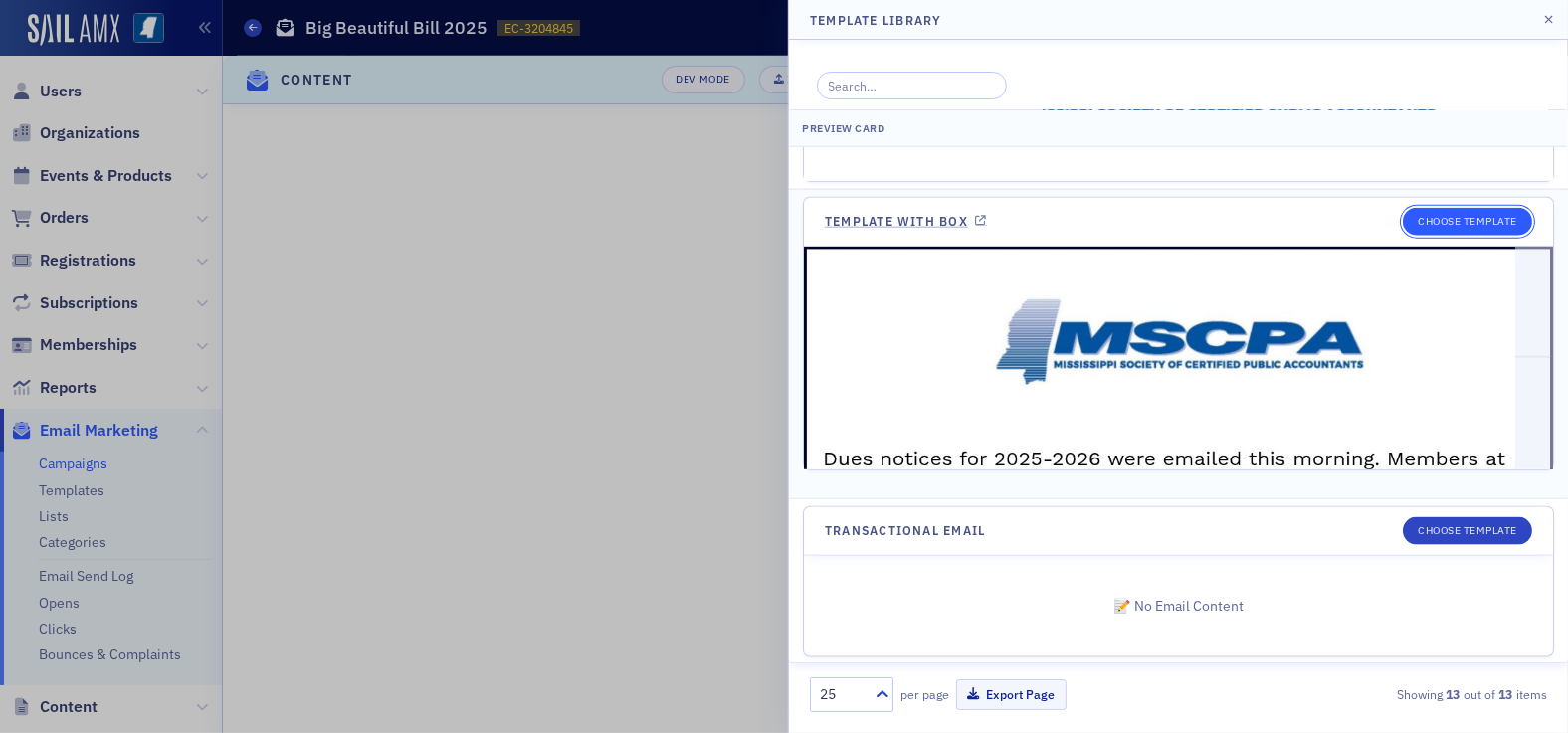 click on "Choose Template" at bounding box center [1468, 222] 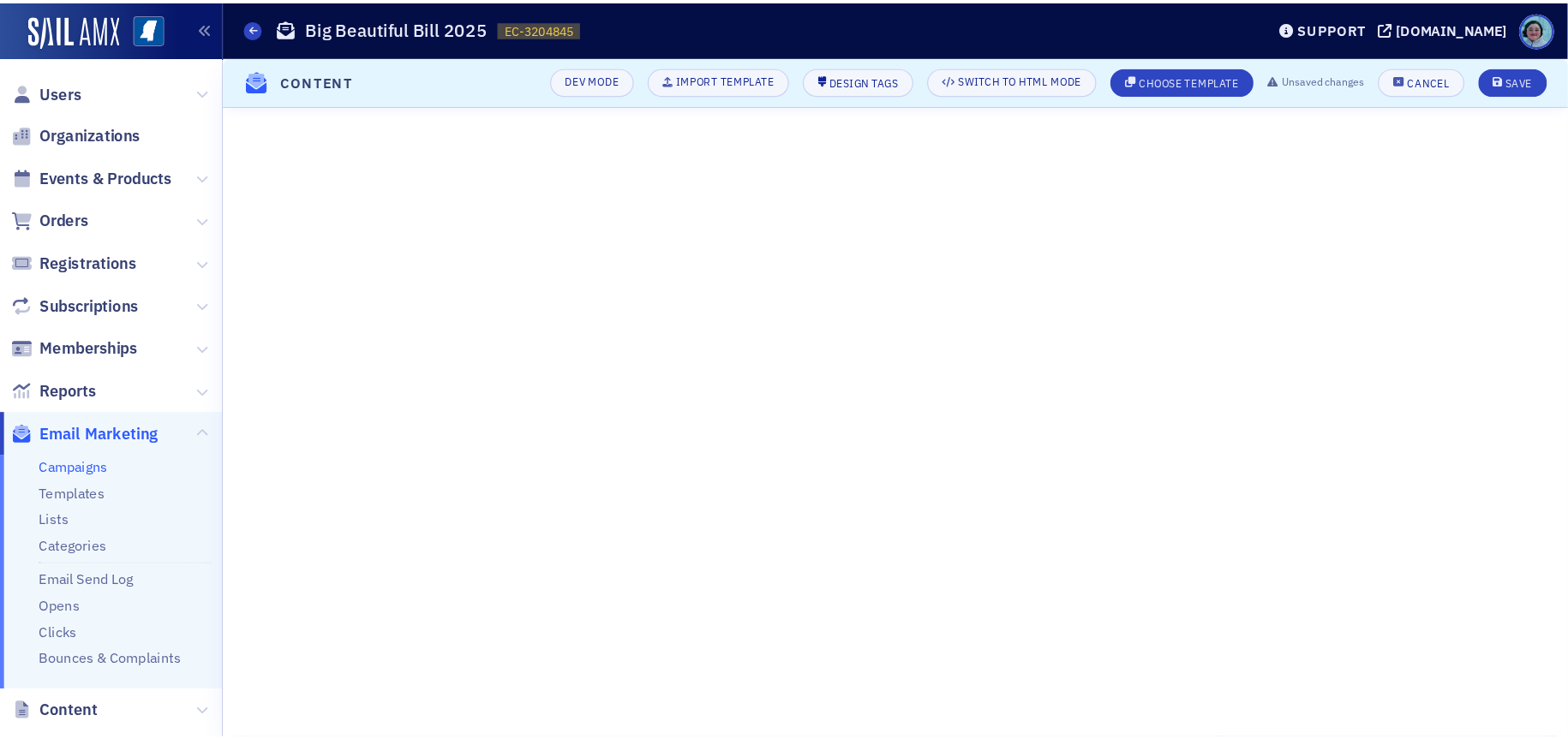 scroll, scrollTop: 21, scrollLeft: 0, axis: vertical 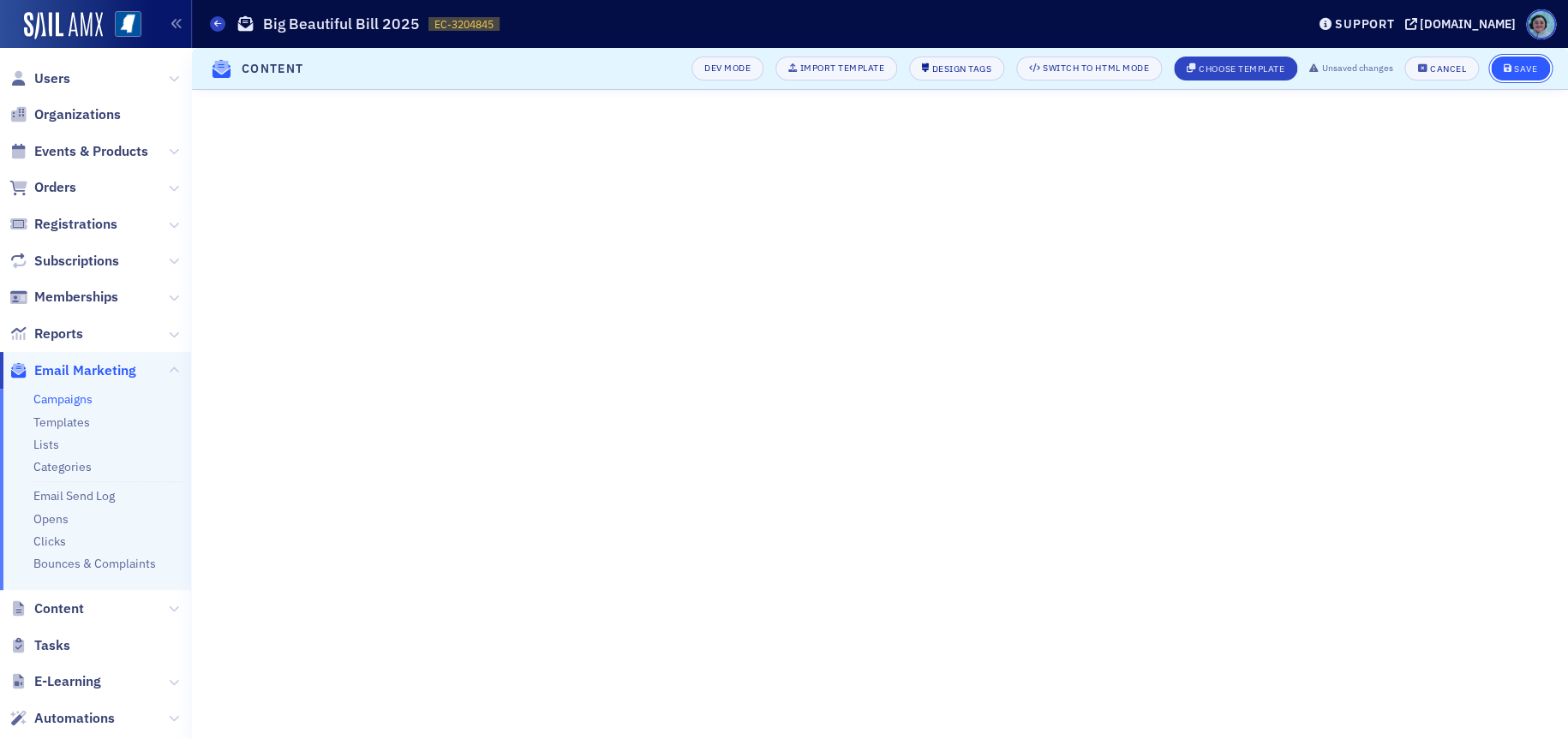 click on "Save" 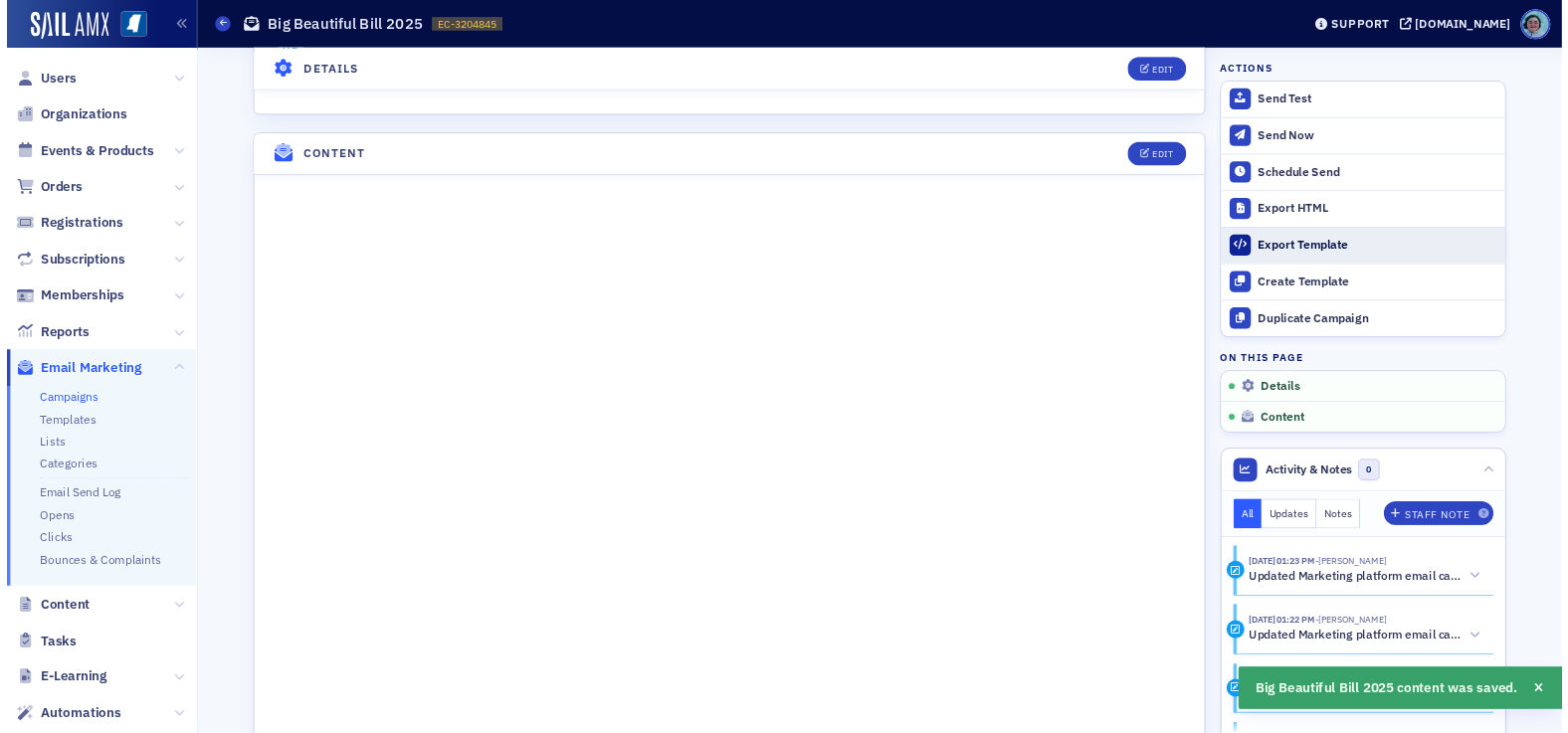 scroll, scrollTop: 858, scrollLeft: 0, axis: vertical 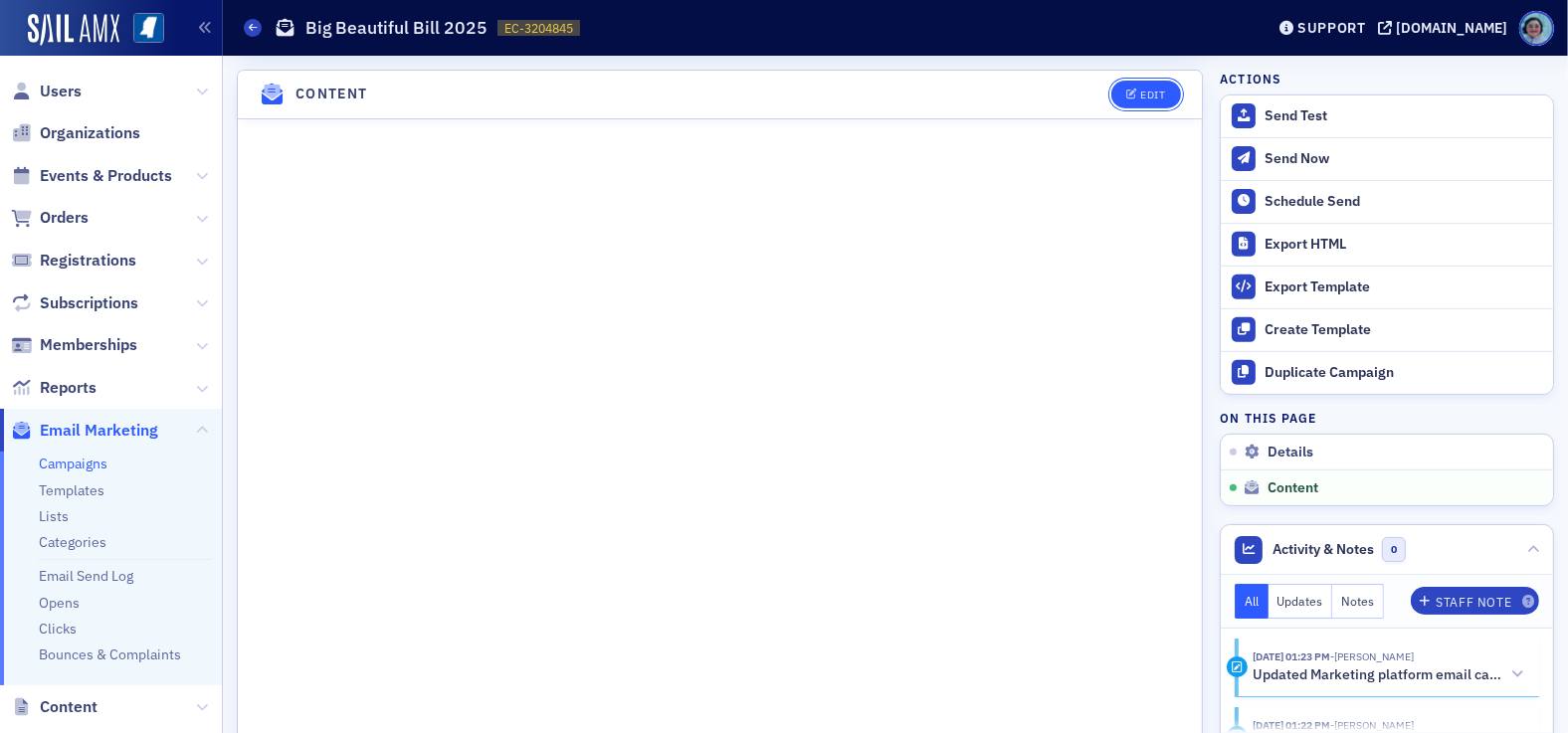 click 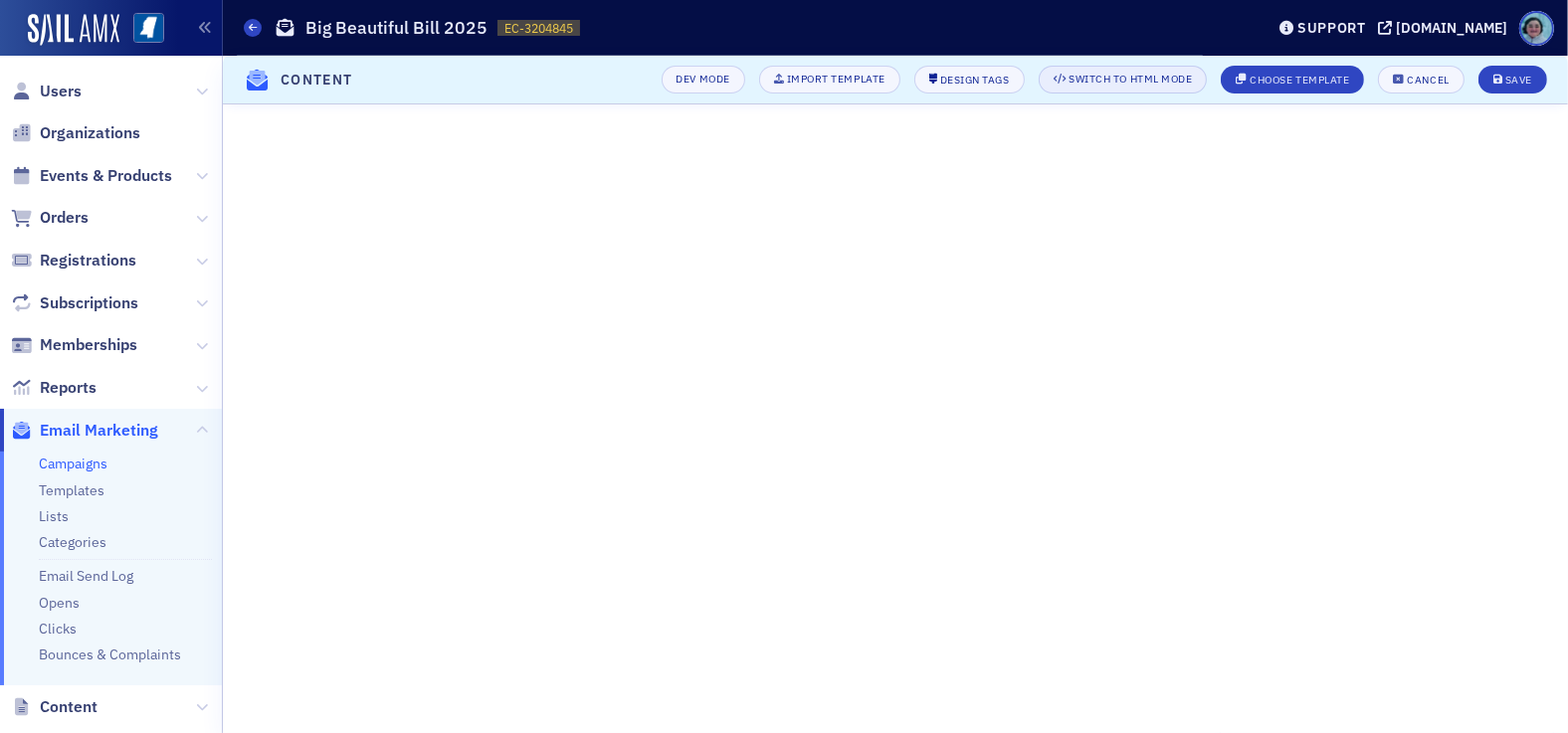 scroll, scrollTop: 205, scrollLeft: 0, axis: vertical 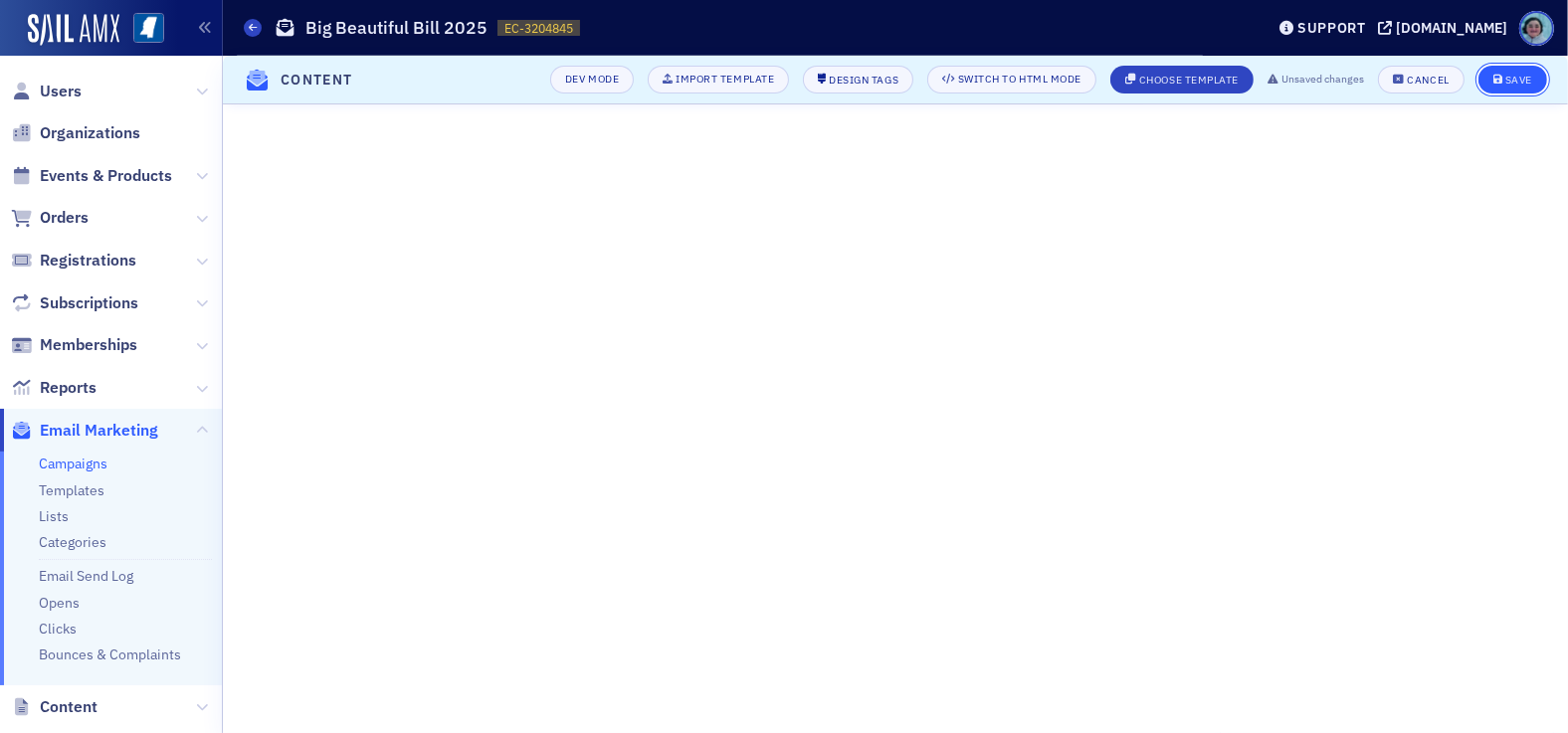 click on "Save" 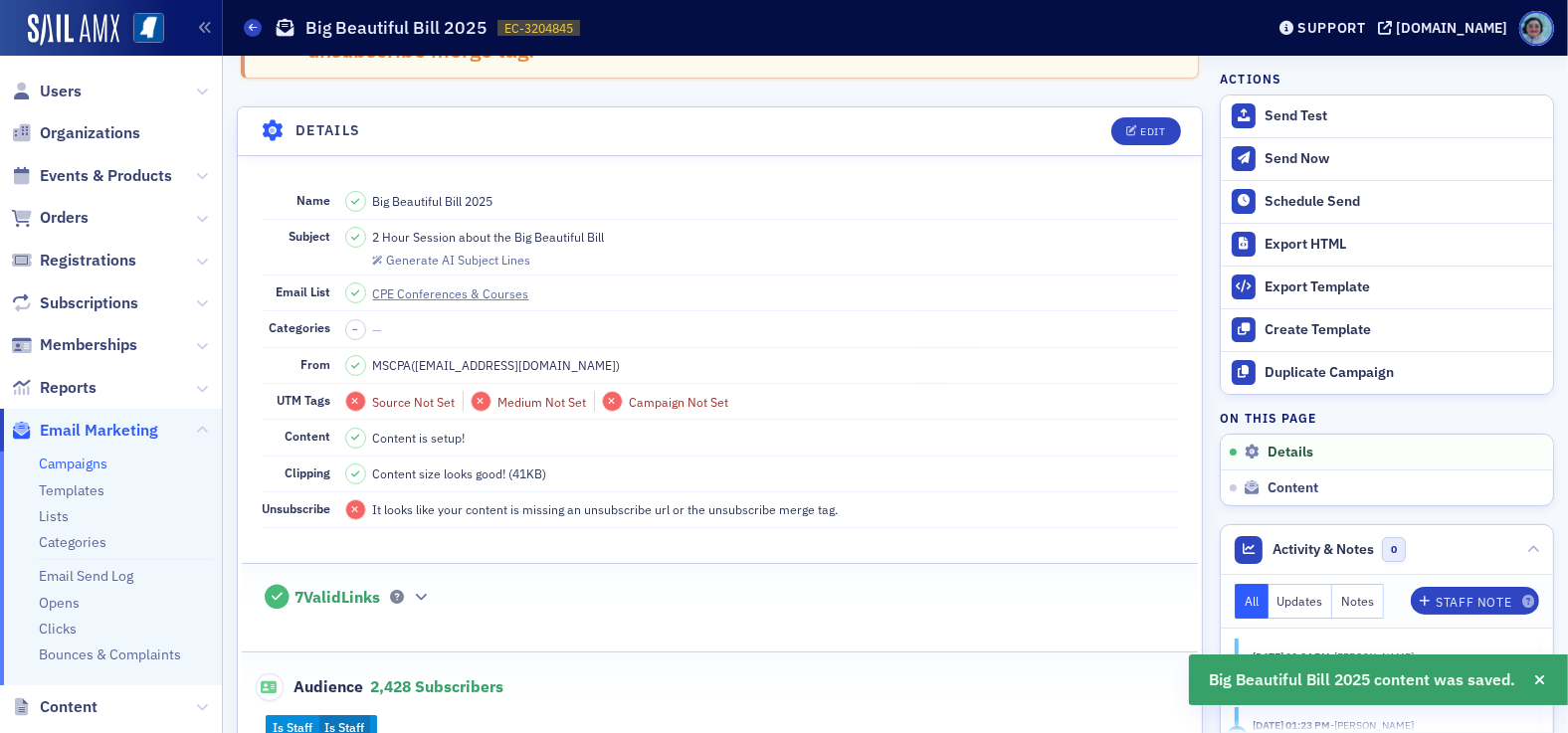 scroll, scrollTop: 0, scrollLeft: 0, axis: both 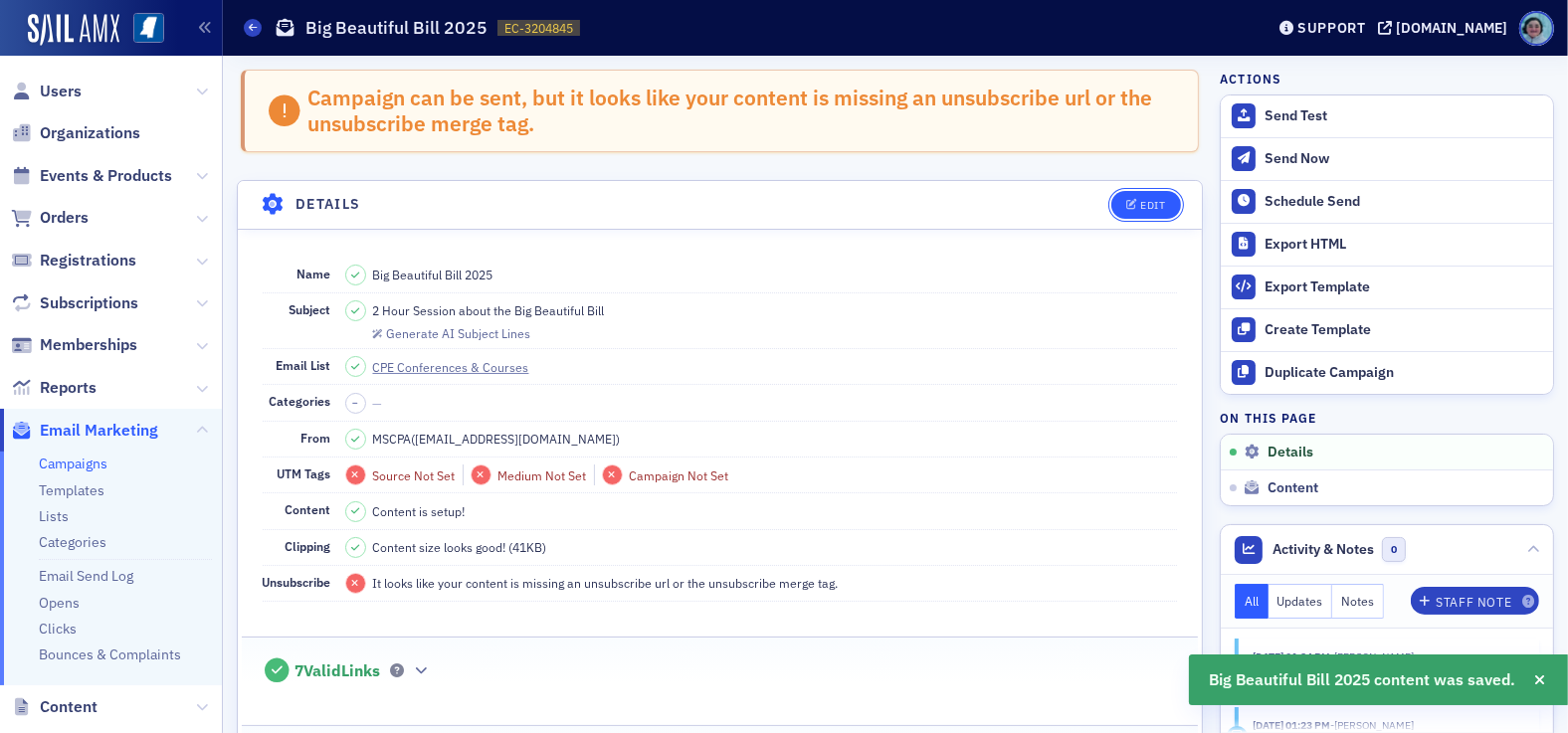 click on "Edit" 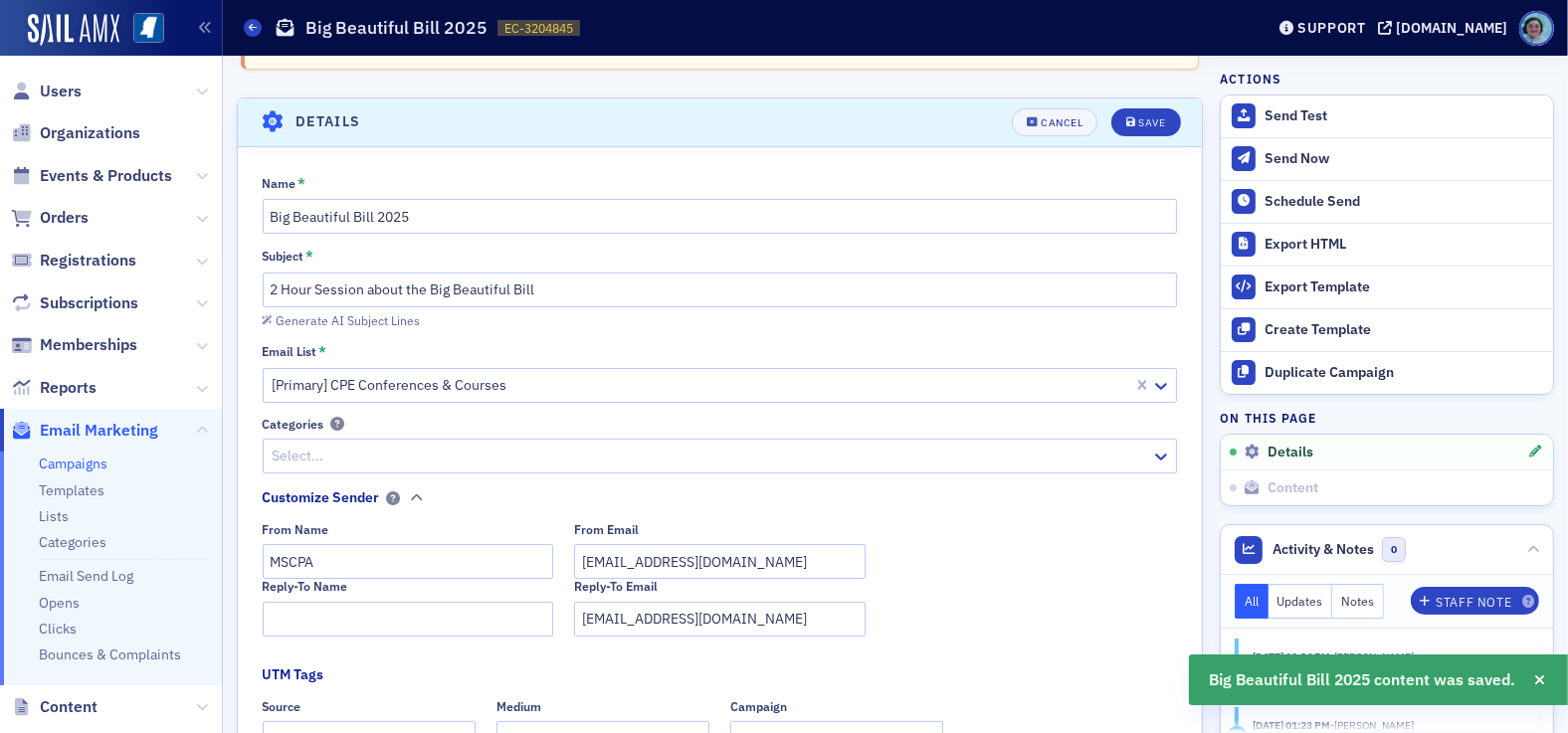 scroll, scrollTop: 113, scrollLeft: 0, axis: vertical 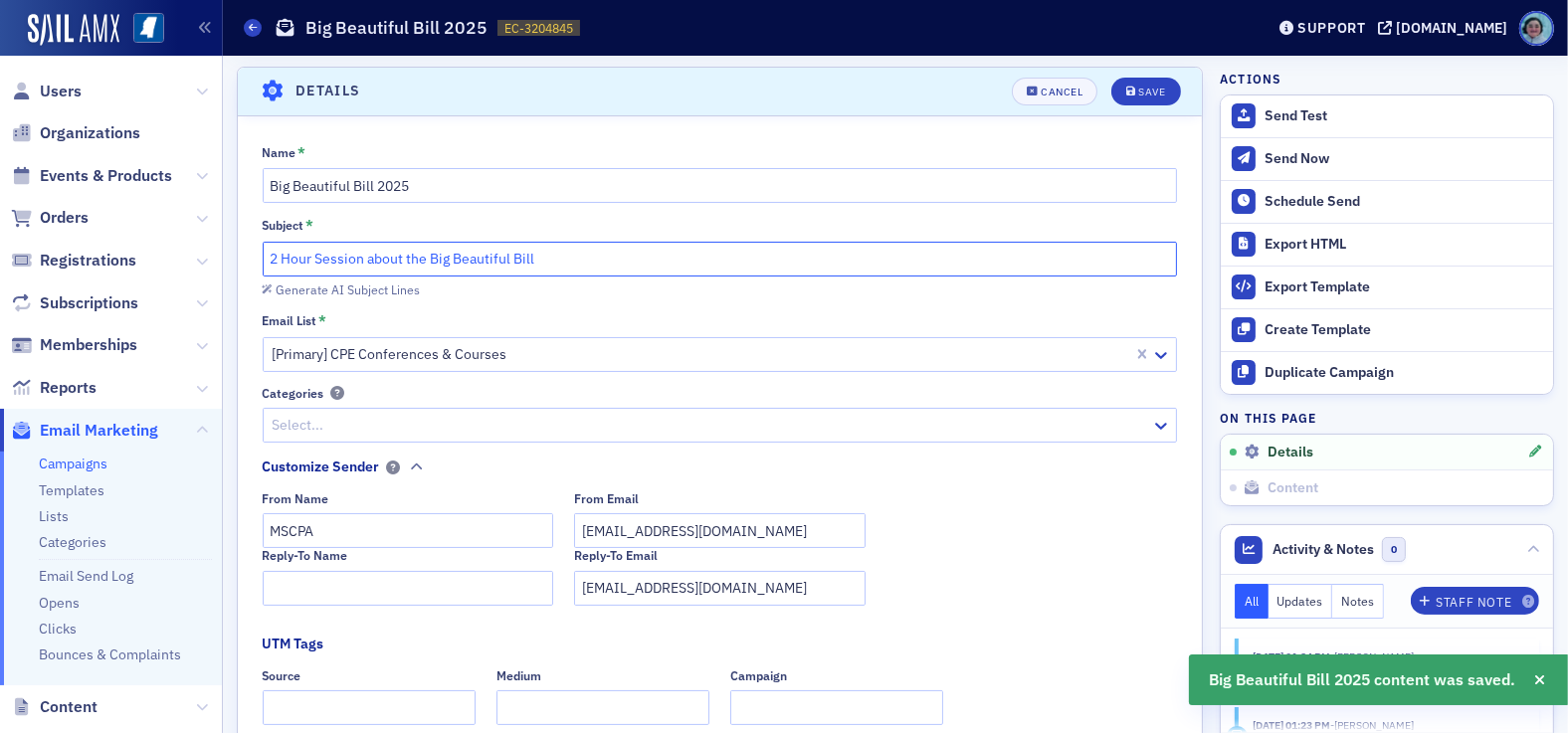 drag, startPoint x: 277, startPoint y: 250, endPoint x: 248, endPoint y: 255, distance: 29.427878 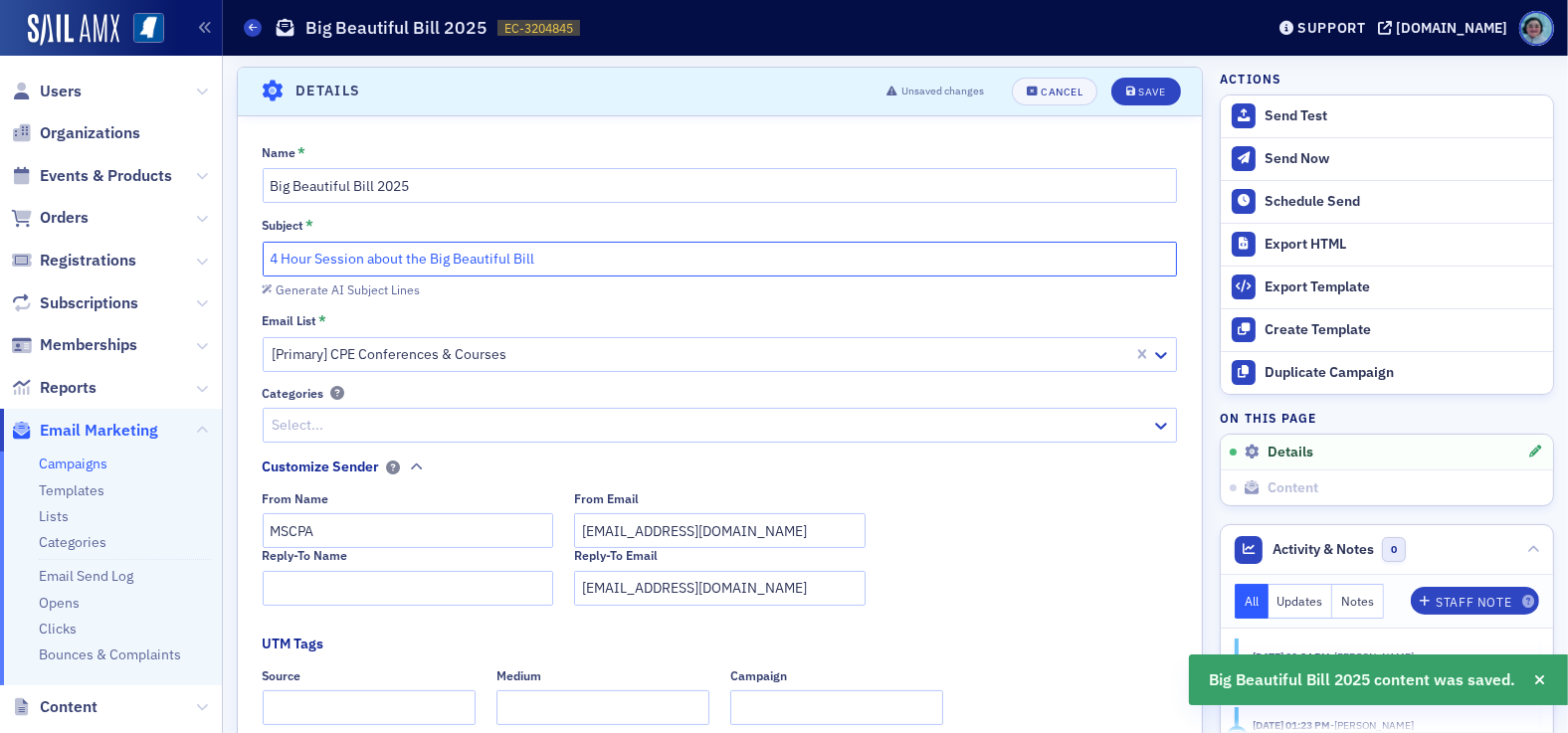 click on "4 Hour Session about the Big Beautiful Bill" 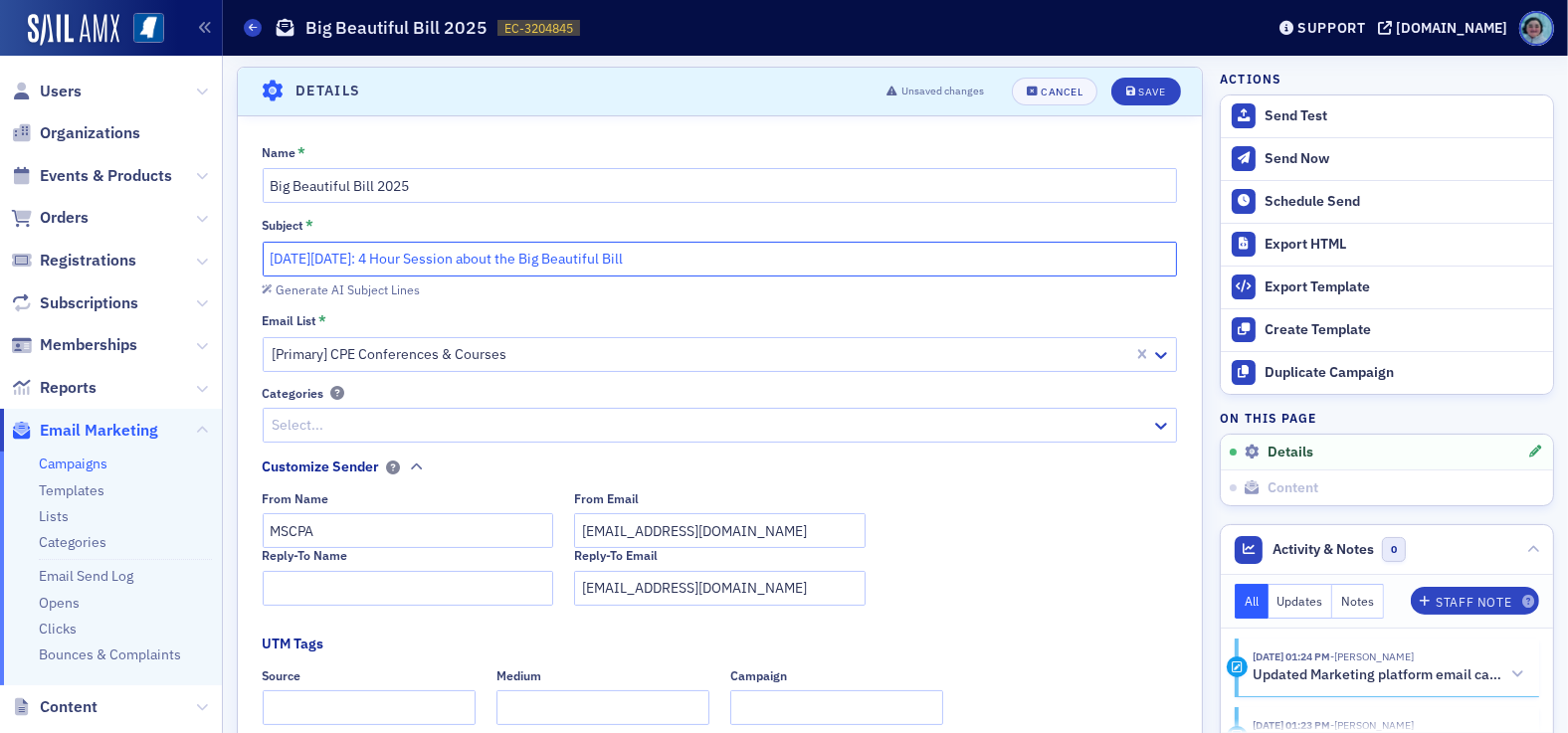 drag, startPoint x: 607, startPoint y: 262, endPoint x: 445, endPoint y: 258, distance: 162.04938 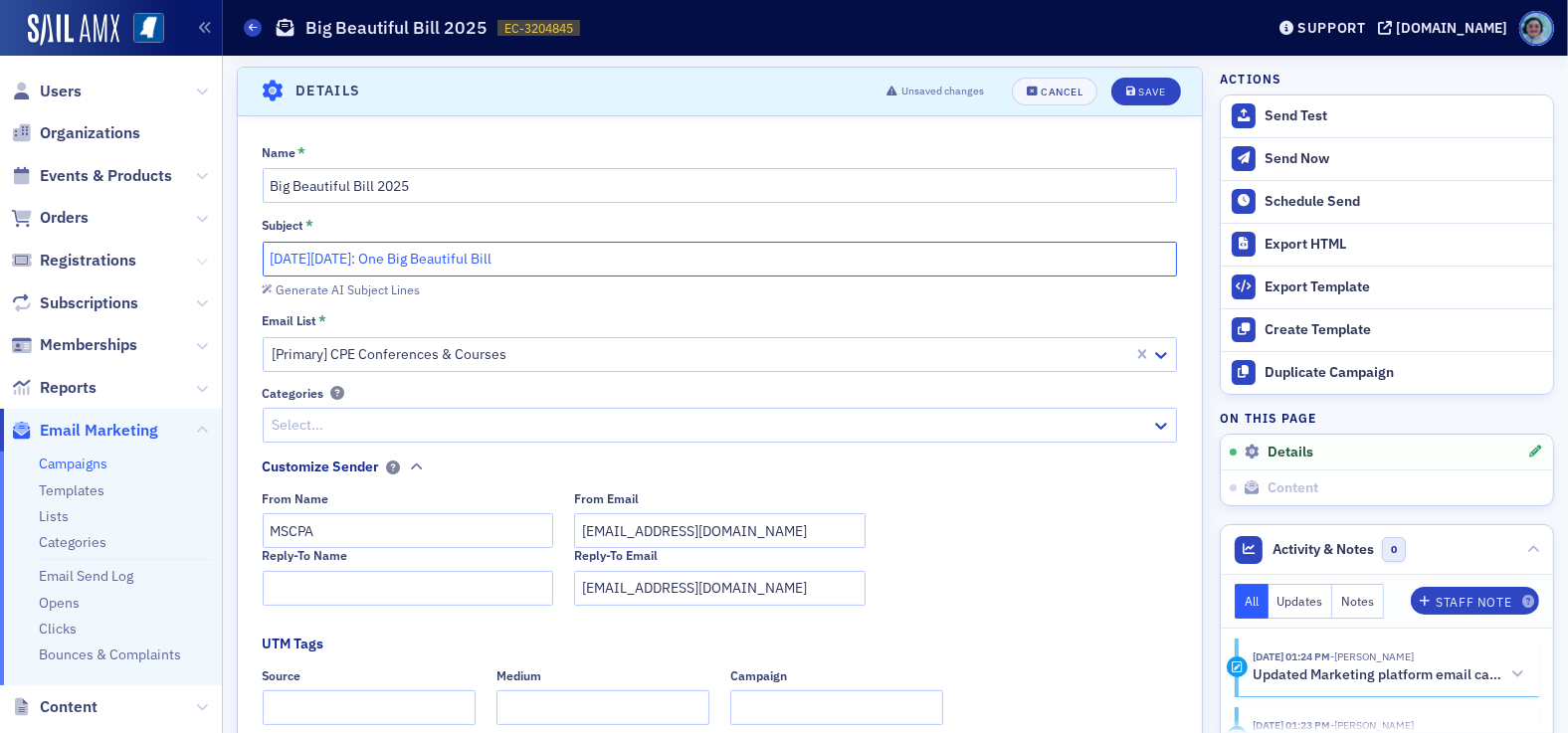 drag, startPoint x: 377, startPoint y: 250, endPoint x: 180, endPoint y: 267, distance: 197.73214 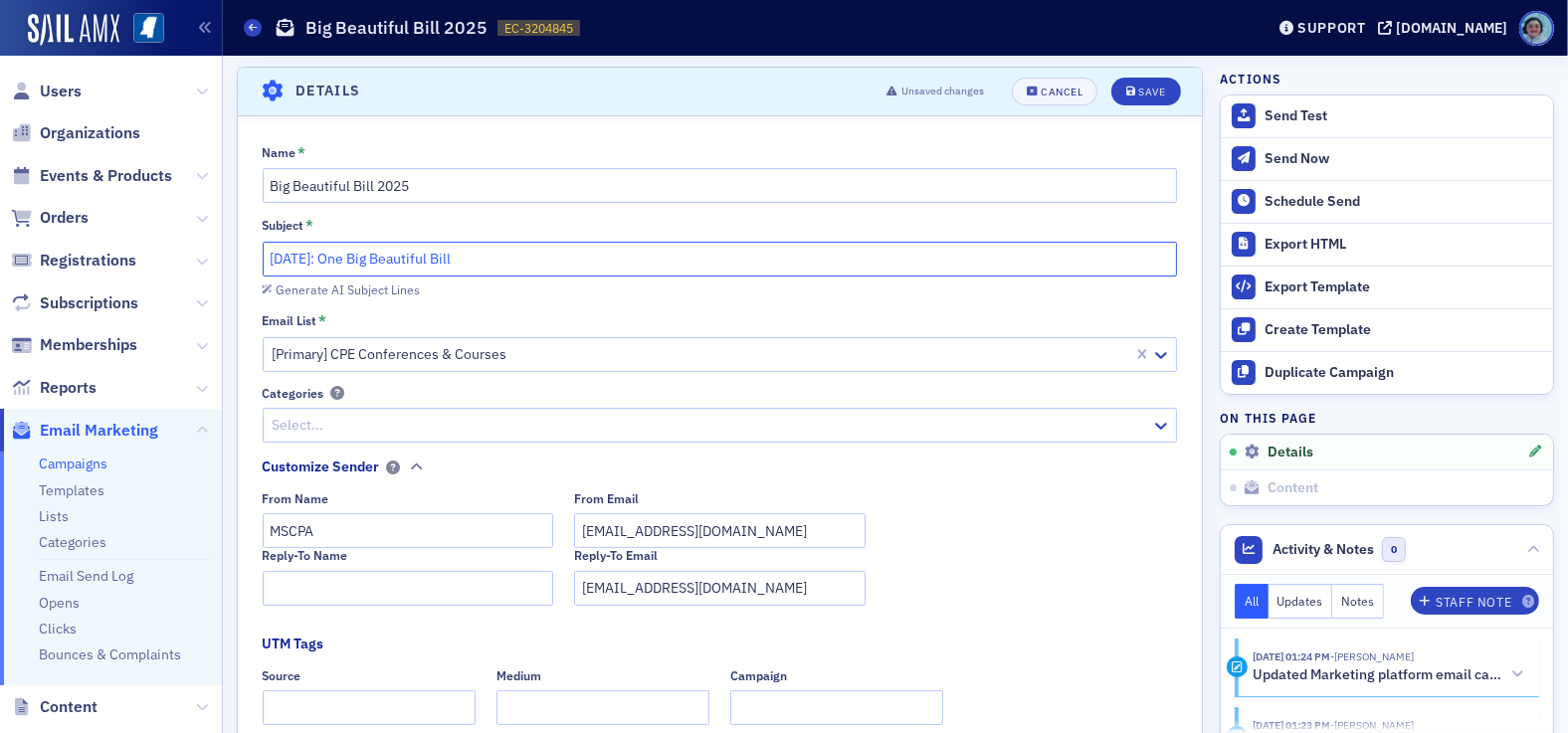 click on "JULY 9TH: One Big Beautiful Bill" 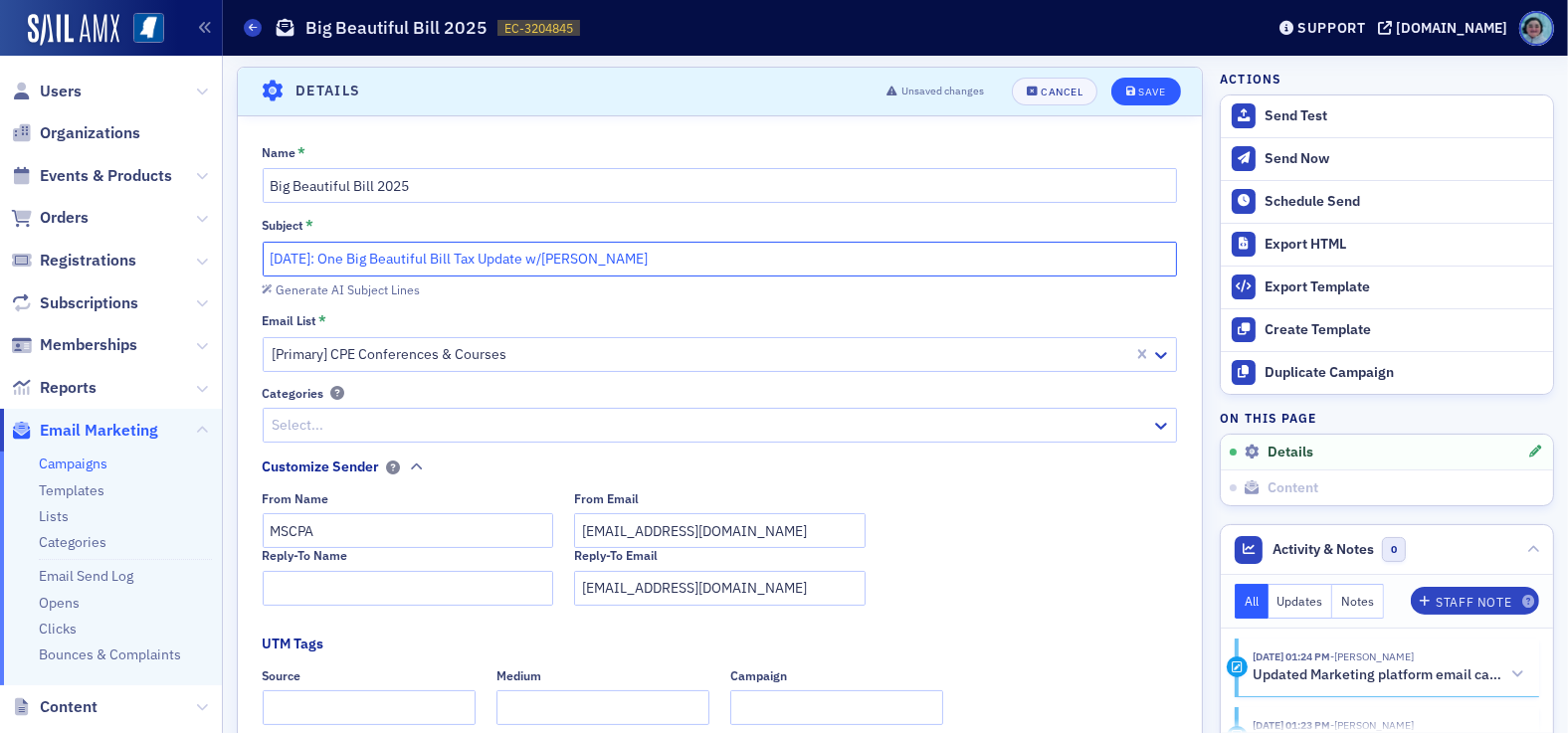type on "JULY 9TH: One Big Beautiful Bill Tax Update w/Bill Taylor" 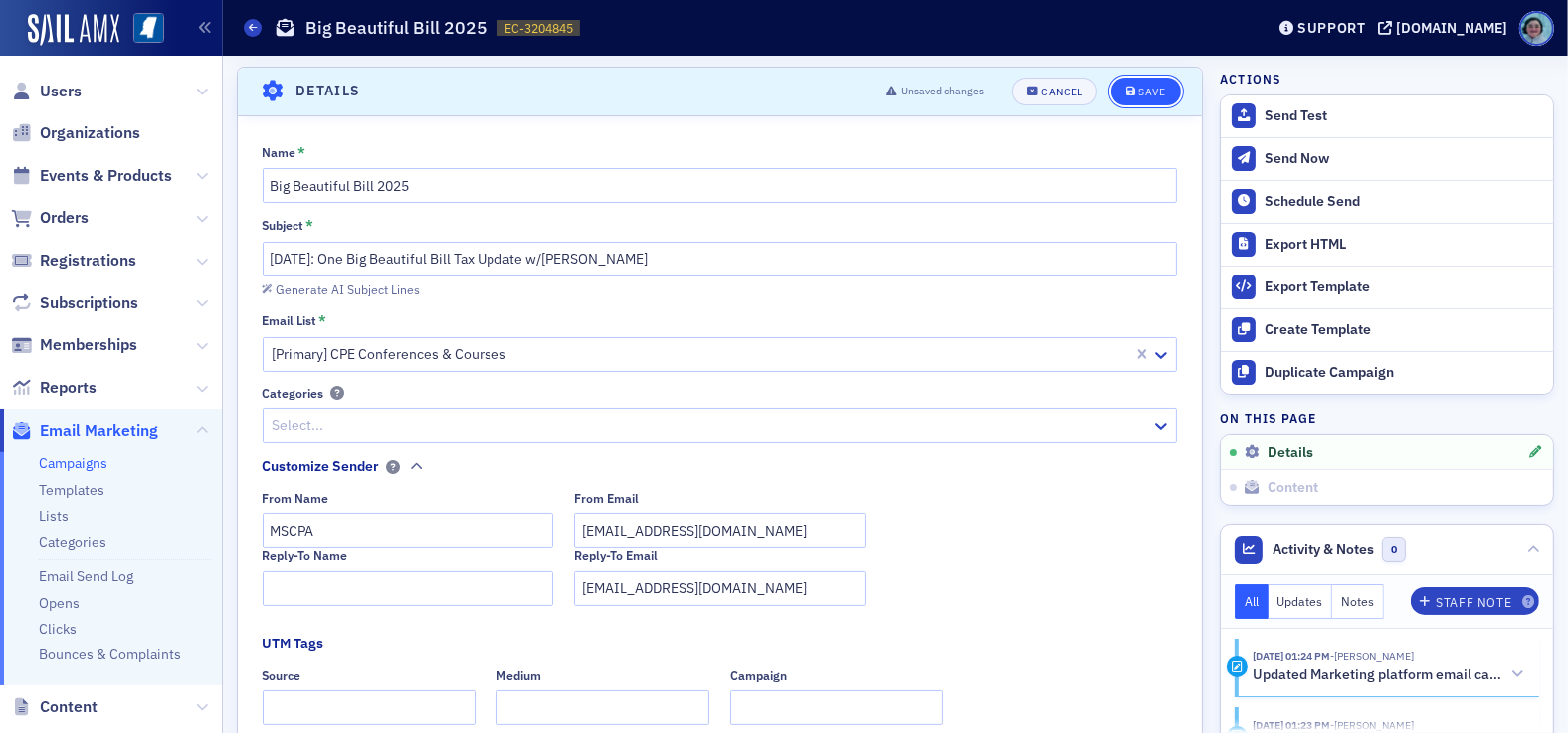 click on "Save" 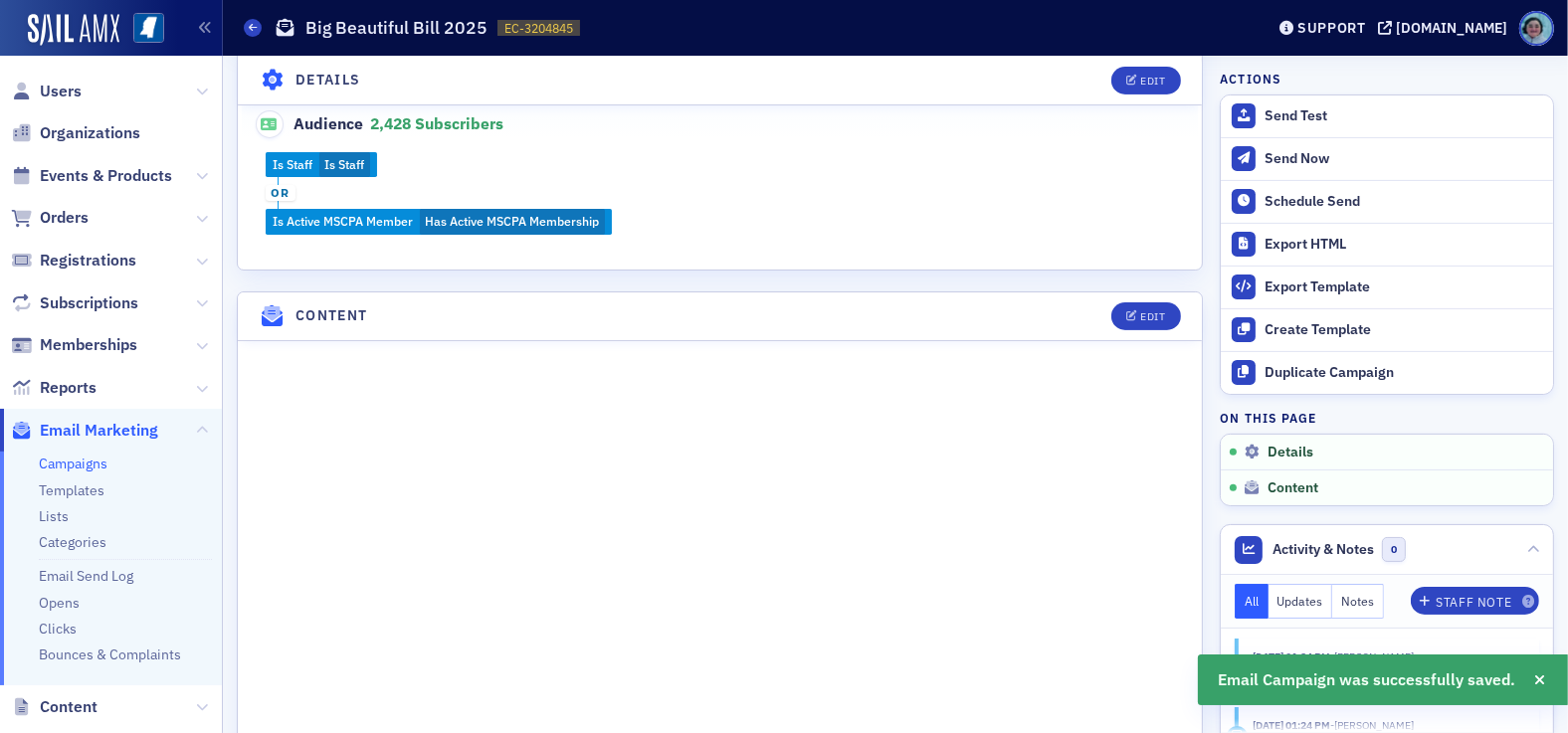 scroll, scrollTop: 710, scrollLeft: 0, axis: vertical 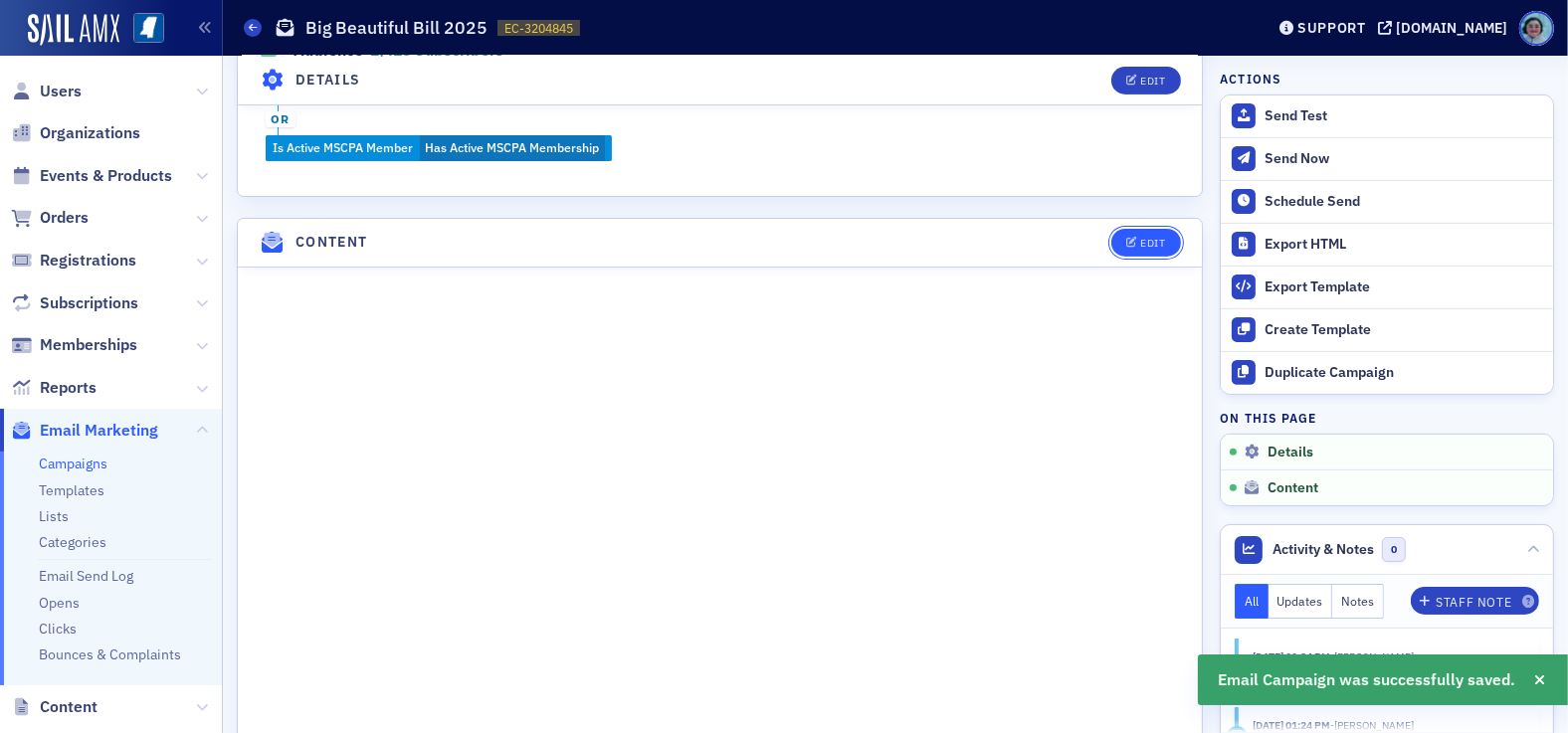 click on "Edit" 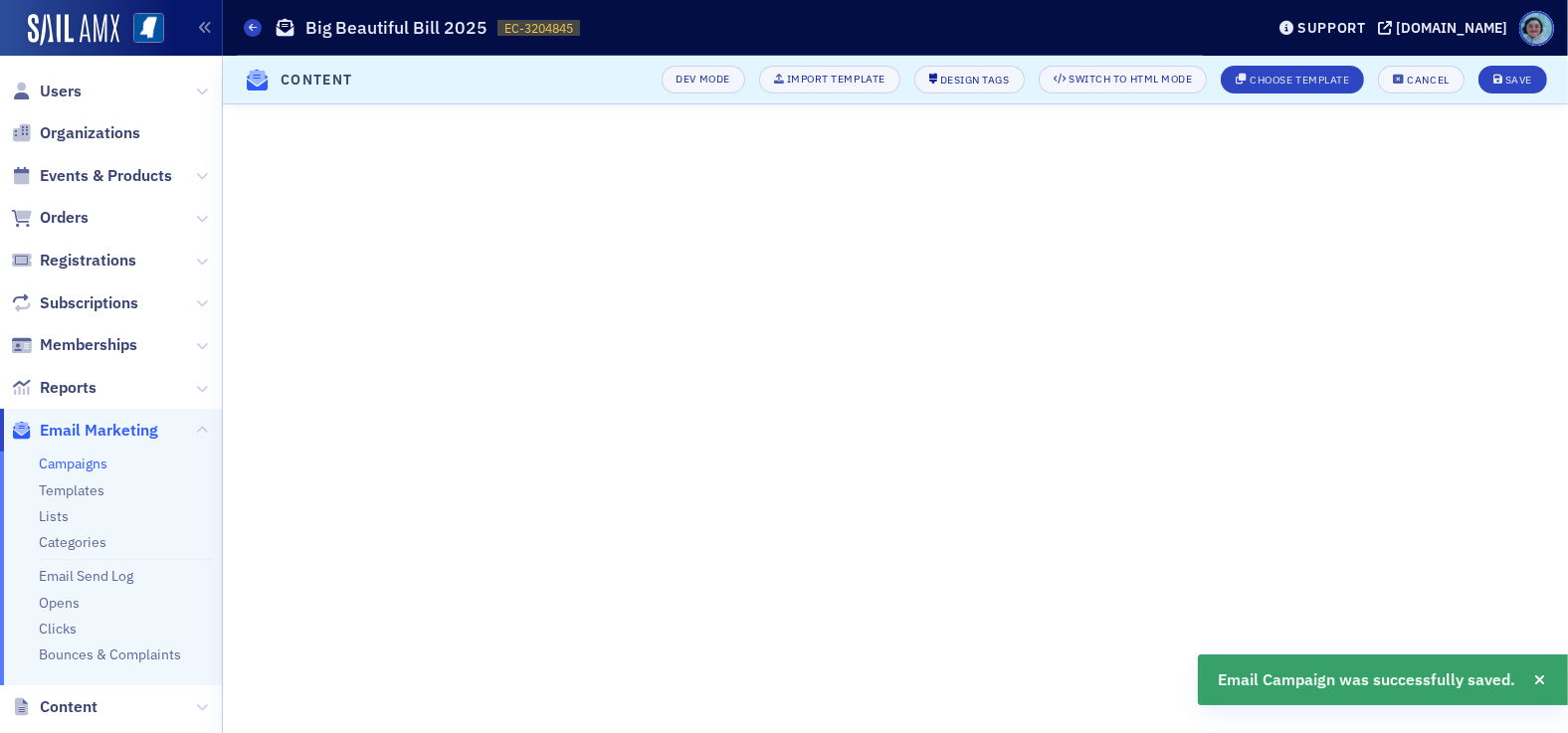 scroll, scrollTop: 205, scrollLeft: 0, axis: vertical 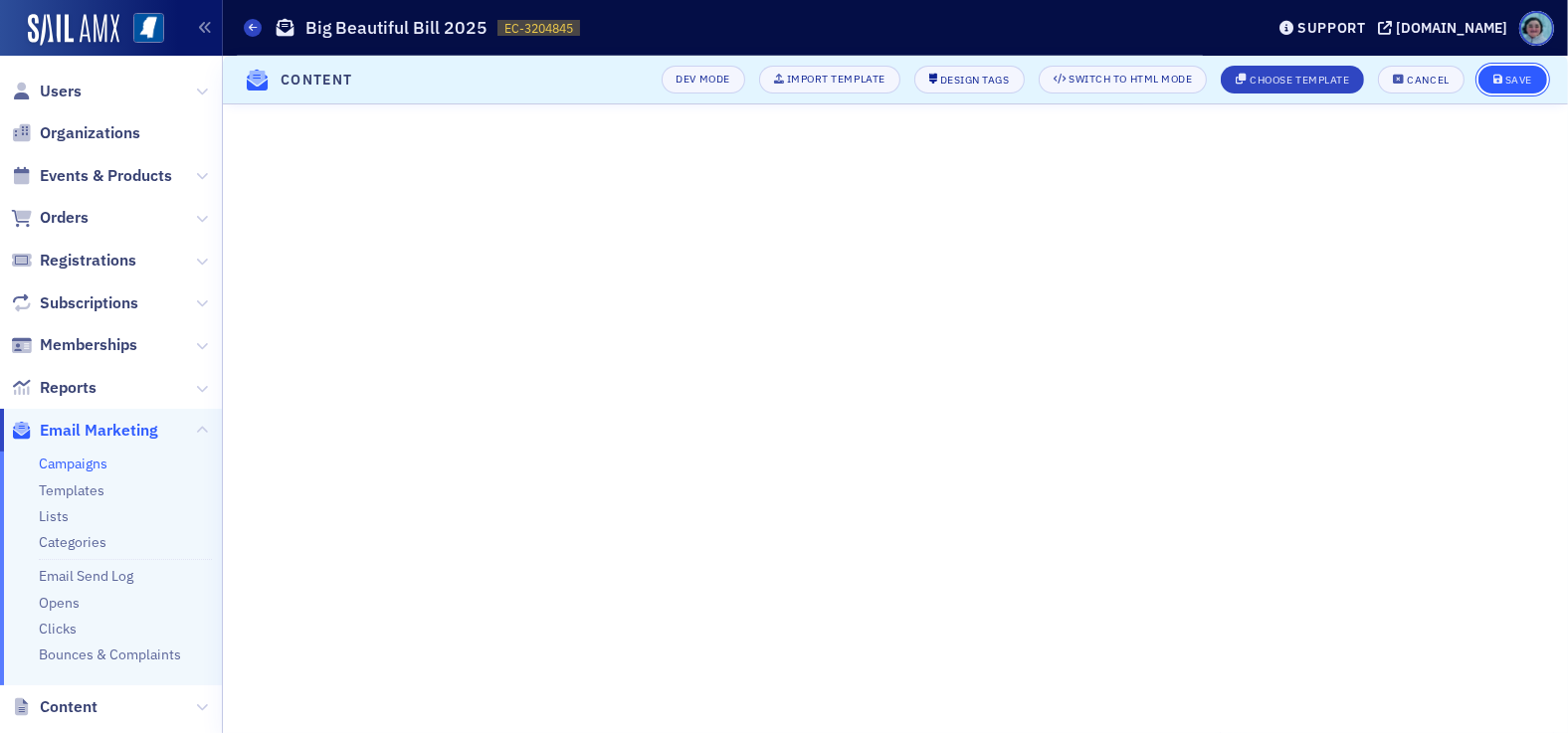 click on "Save" 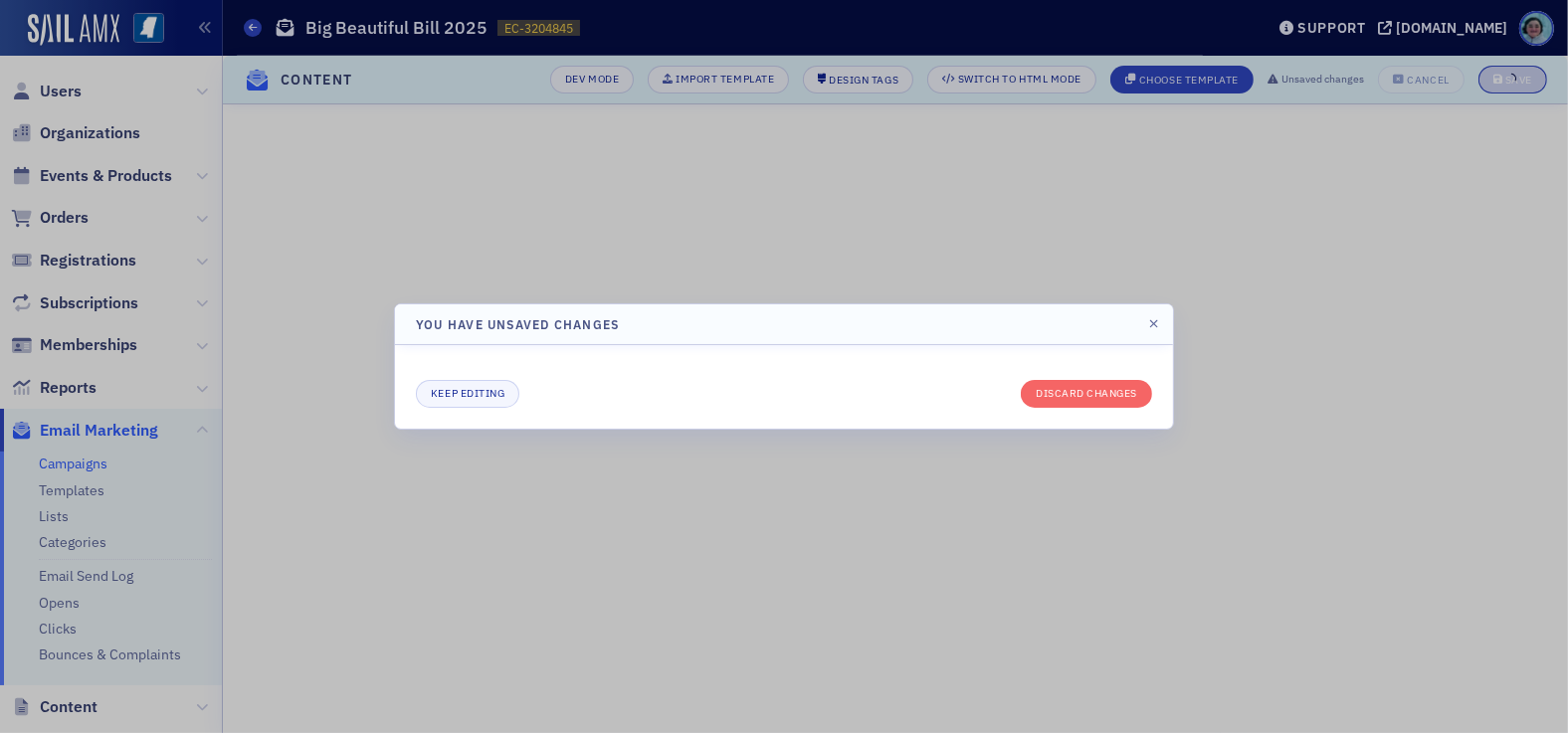 click on "Keep editing Discard changes" at bounding box center [784, 387] 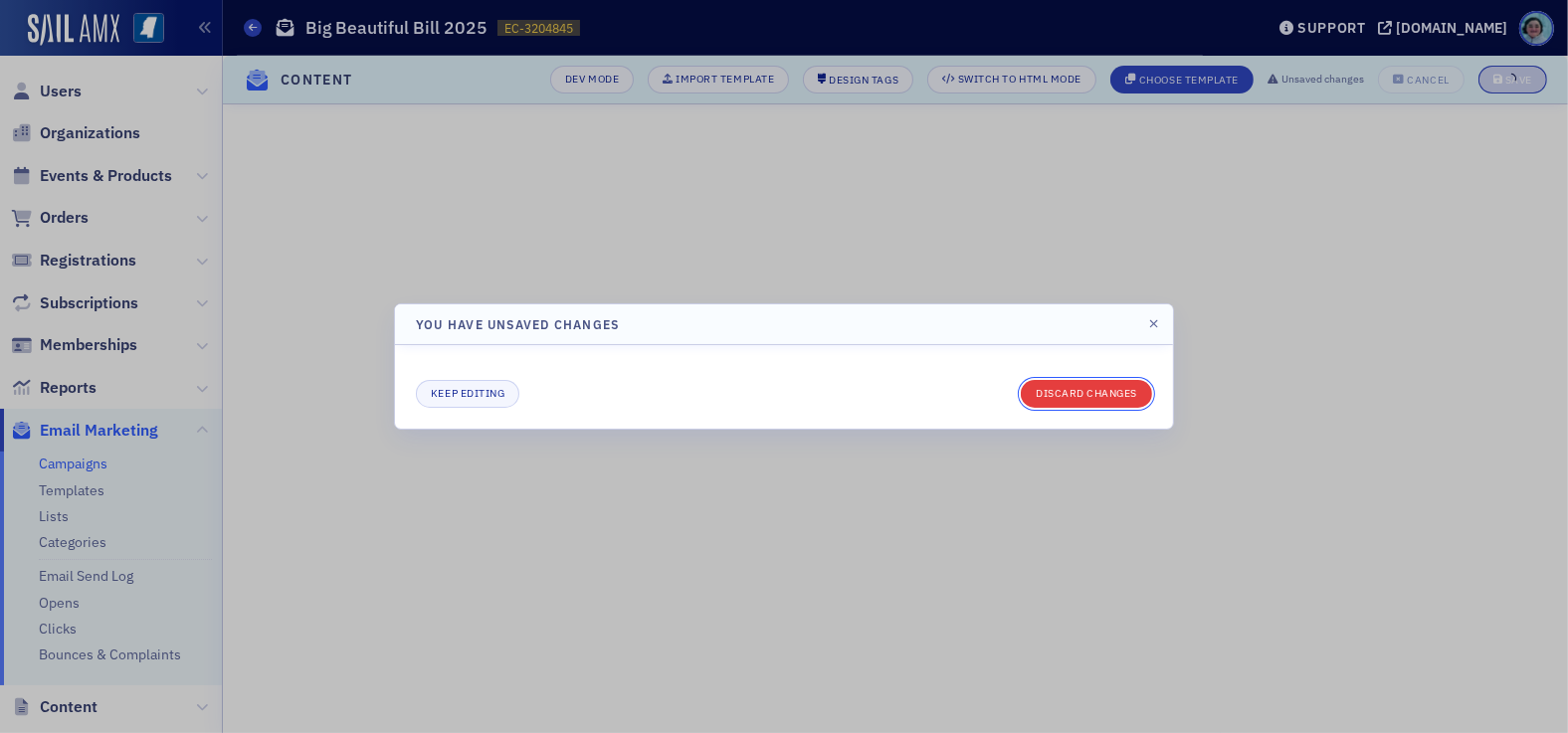 click on "Discard changes" at bounding box center [1086, 394] 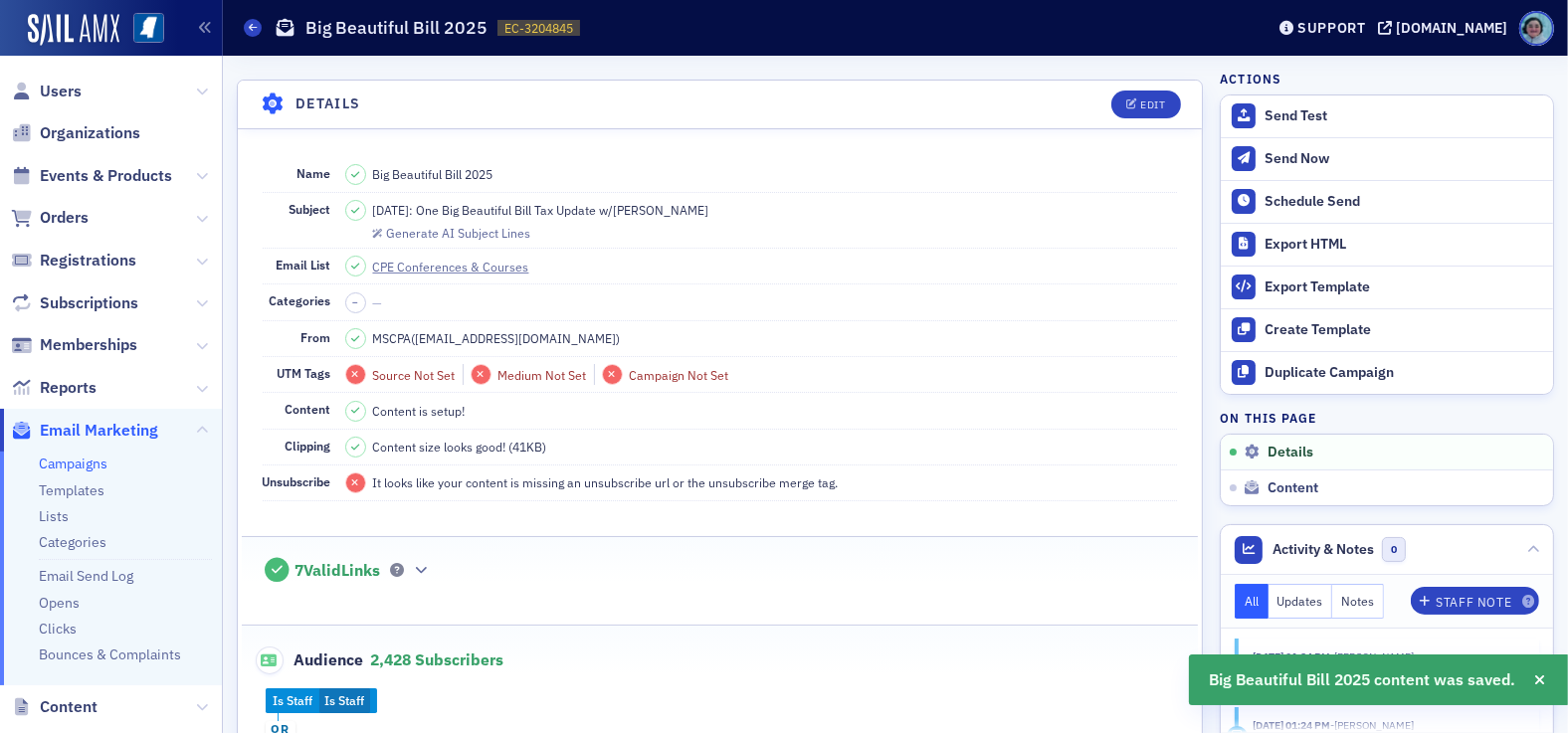 scroll, scrollTop: 0, scrollLeft: 0, axis: both 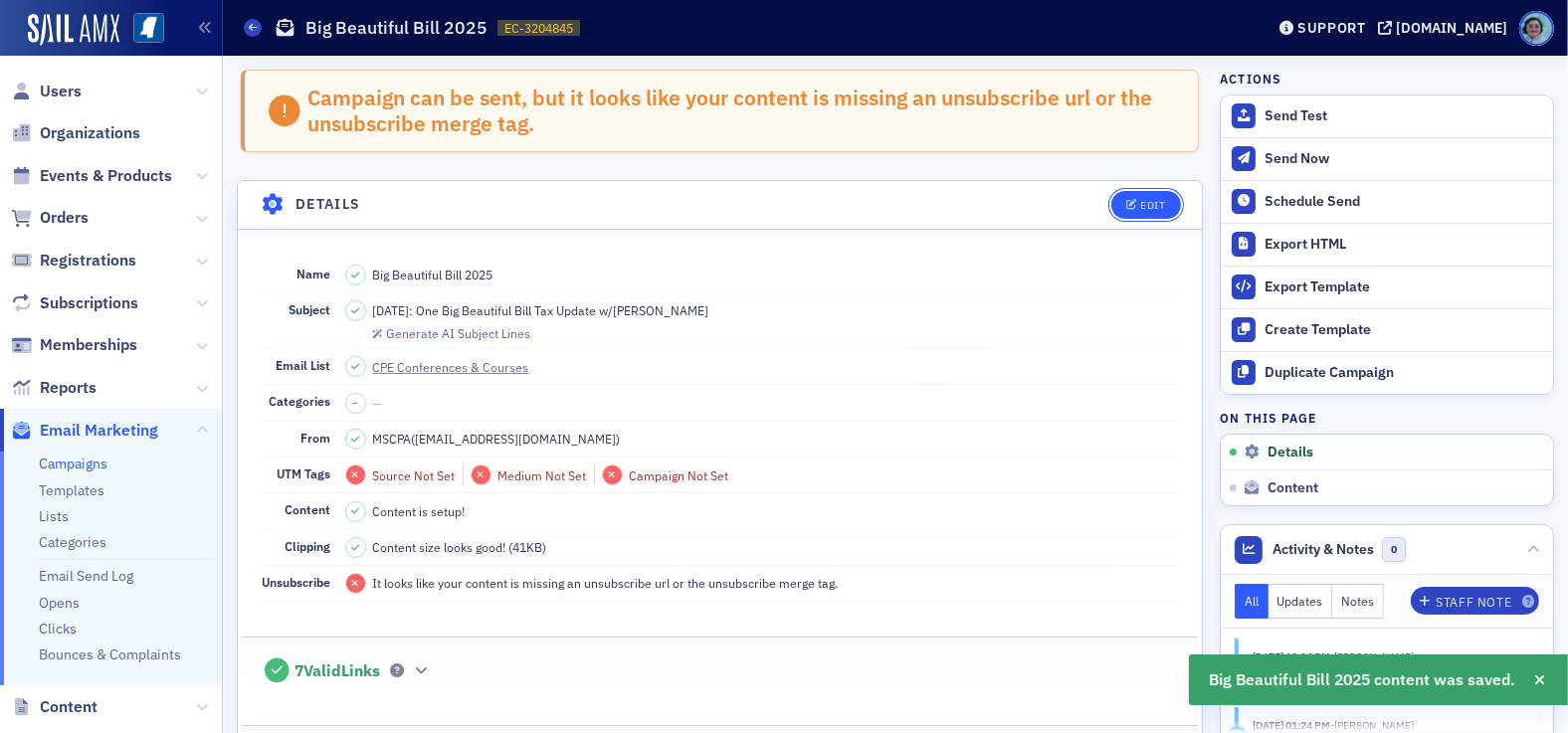 click on "Edit" 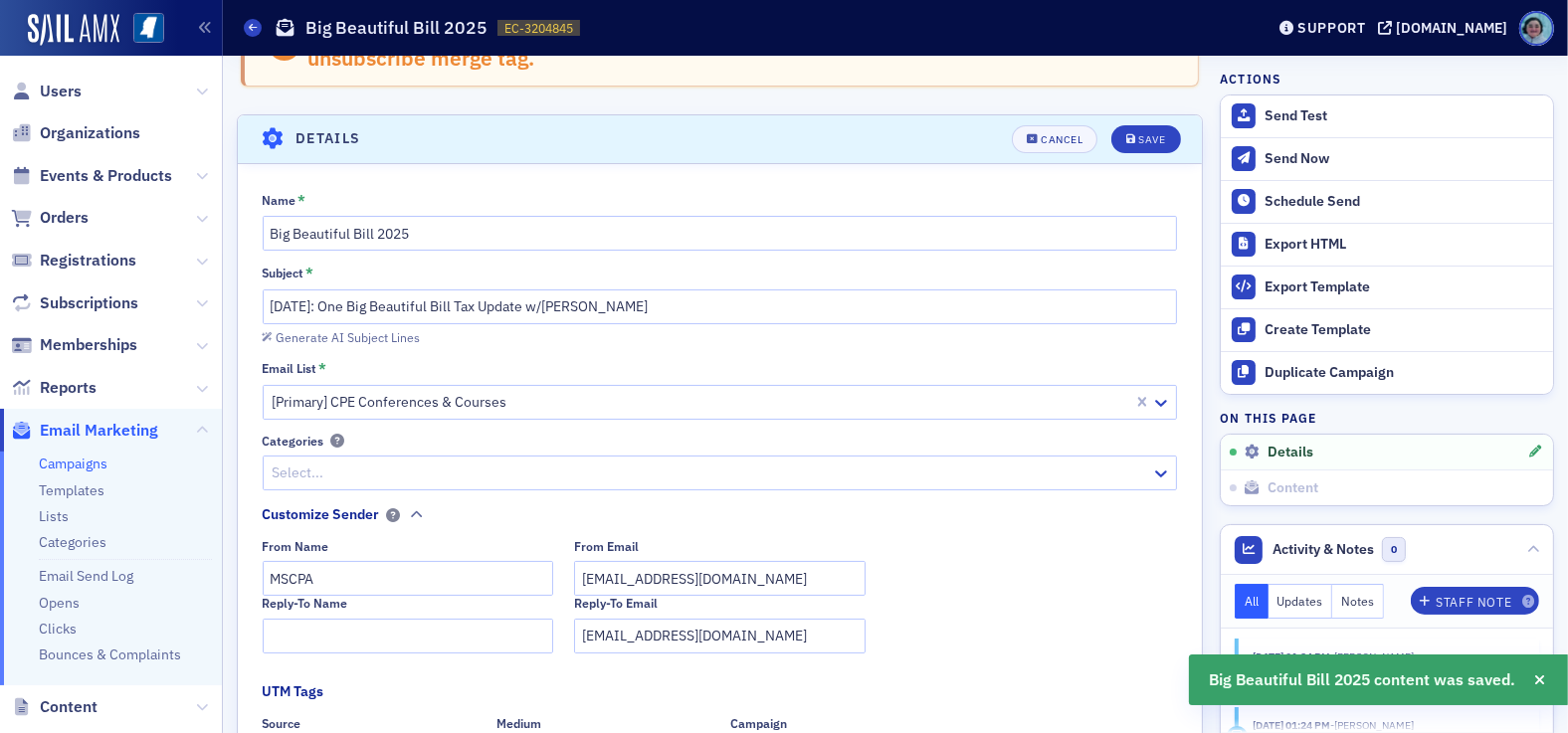 scroll, scrollTop: 113, scrollLeft: 0, axis: vertical 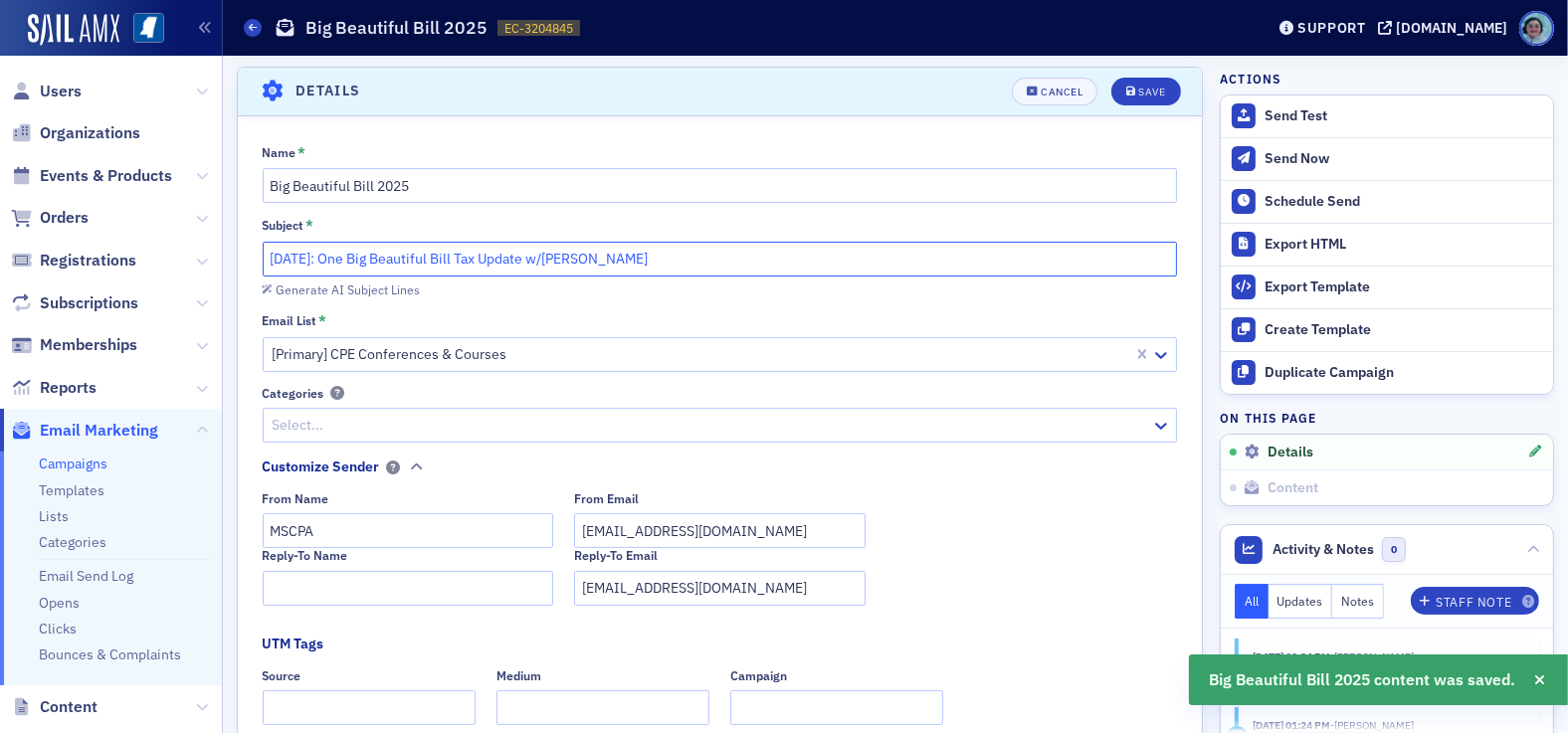 click on "JULY 9TH: One Big Beautiful Bill Tax Update w/Bill Taylor" 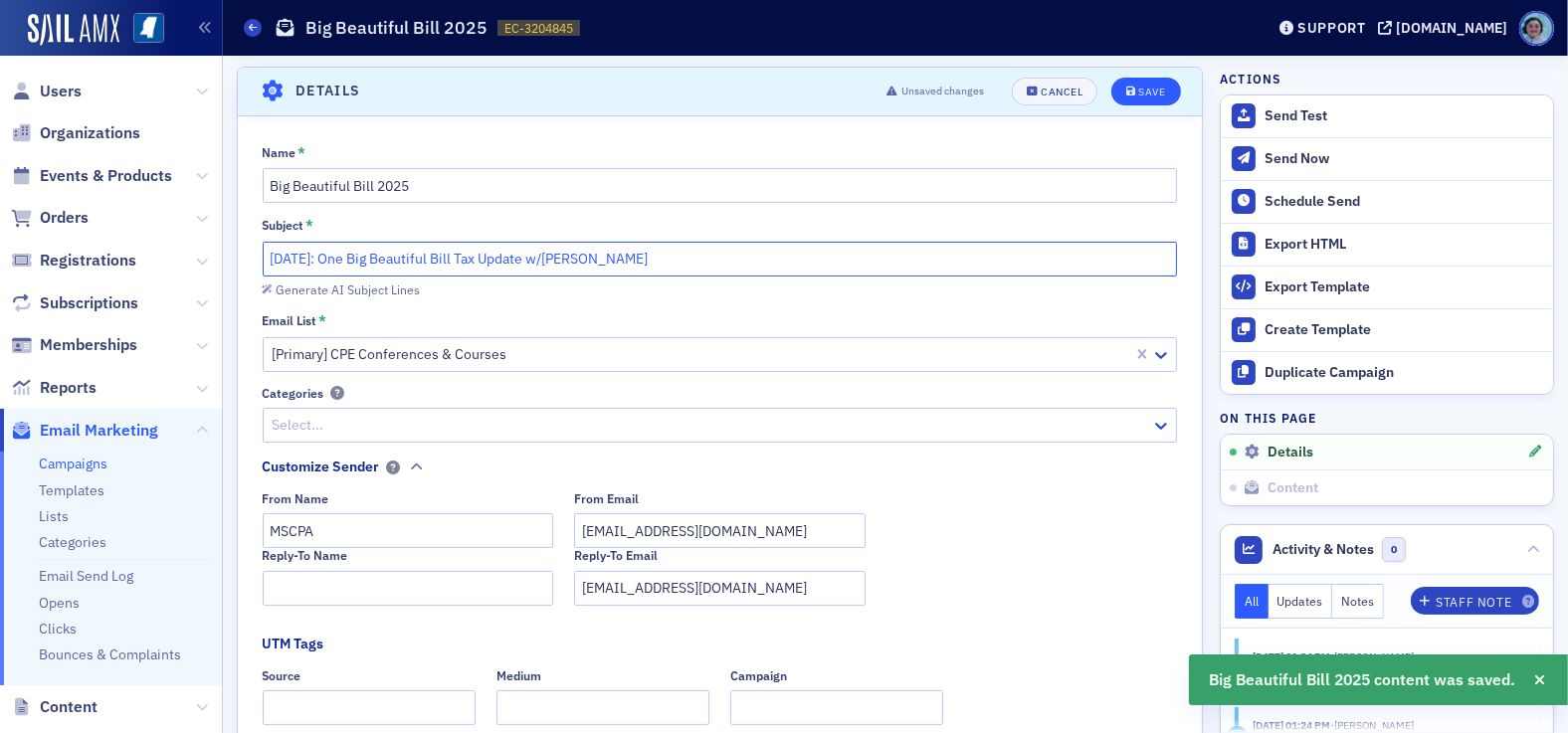 type on "JULY 10TH: One Big Beautiful Bill Tax Update w/Bill Taylor" 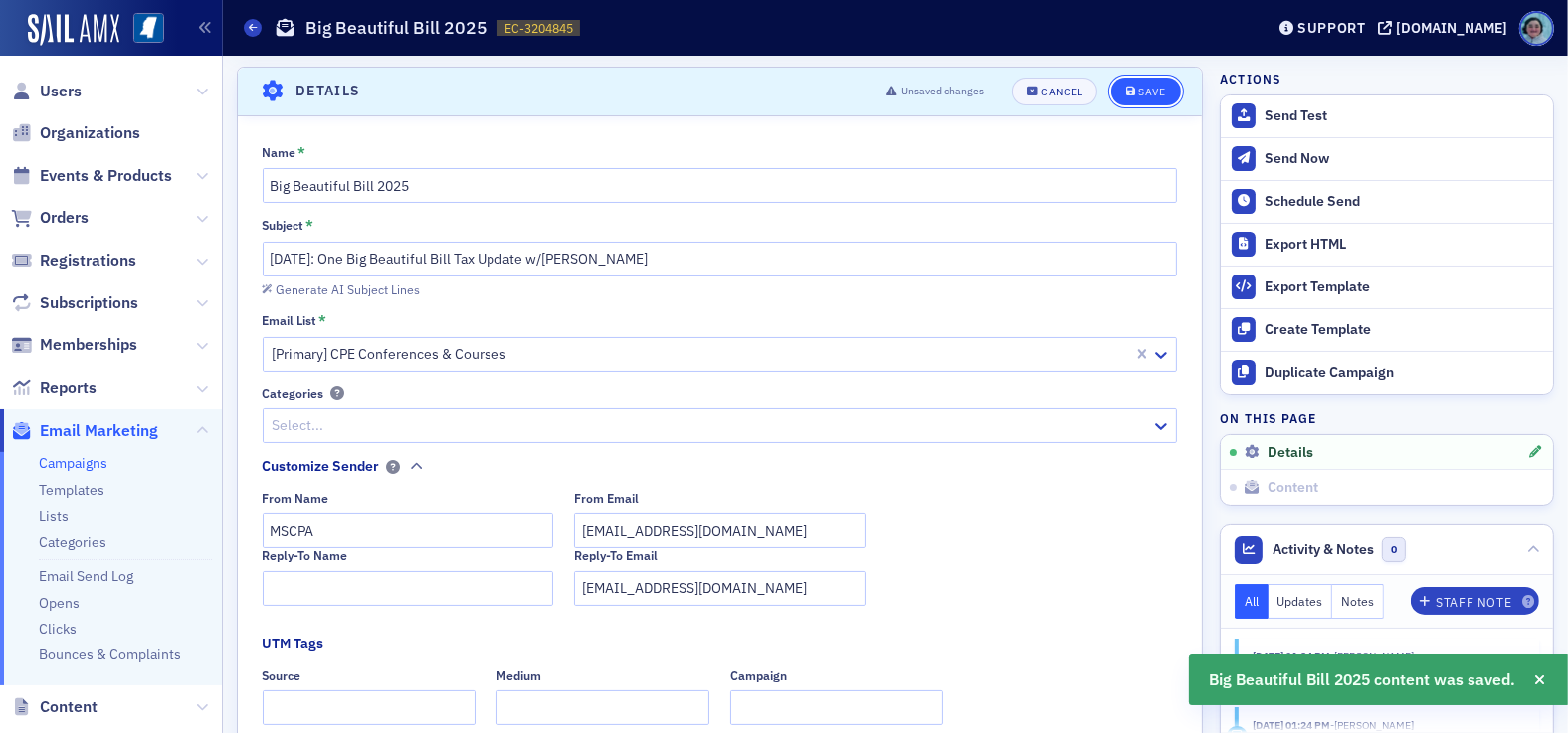click on "Save" 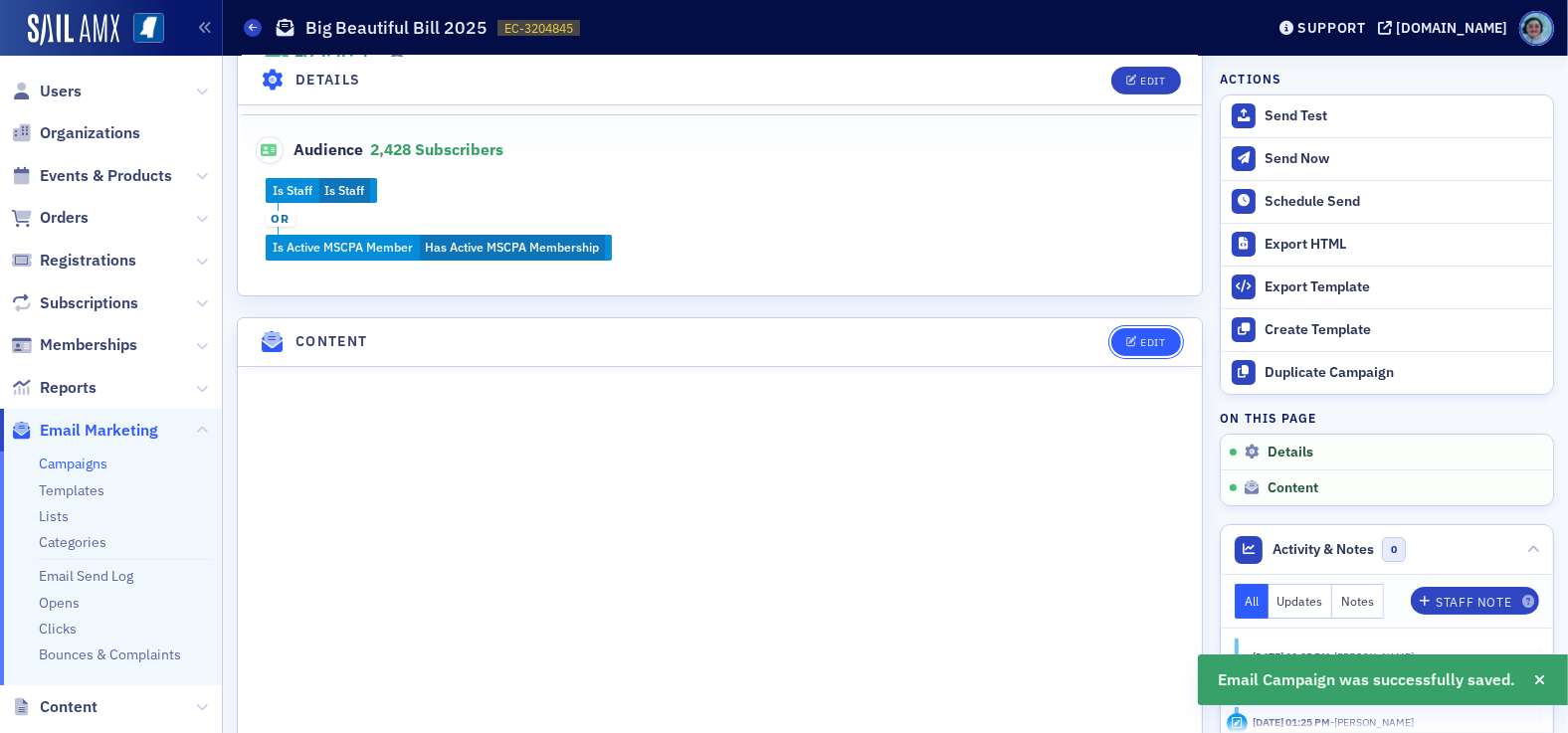 click on "Edit" 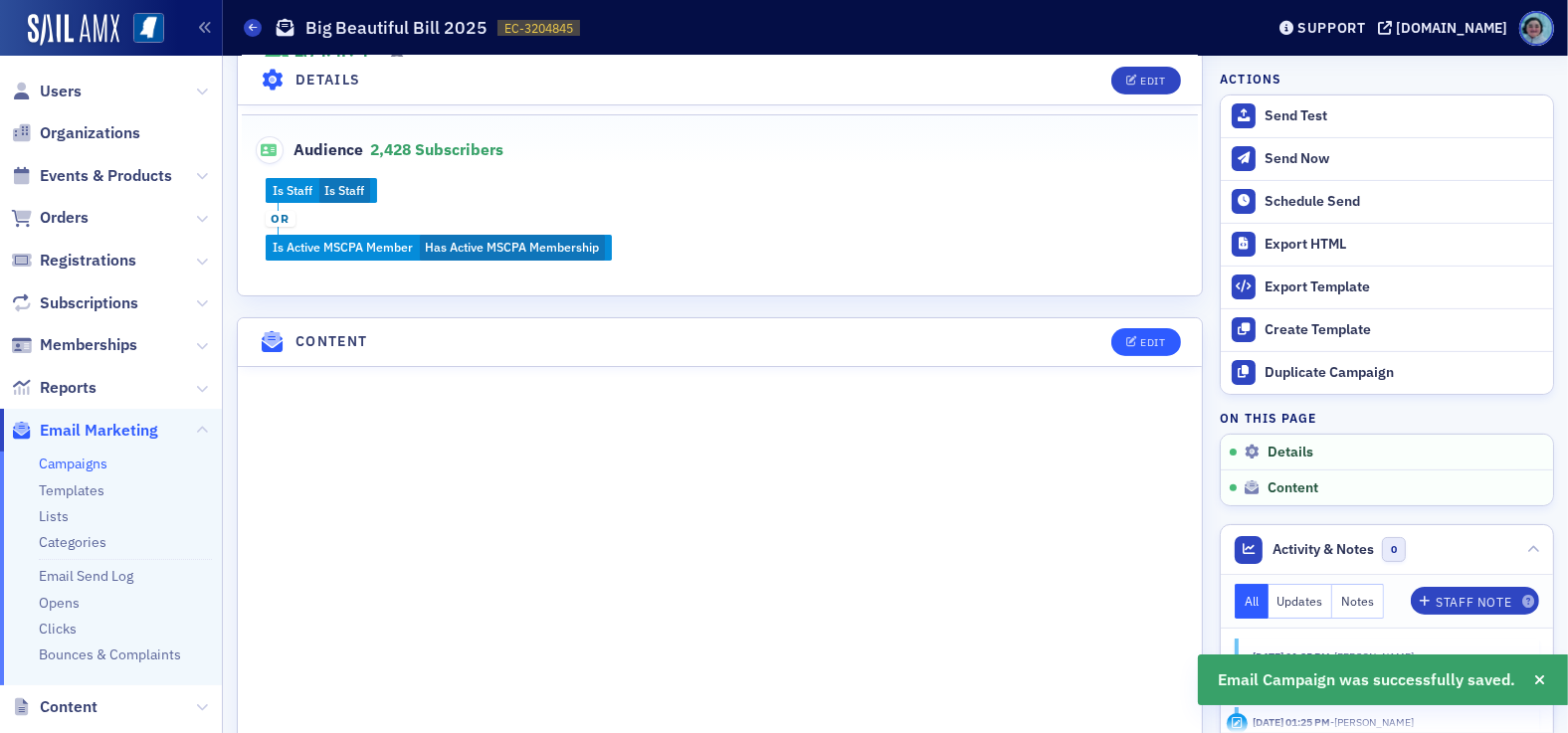 scroll, scrollTop: 205, scrollLeft: 0, axis: vertical 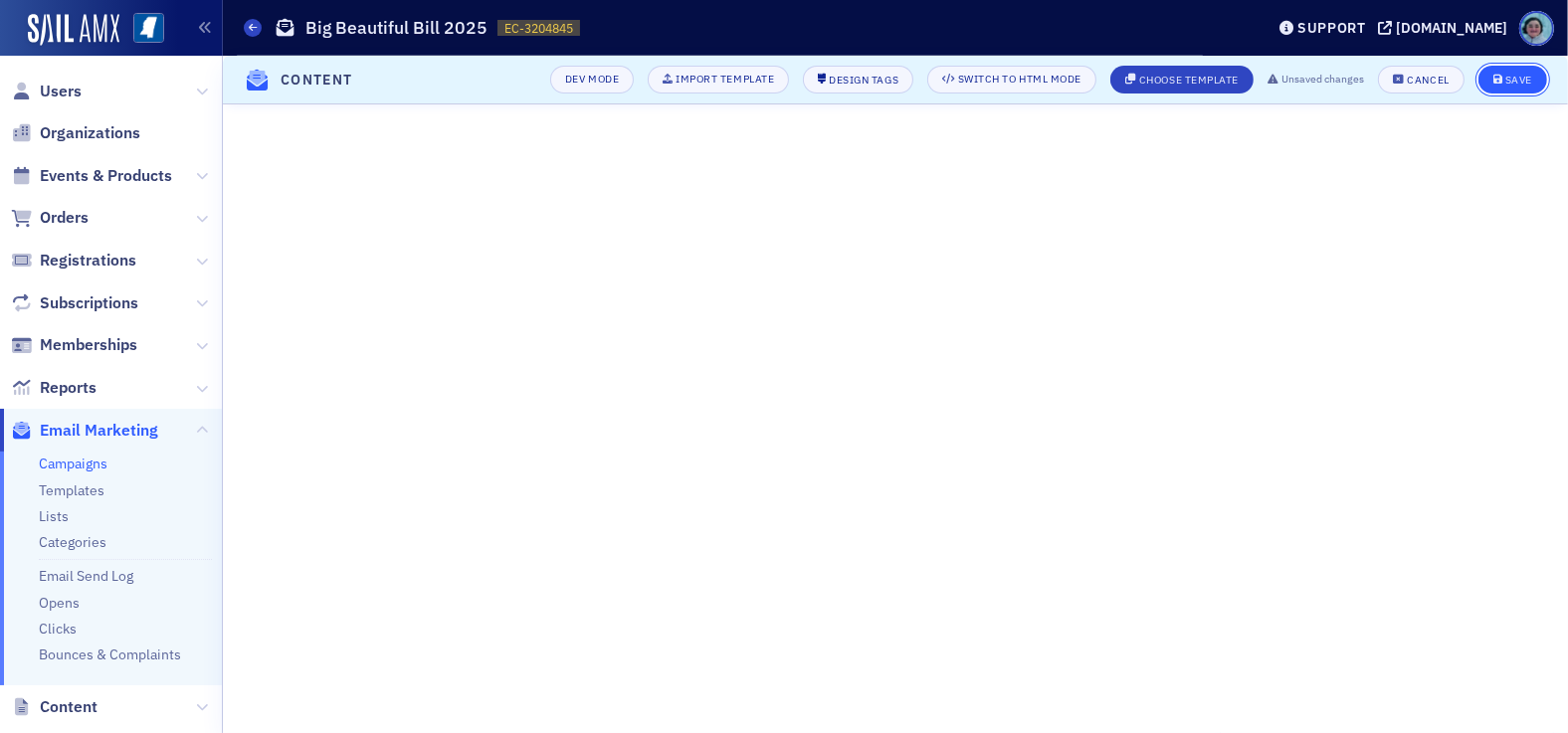 click on "Save" 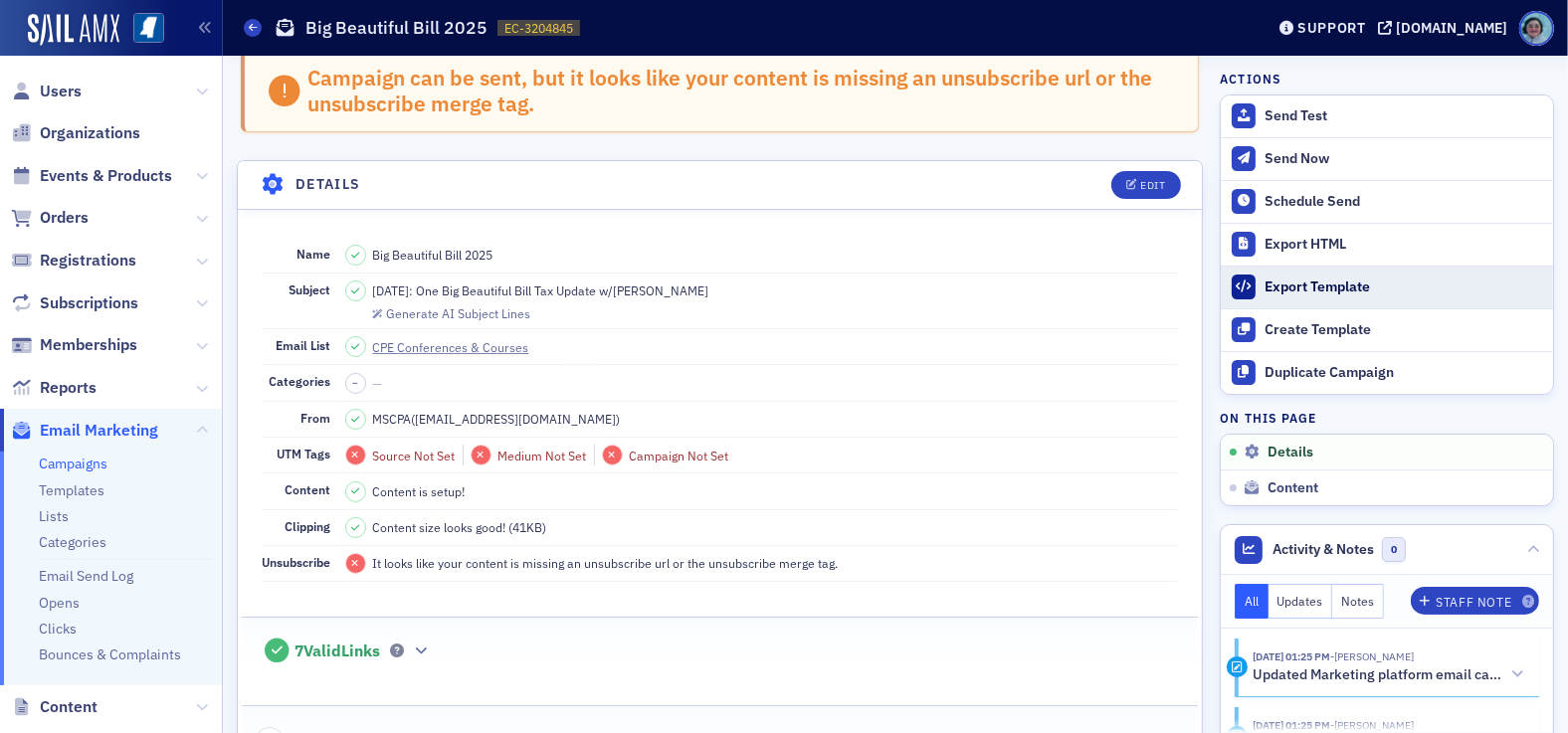 scroll, scrollTop: 0, scrollLeft: 0, axis: both 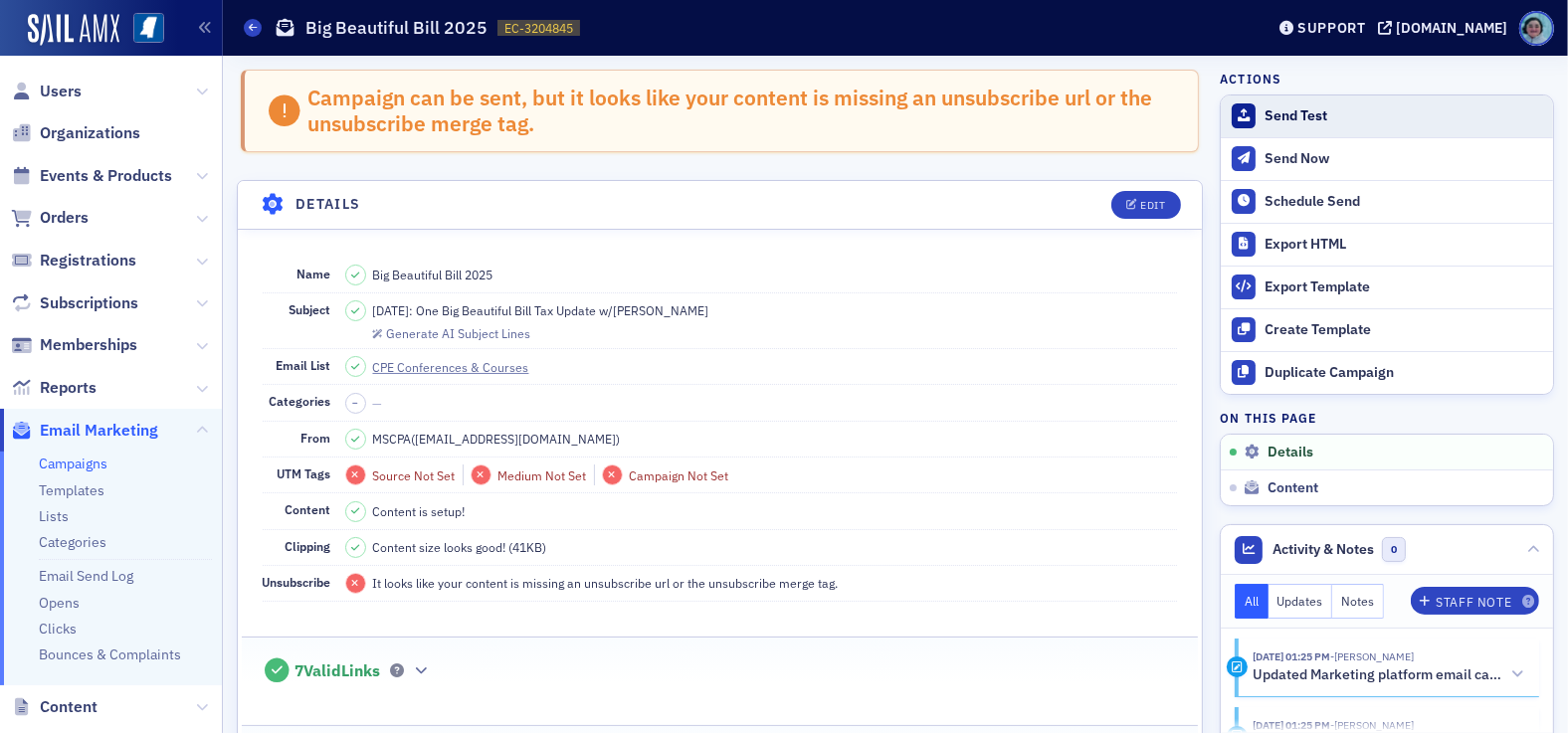 click on "Send Test" 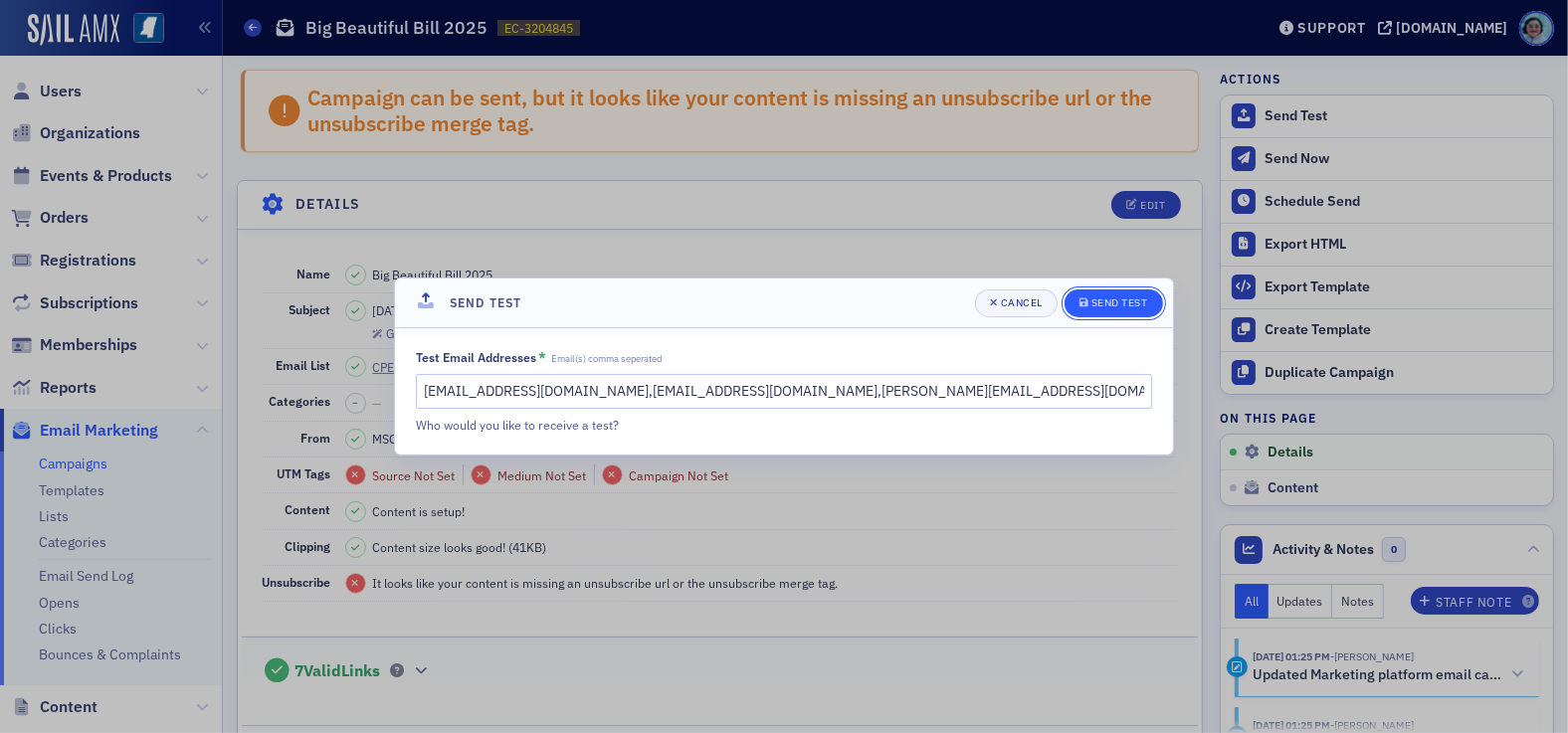 click on "Send Test" at bounding box center [1119, 302] 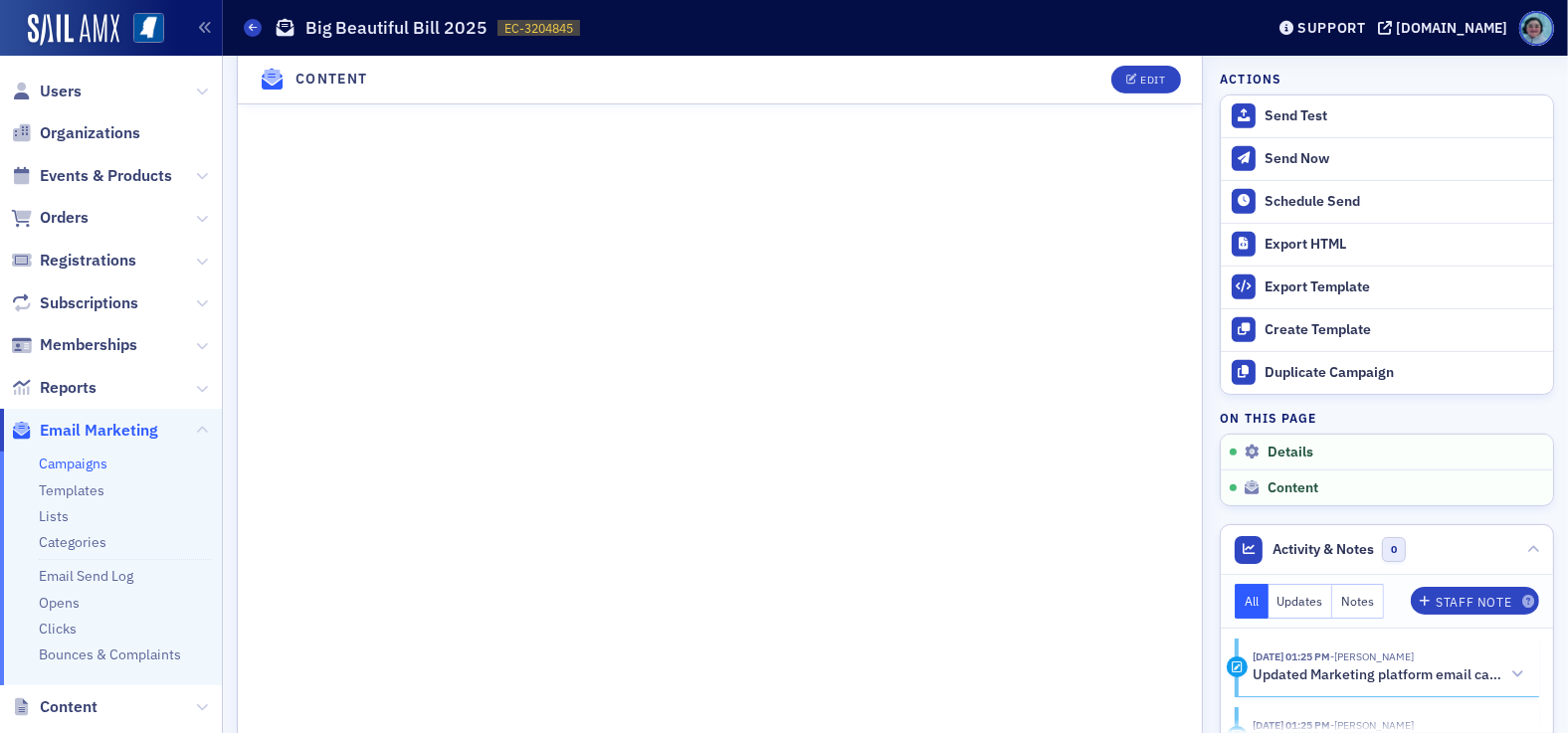 scroll, scrollTop: 995, scrollLeft: 0, axis: vertical 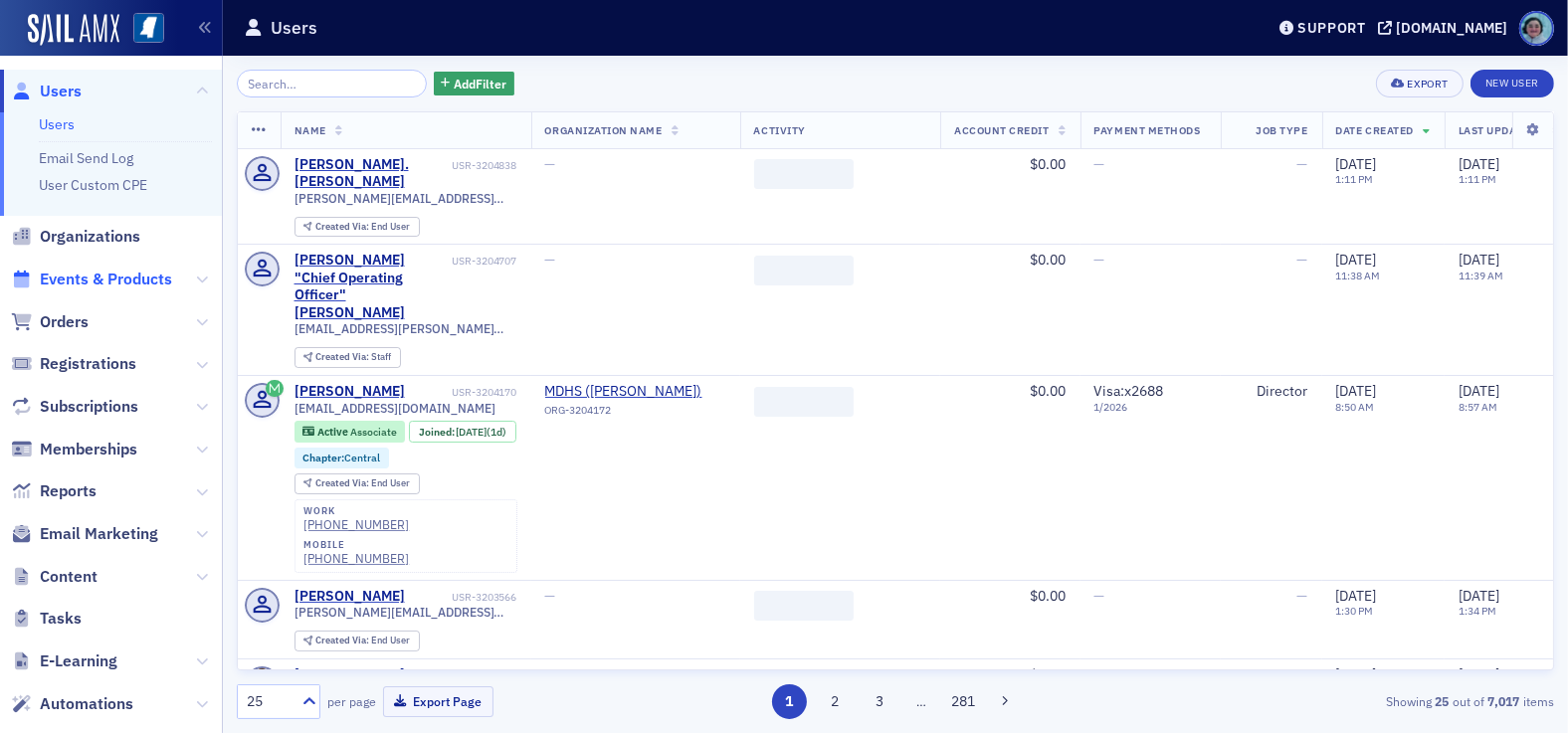 click on "Events & Products" 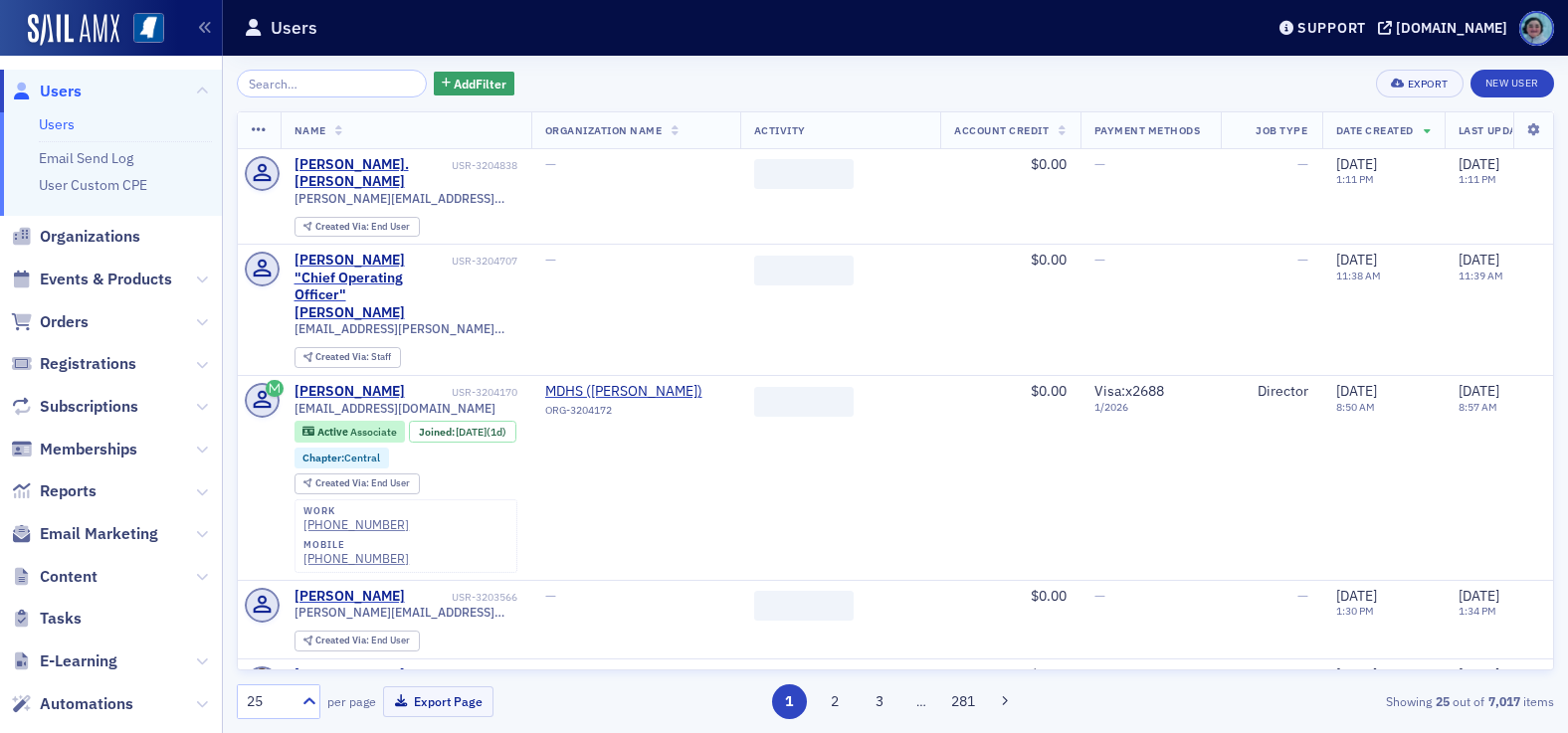 scroll, scrollTop: 0, scrollLeft: 0, axis: both 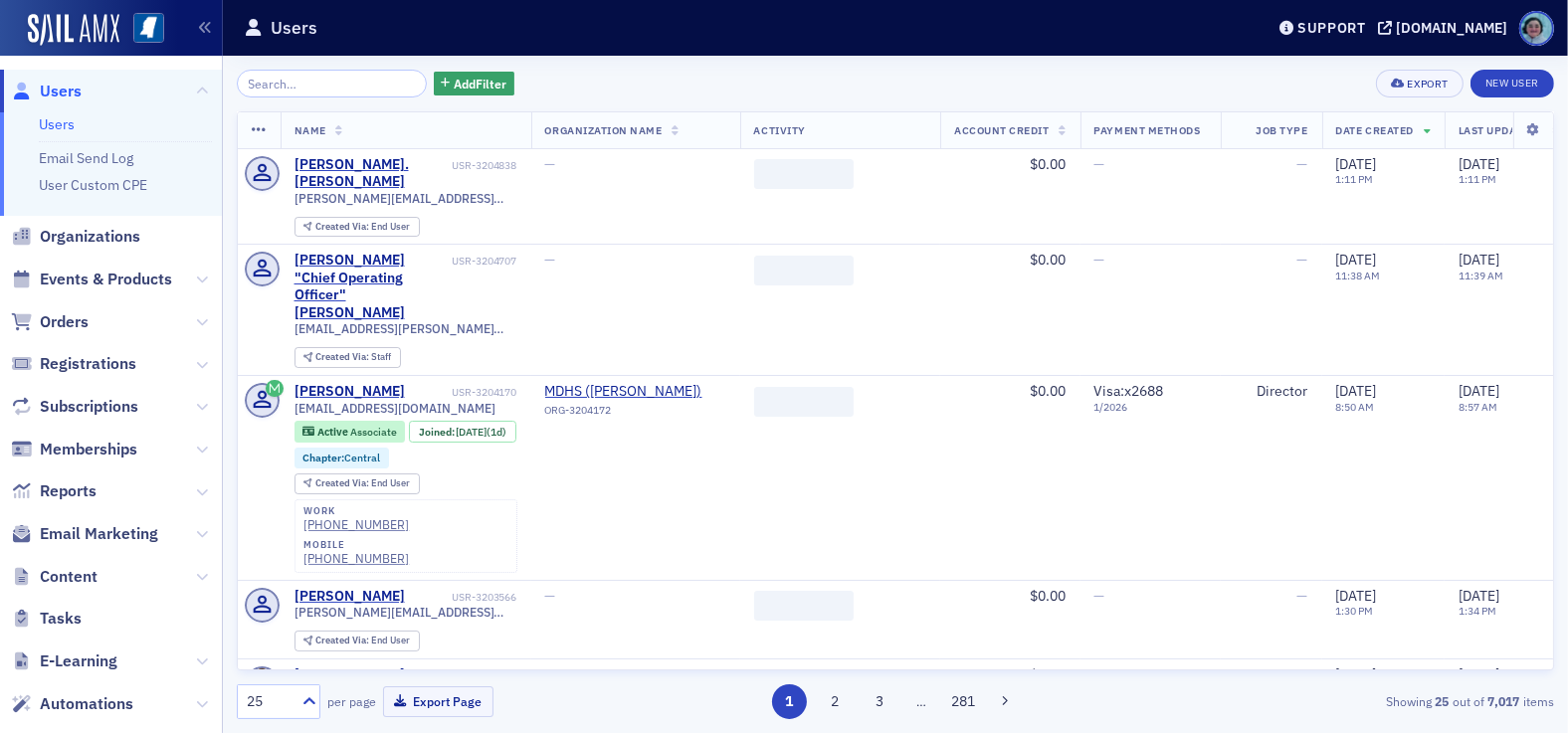 click on "Email Marketing" 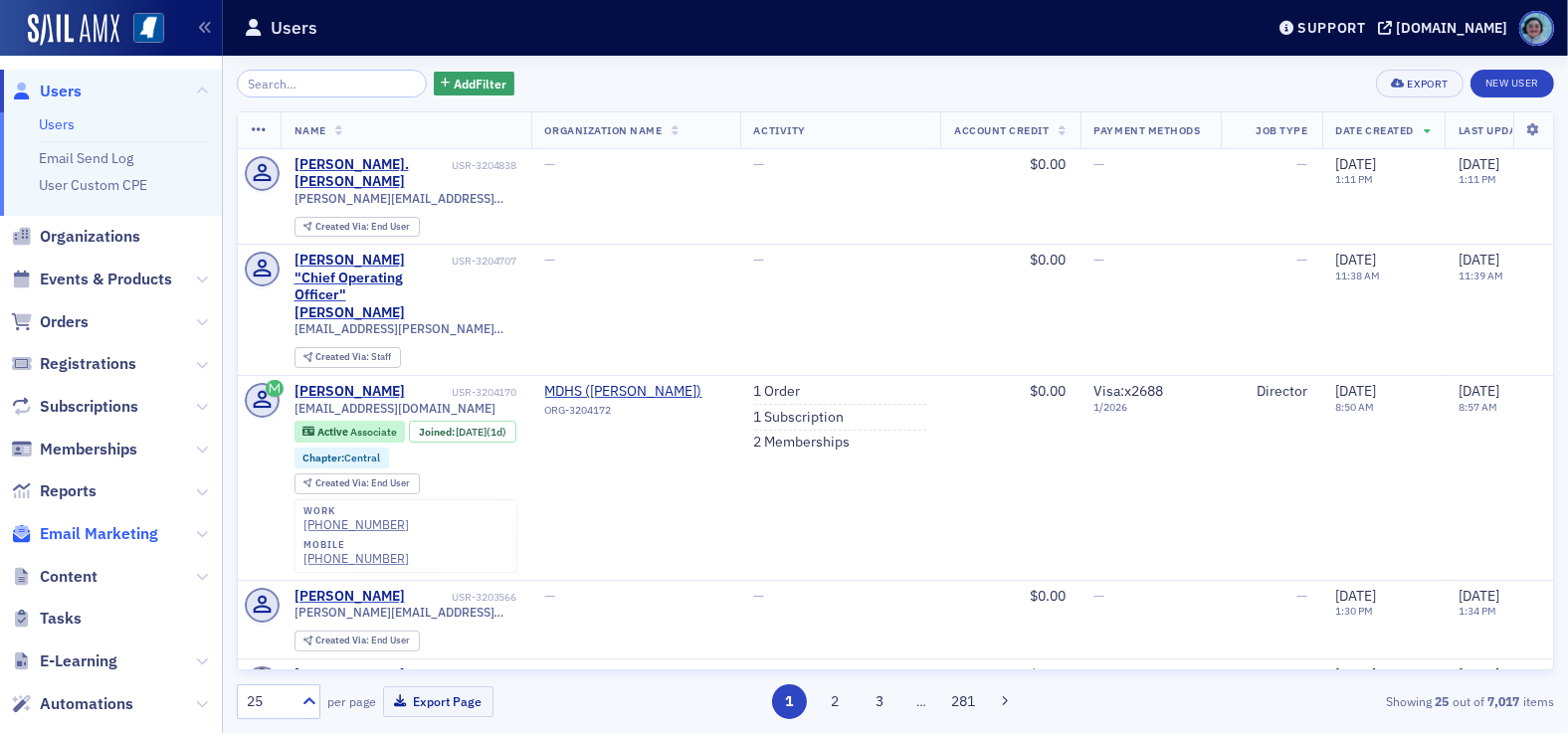 click on "Email Marketing" 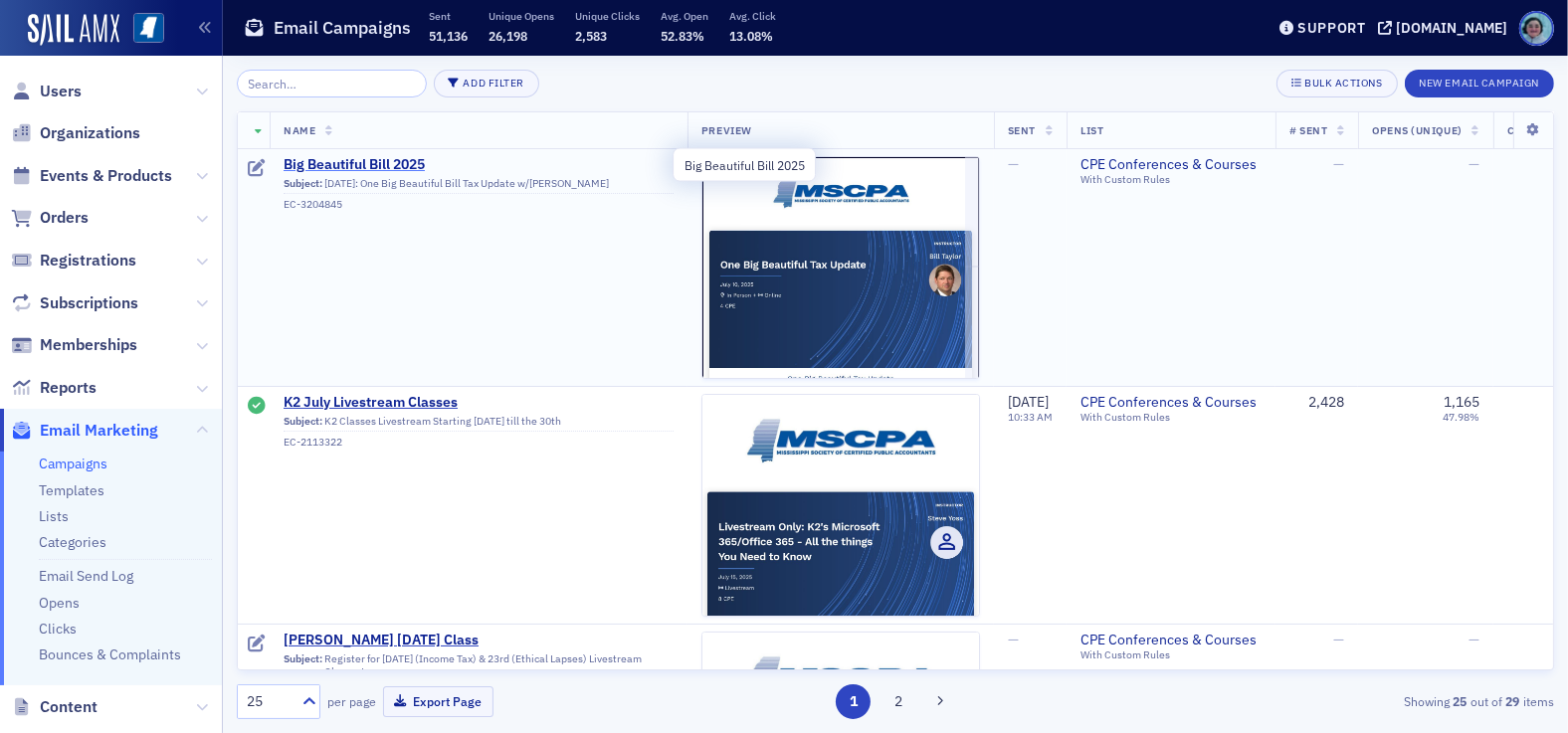 click on "Big Beautiful Bill 2025" 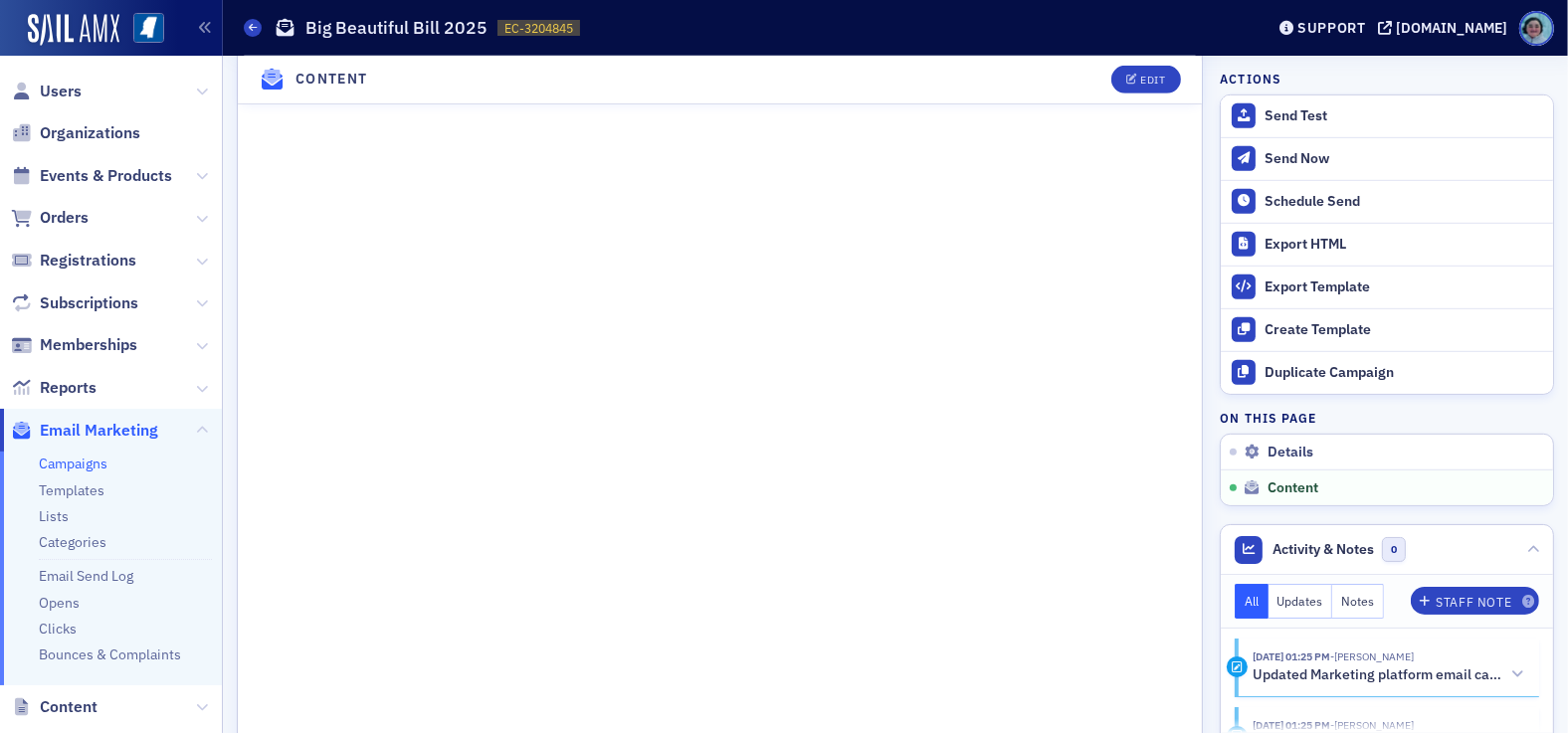 scroll, scrollTop: 1261, scrollLeft: 0, axis: vertical 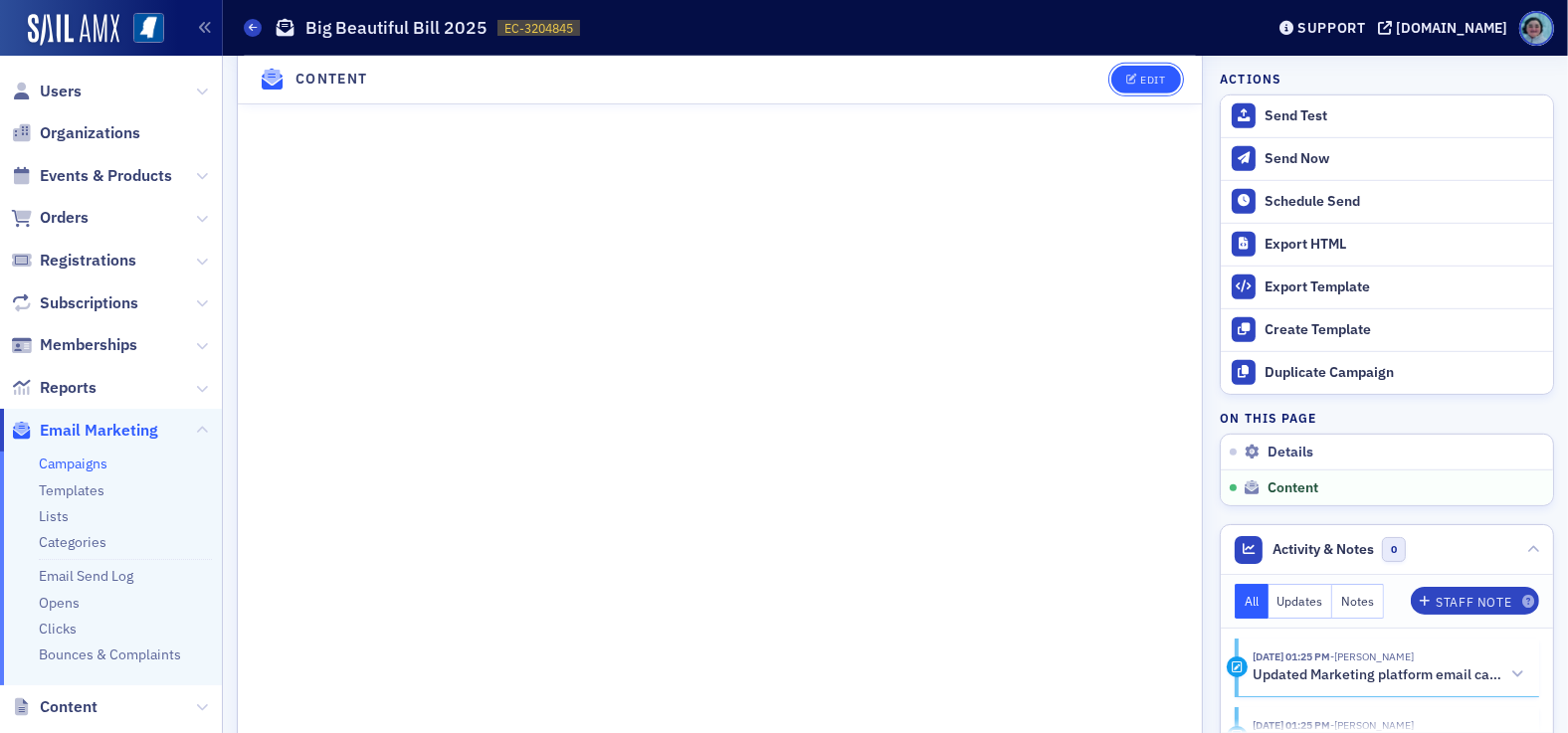 click on "Edit" 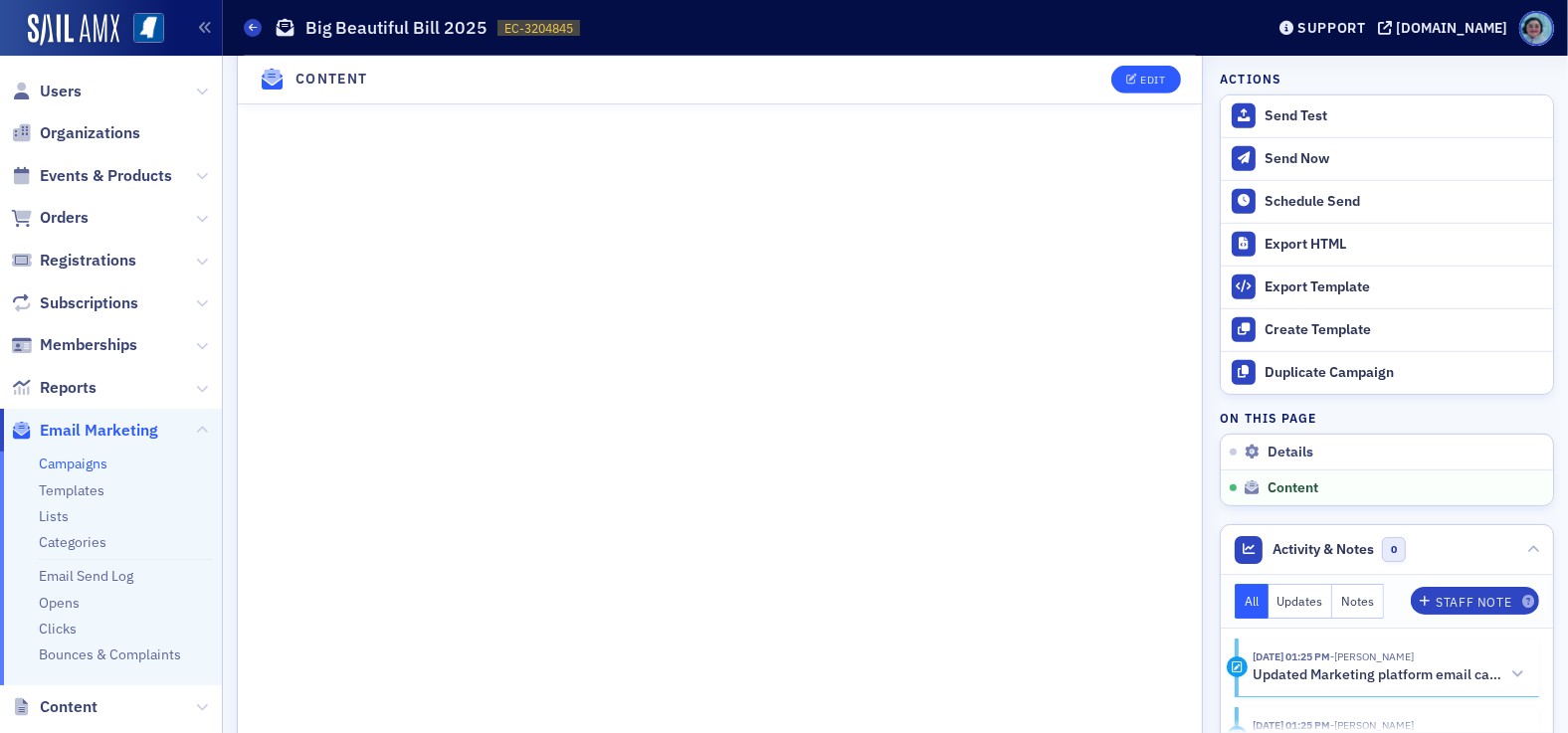scroll, scrollTop: 294, scrollLeft: 0, axis: vertical 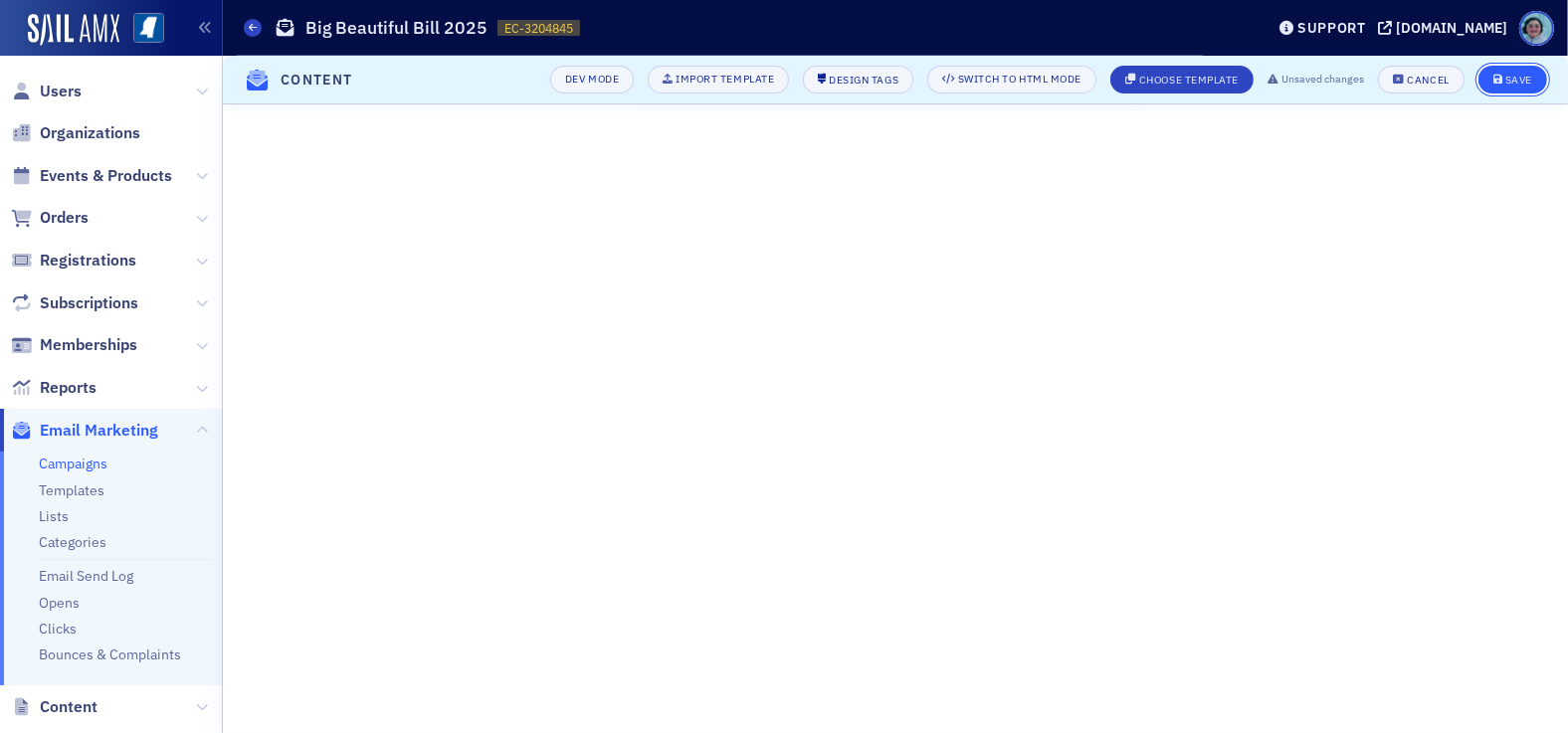 click on "Save" 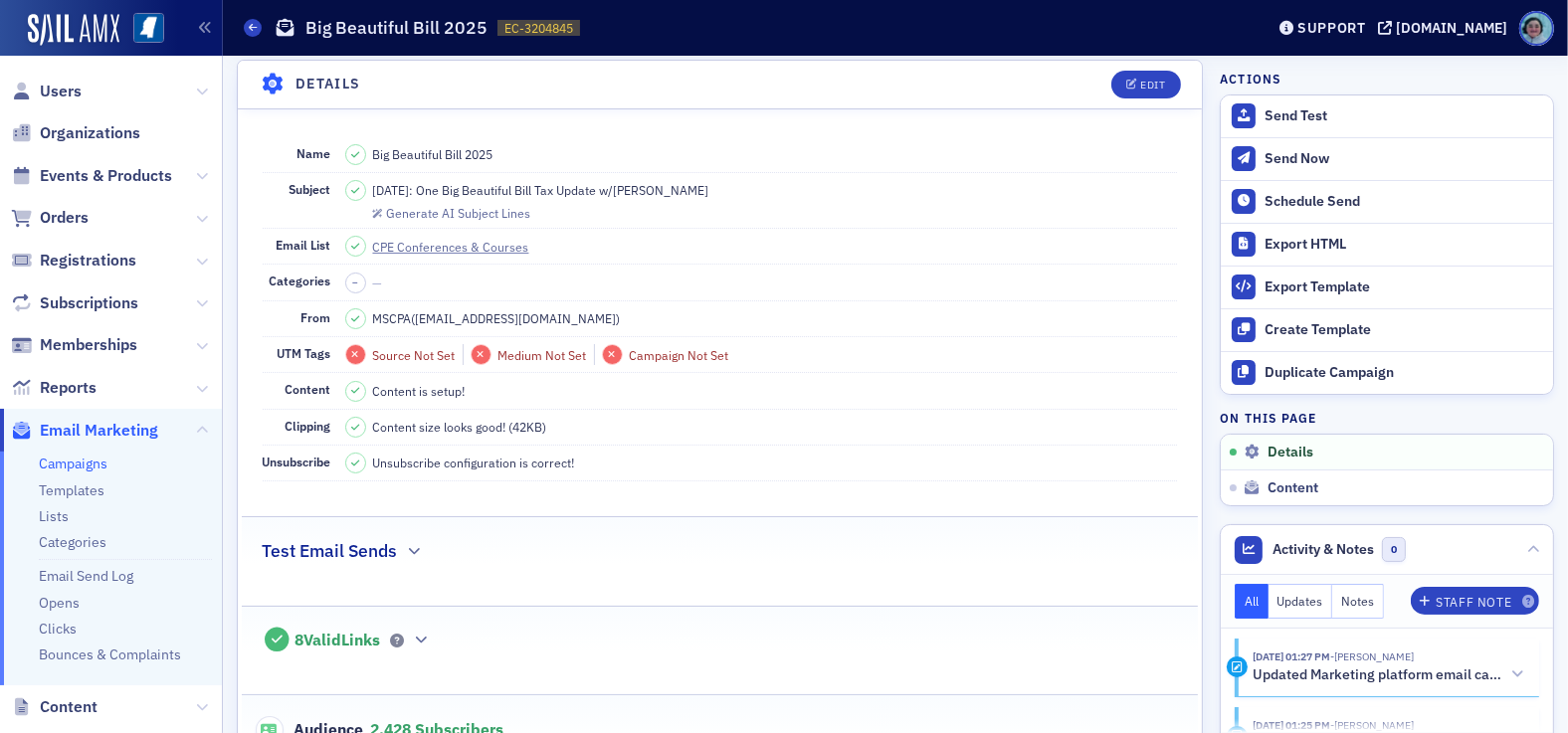 scroll, scrollTop: 0, scrollLeft: 0, axis: both 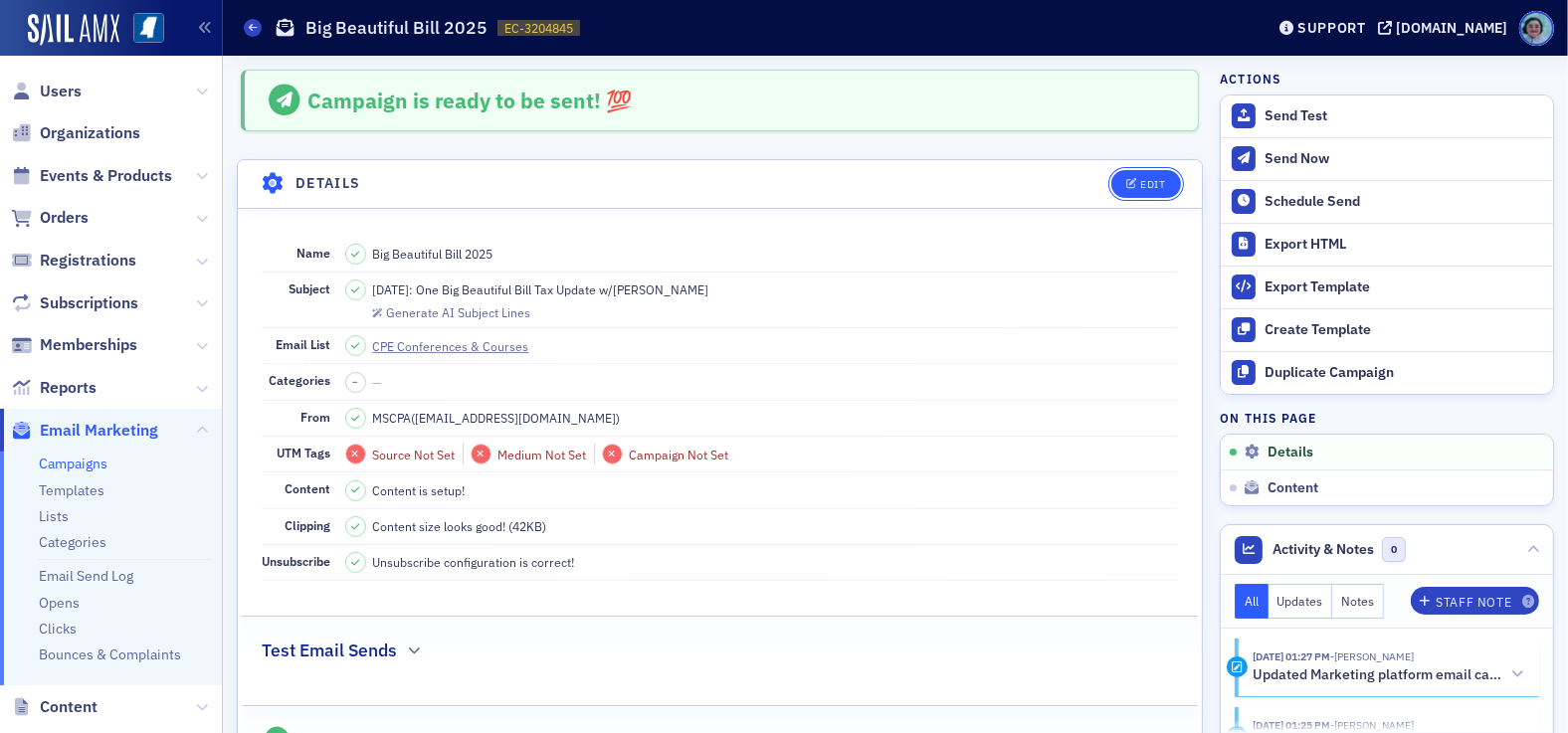 click on "Edit" 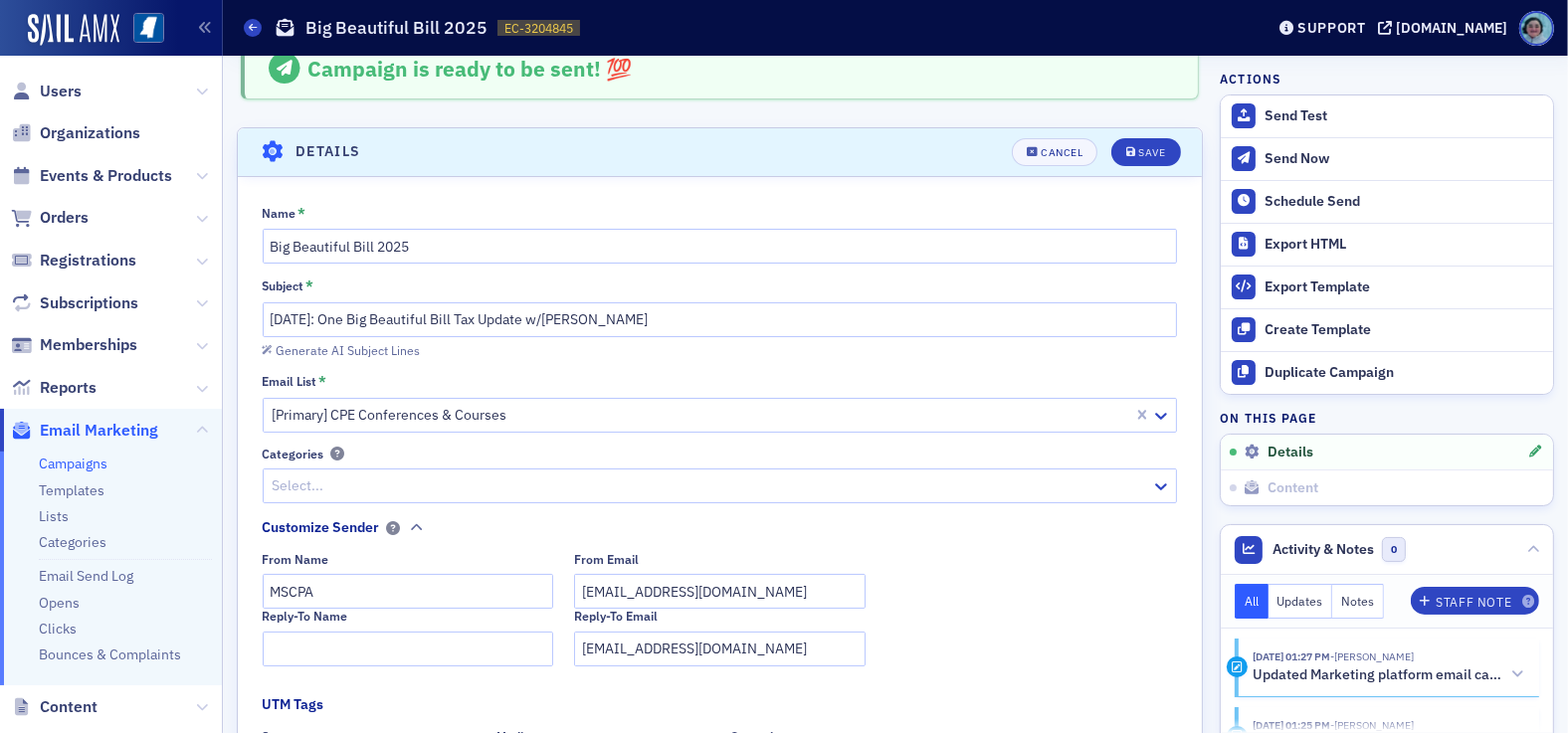 scroll, scrollTop: 0, scrollLeft: 0, axis: both 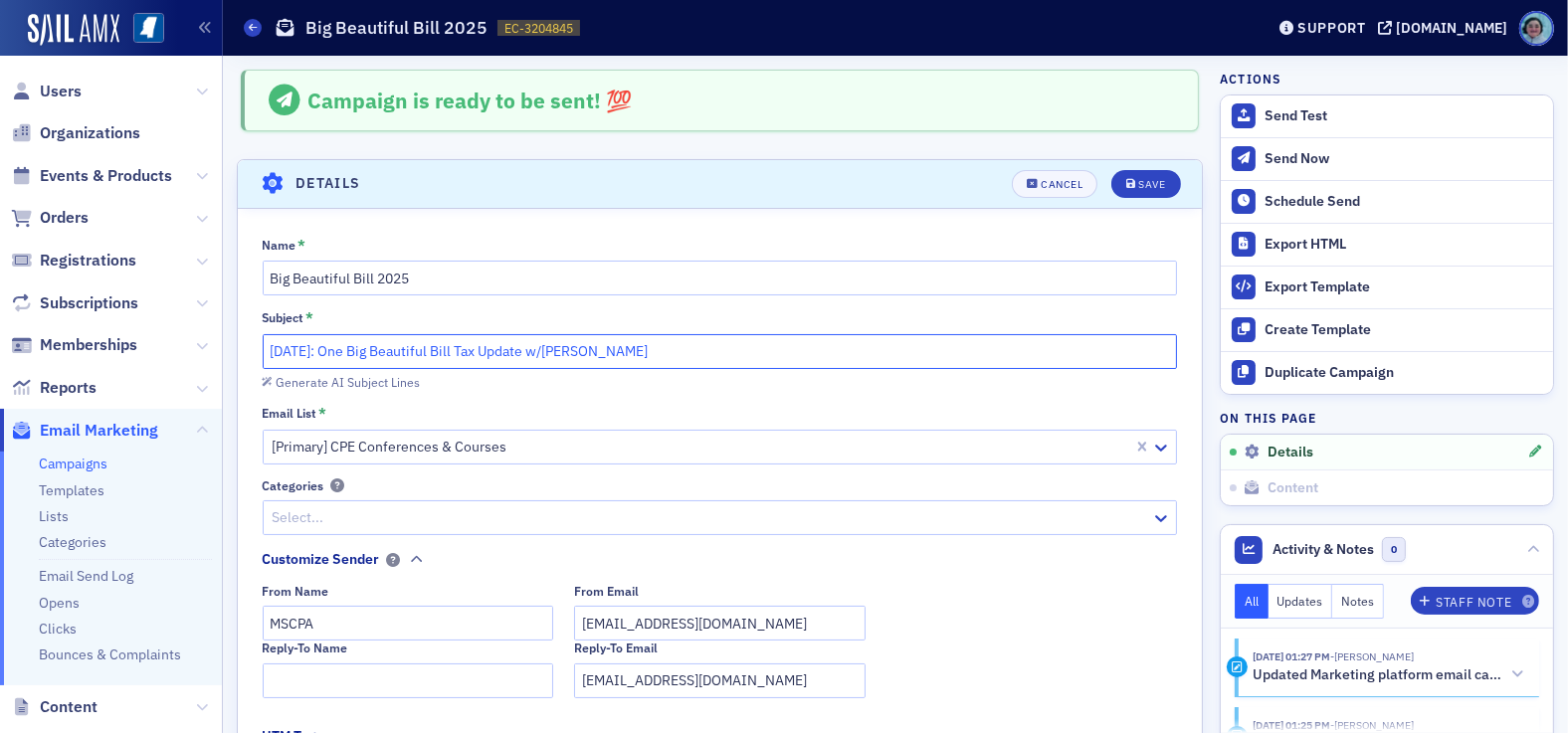 click on "JULY 10TH: One Big Beautiful Bill Tax Update w/Bill Taylor" 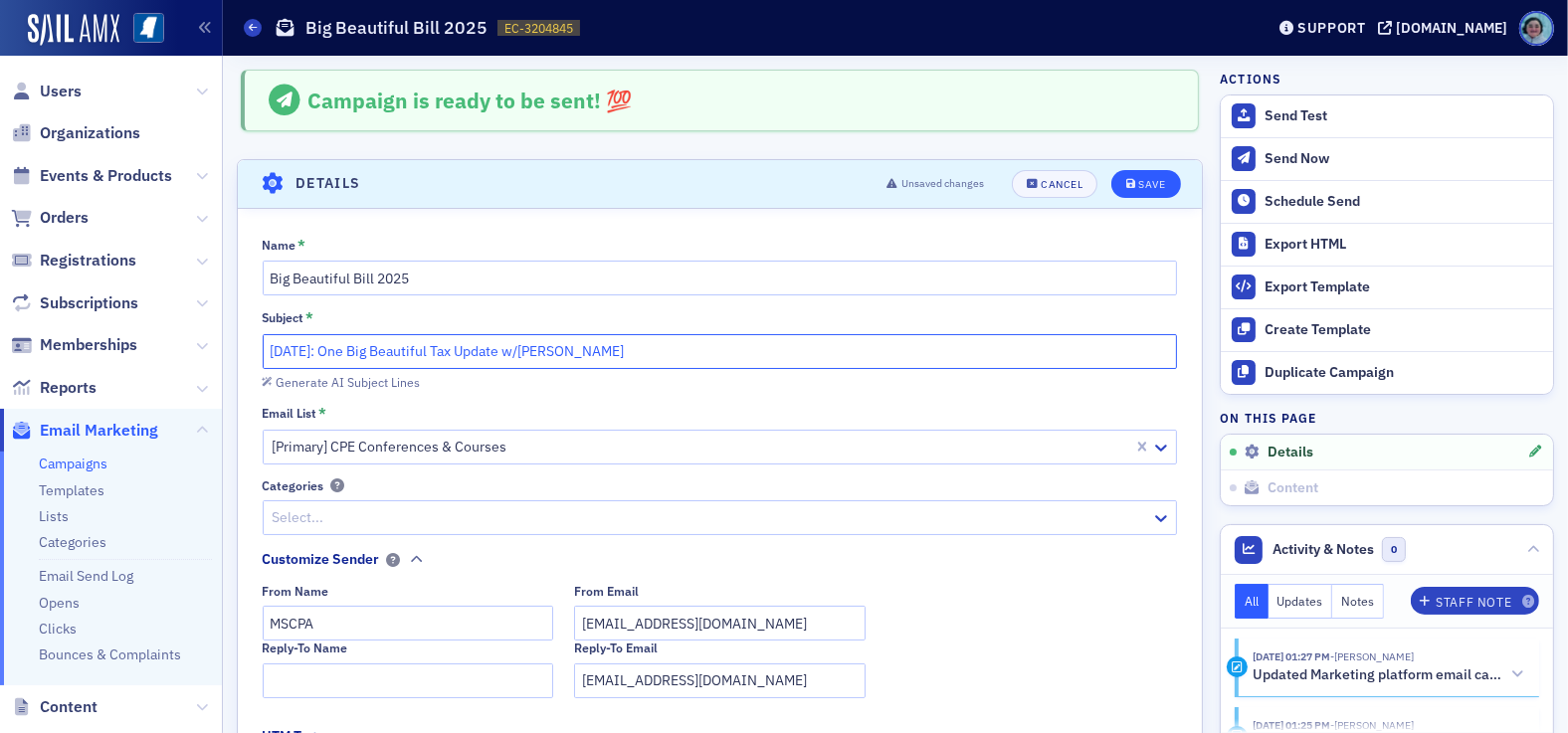 type on "JULY 10TH: One Big Beautiful Tax Update w/Bill Taylor" 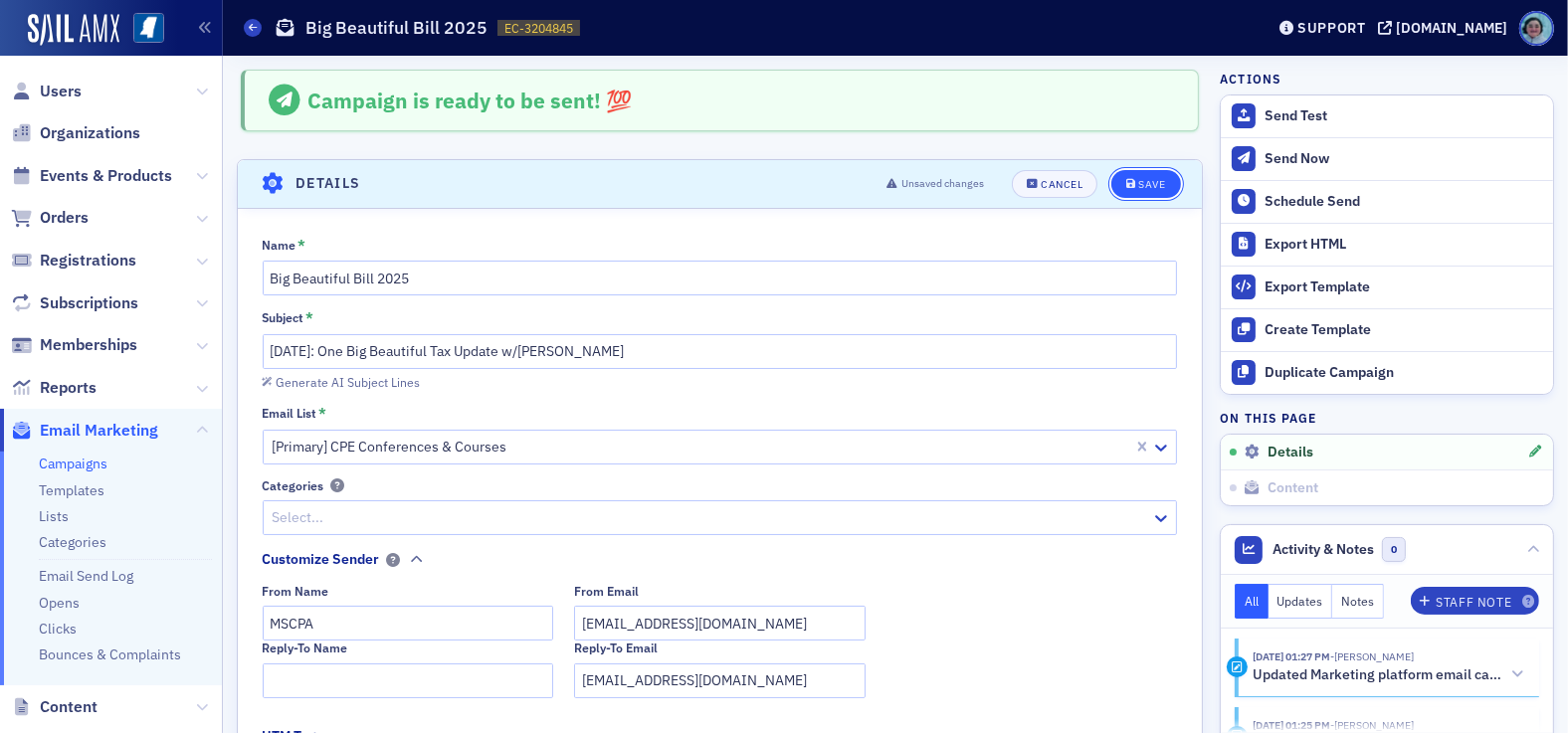 click 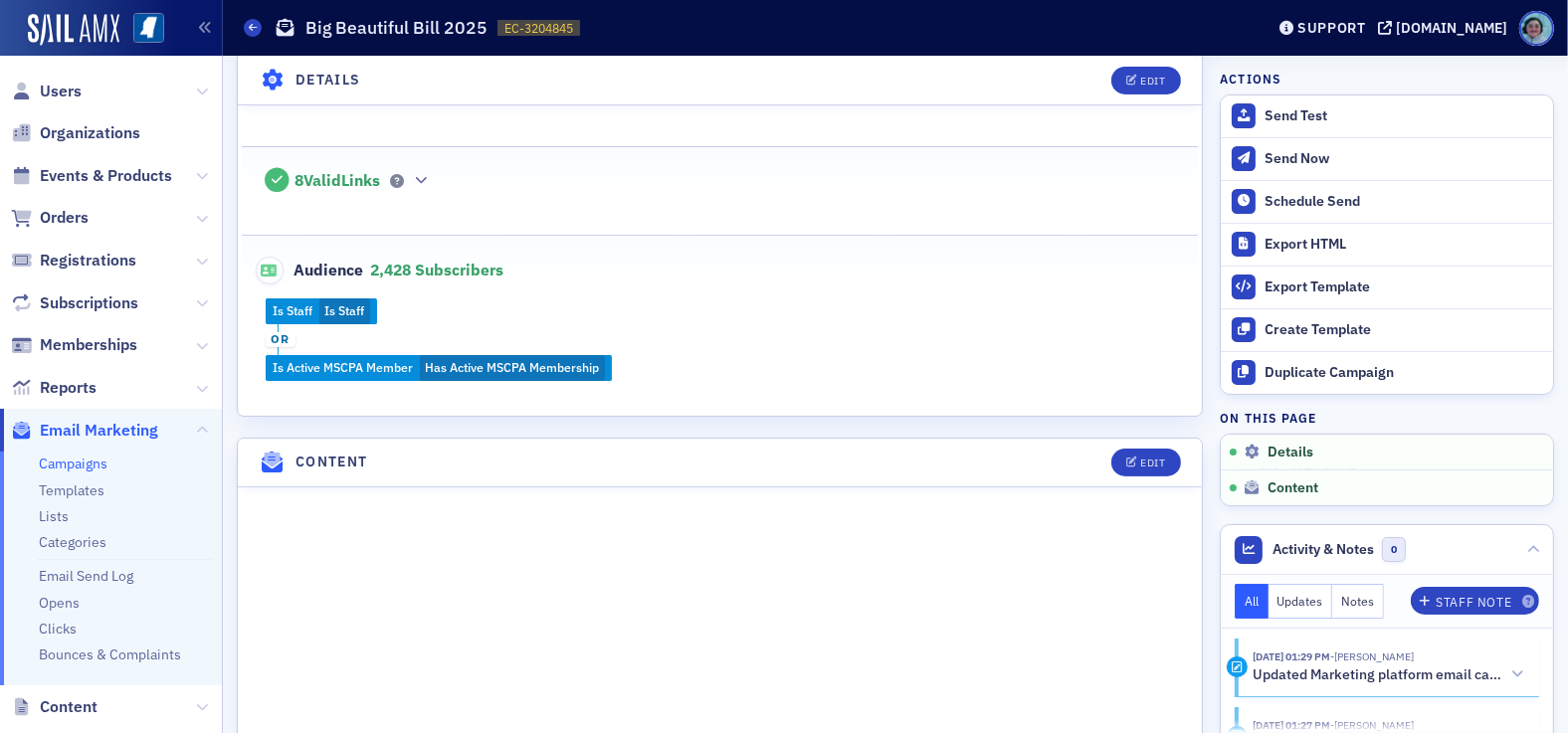scroll, scrollTop: 597, scrollLeft: 0, axis: vertical 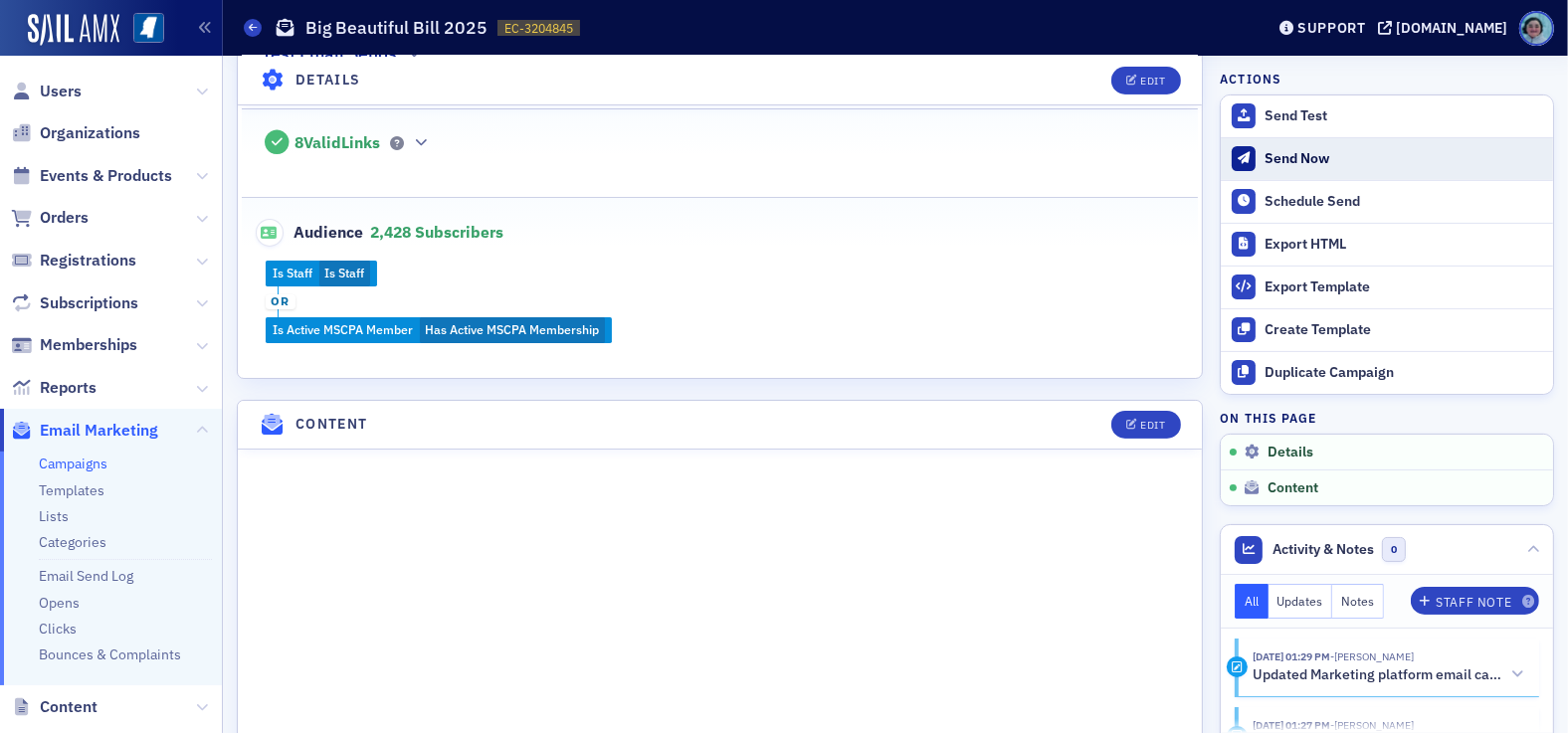 click on "Send Now" 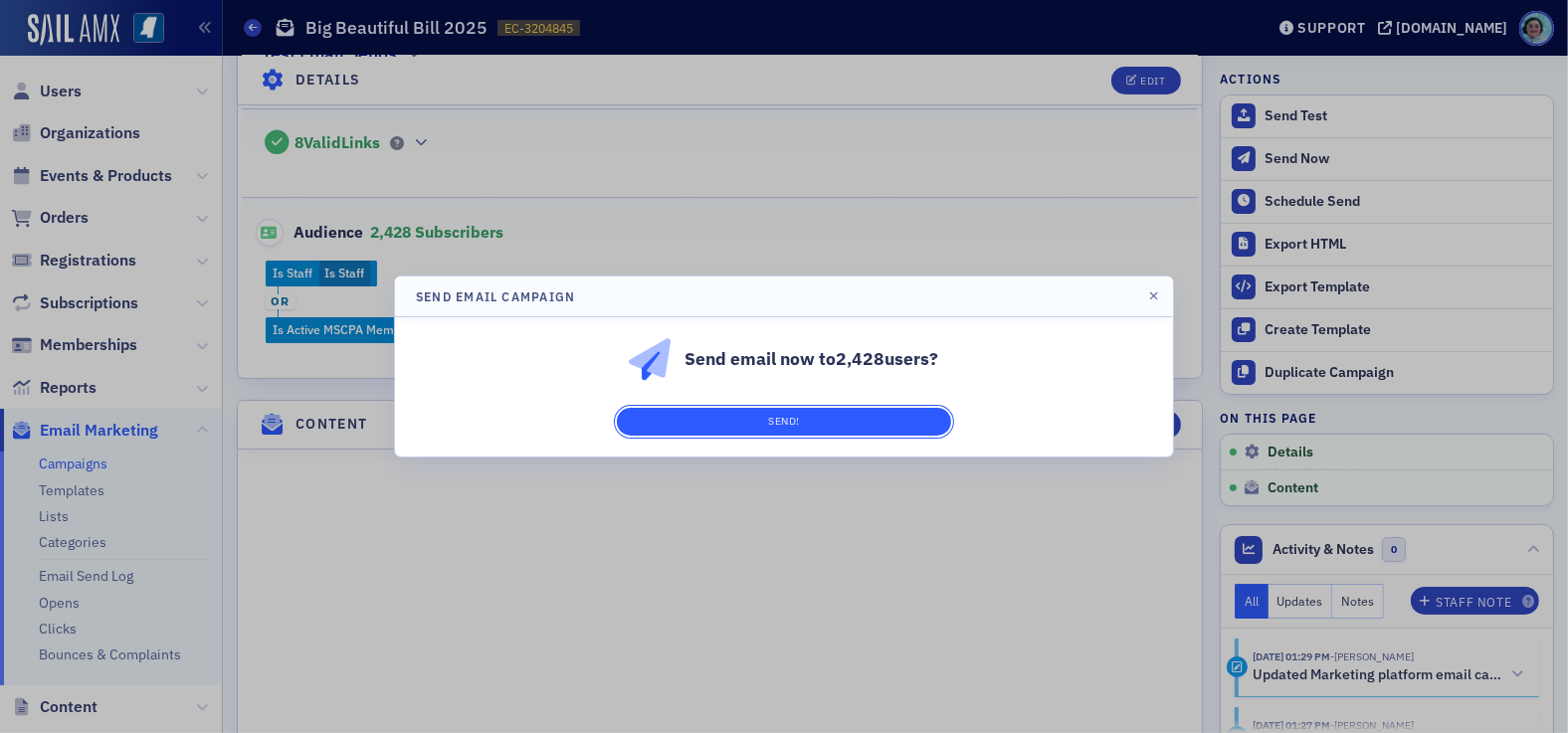 click on "Send!" at bounding box center (784, 422) 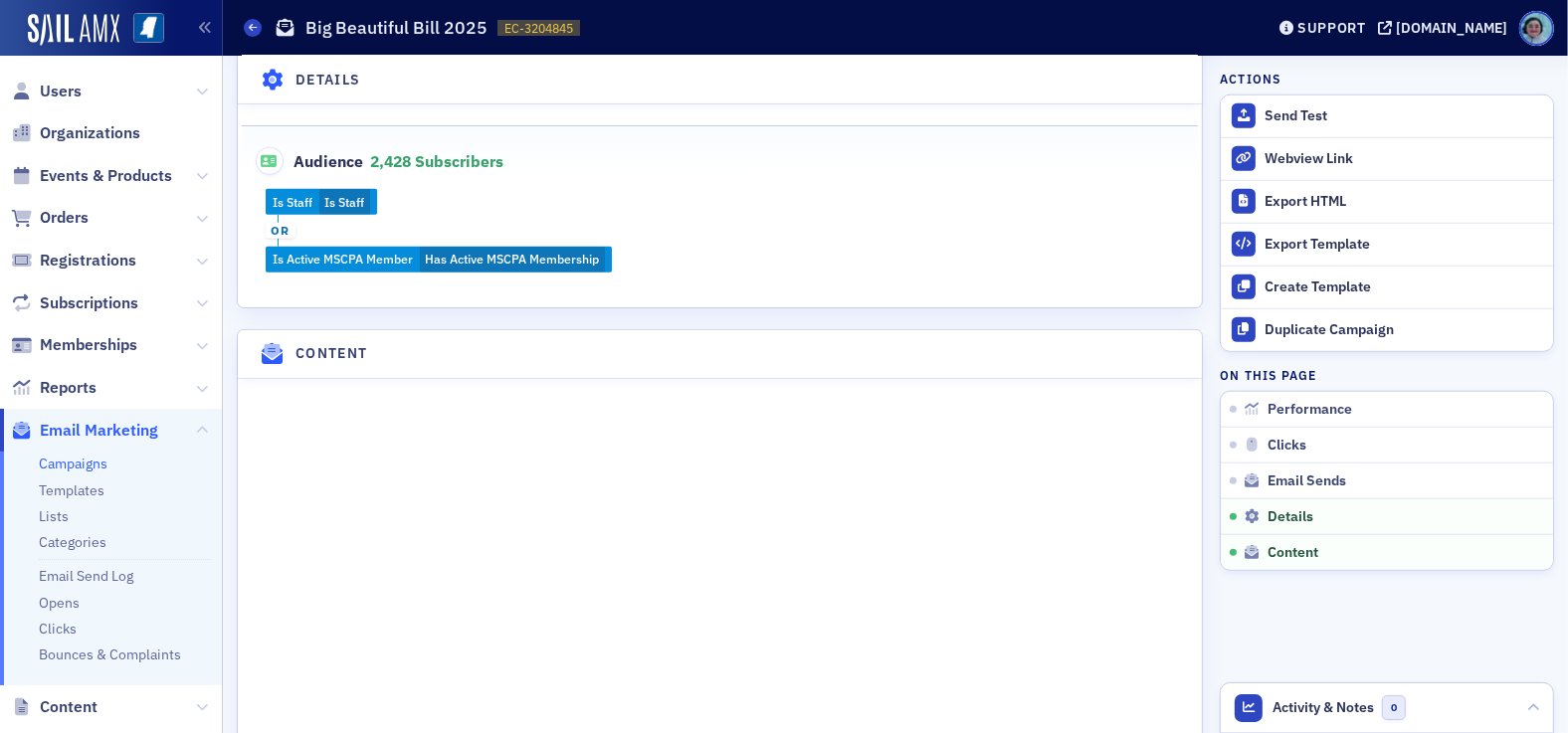 scroll, scrollTop: 2052, scrollLeft: 0, axis: vertical 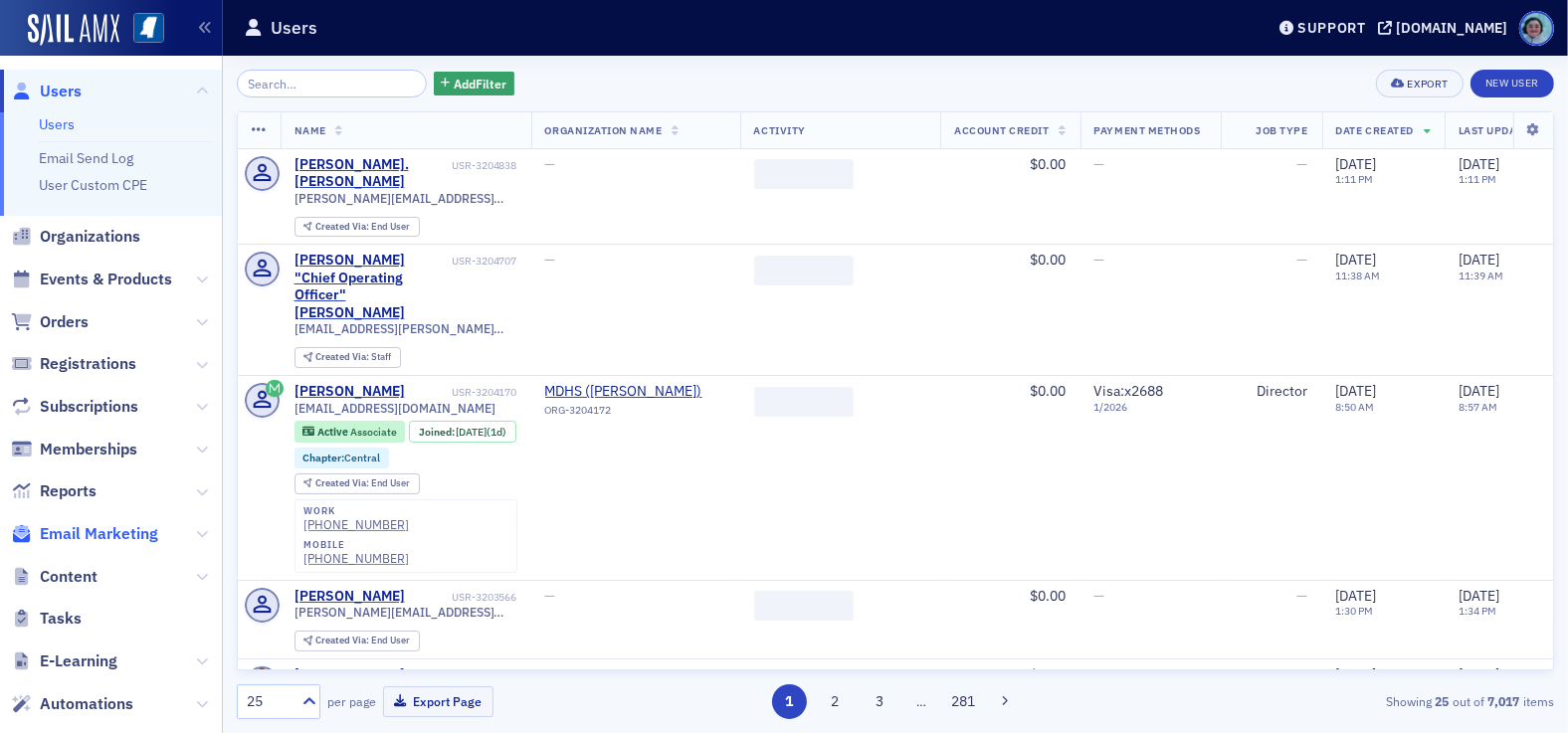 click on "Email Marketing" 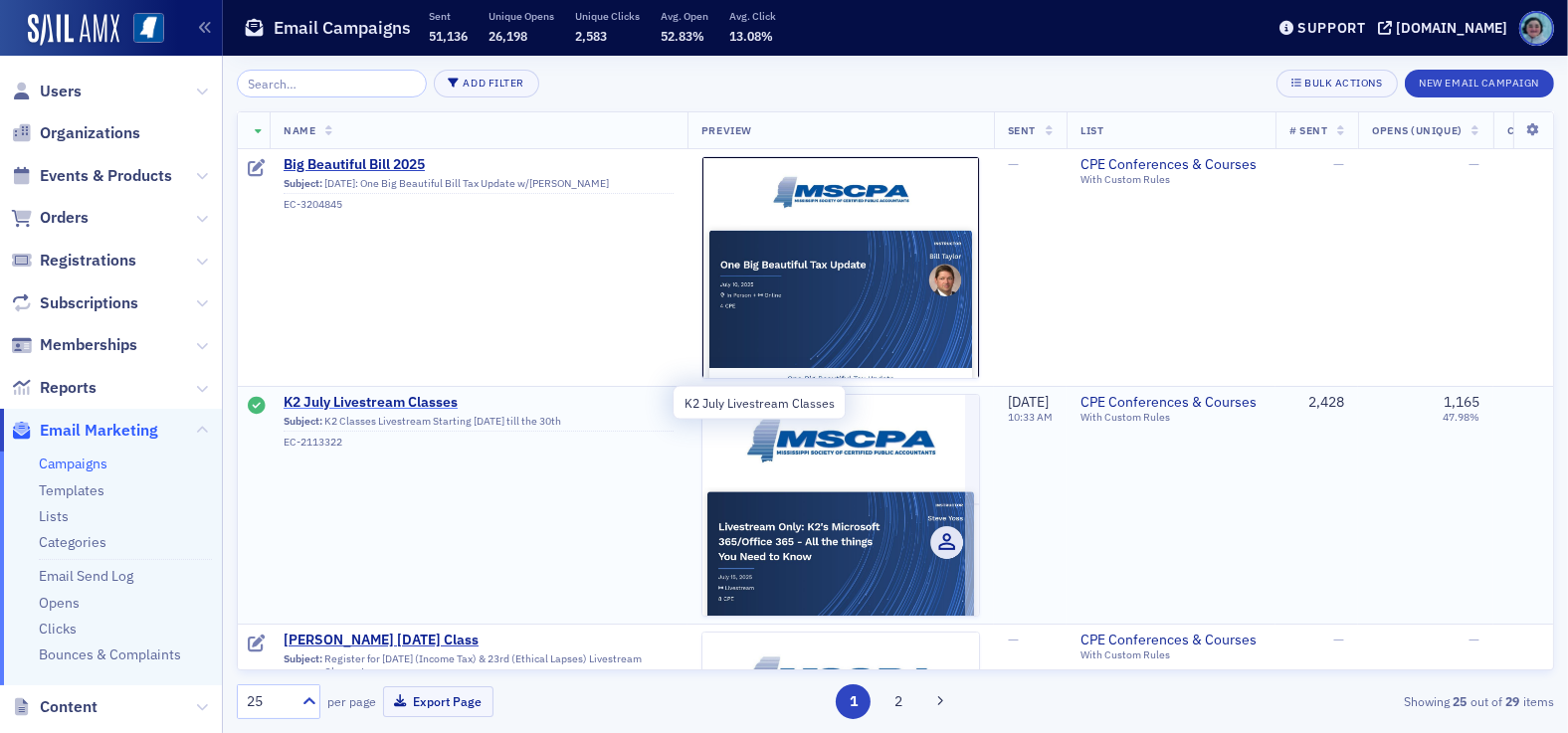 click on "K2 July Livestream Classes" 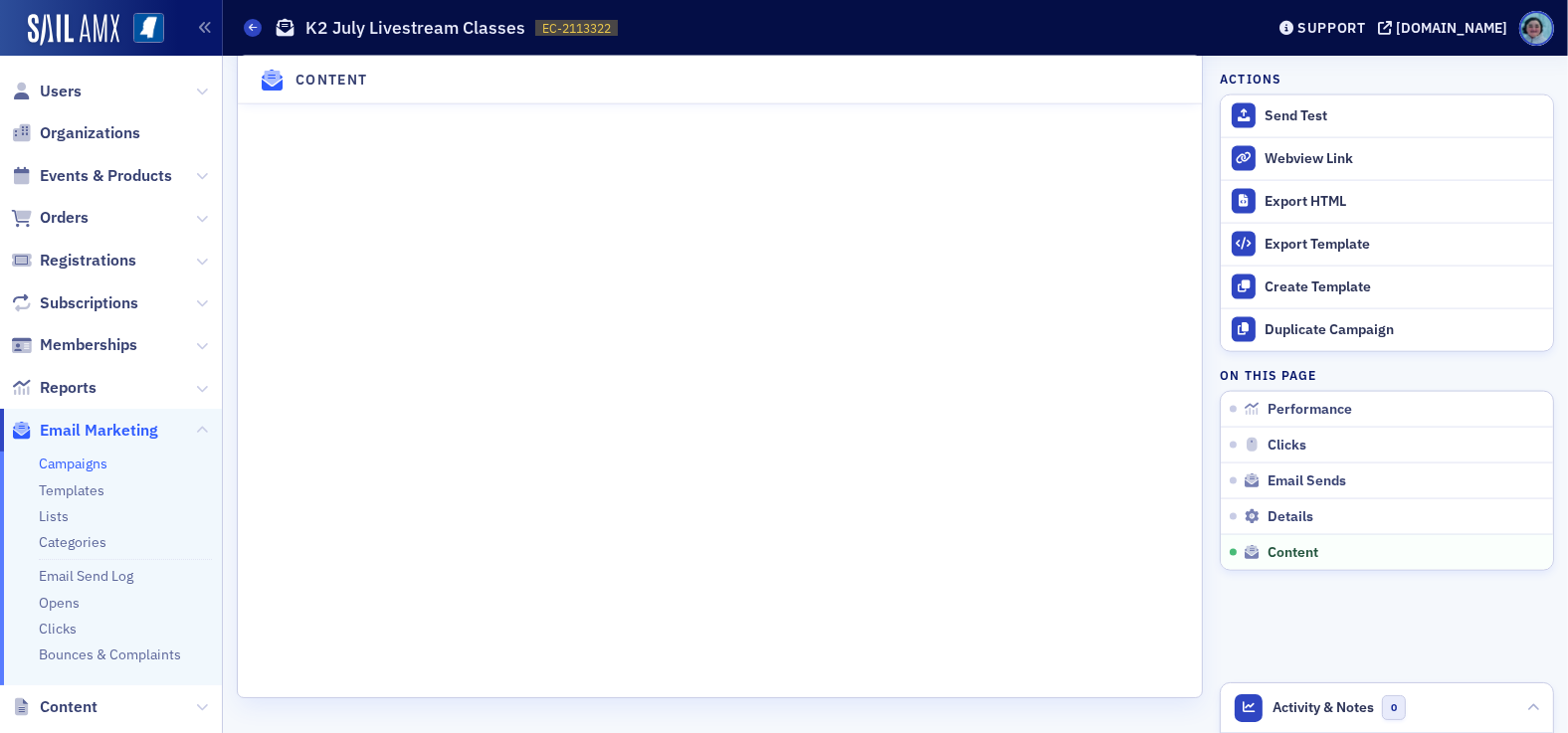 scroll, scrollTop: 3222, scrollLeft: 0, axis: vertical 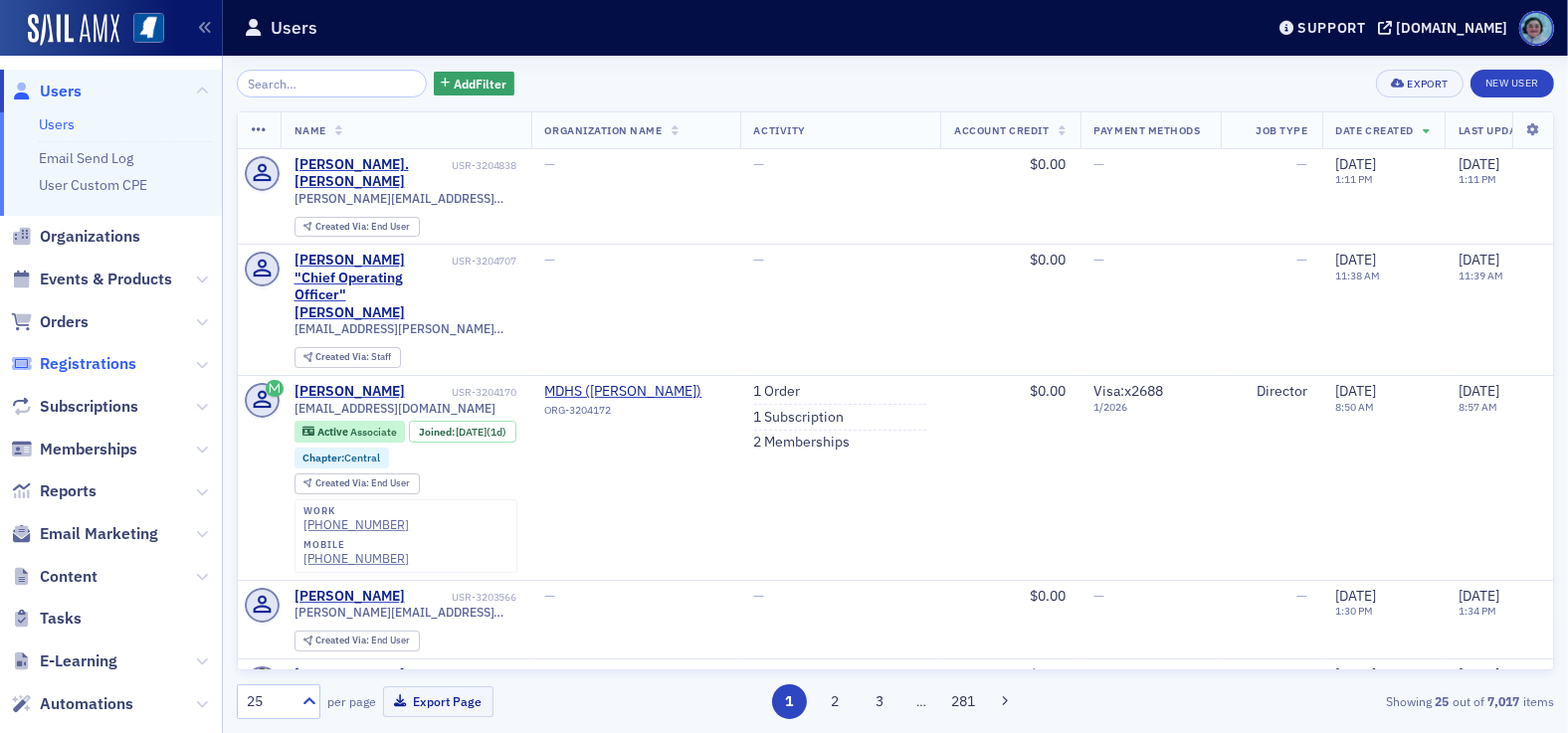 click on "Registrations" 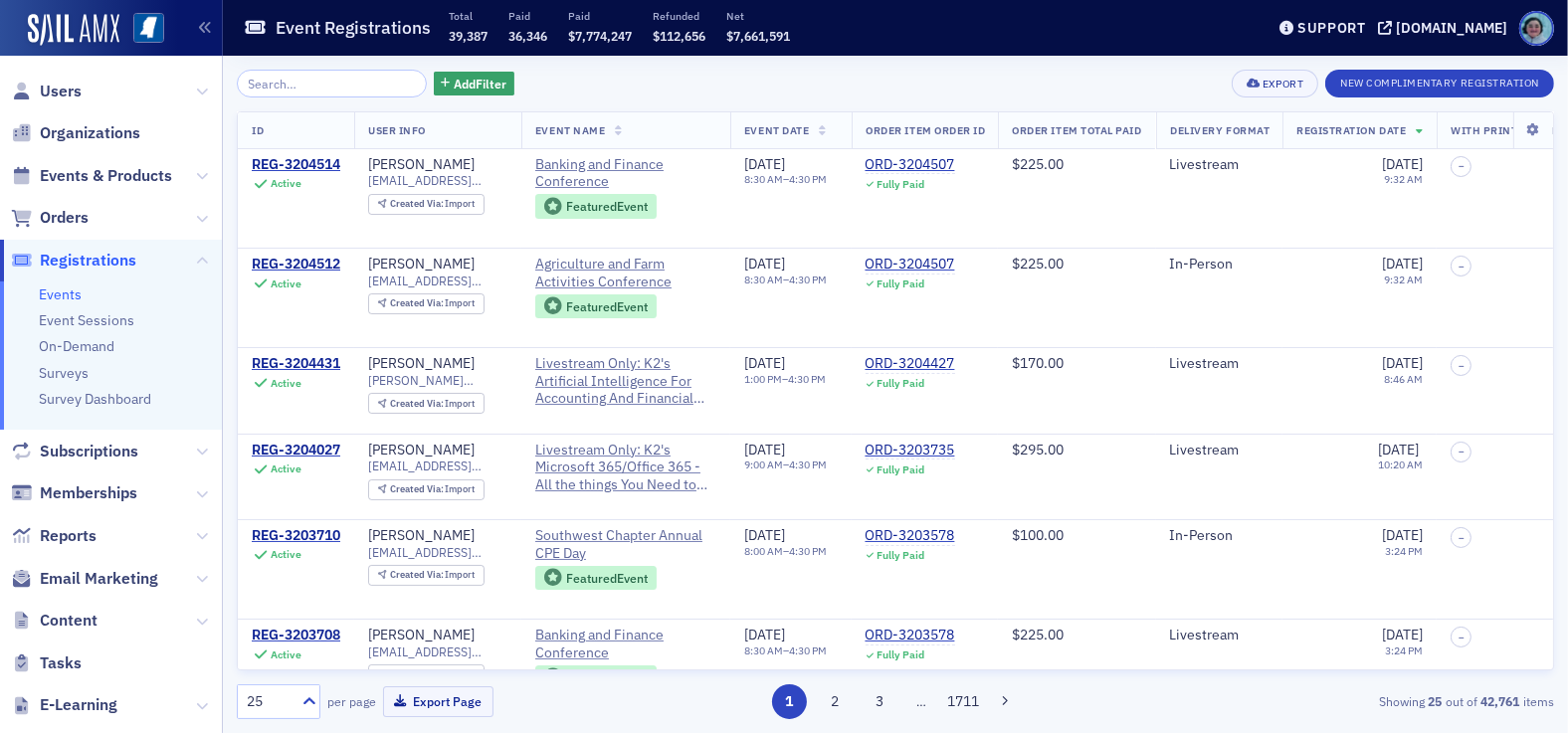 click on "Orders" 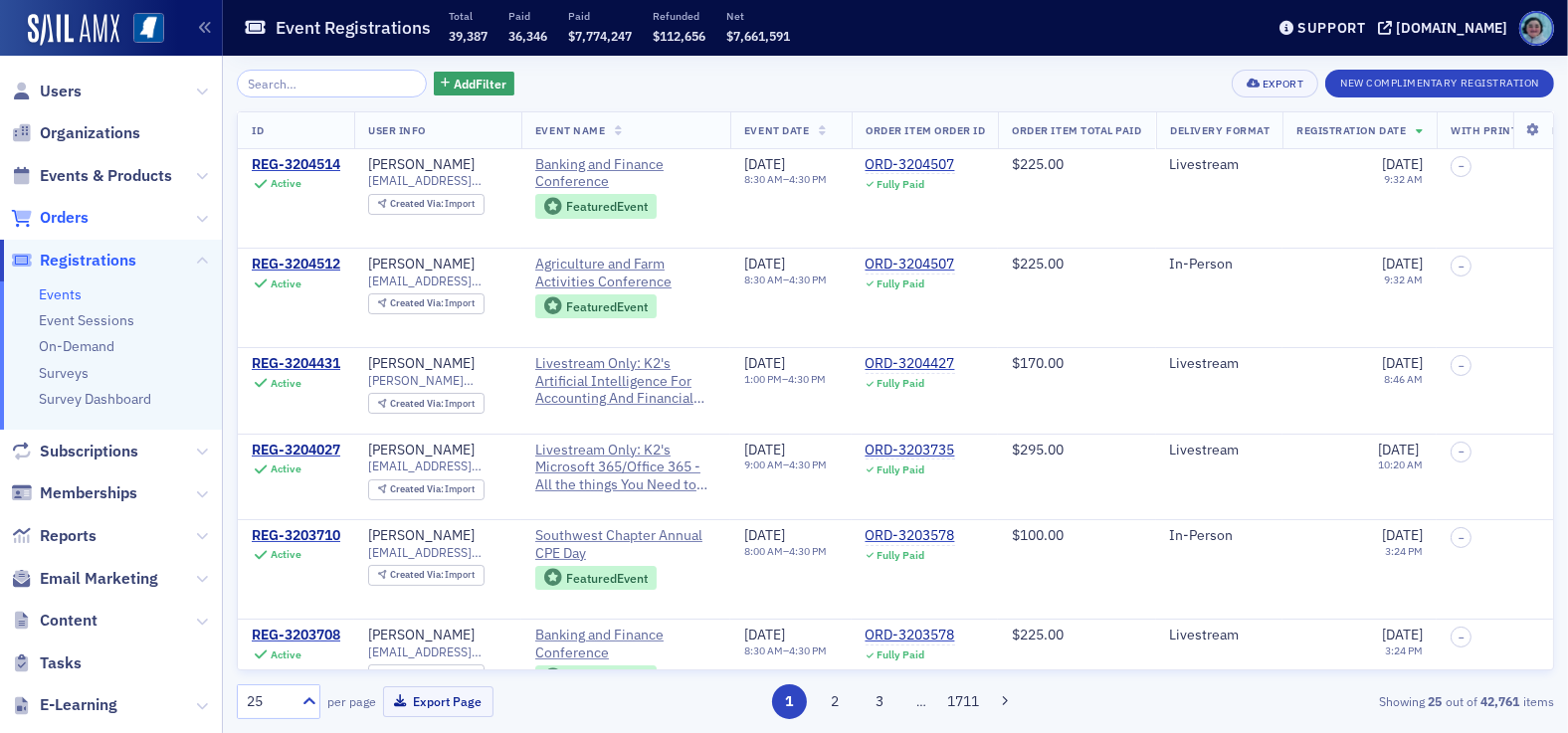 click on "Orders" 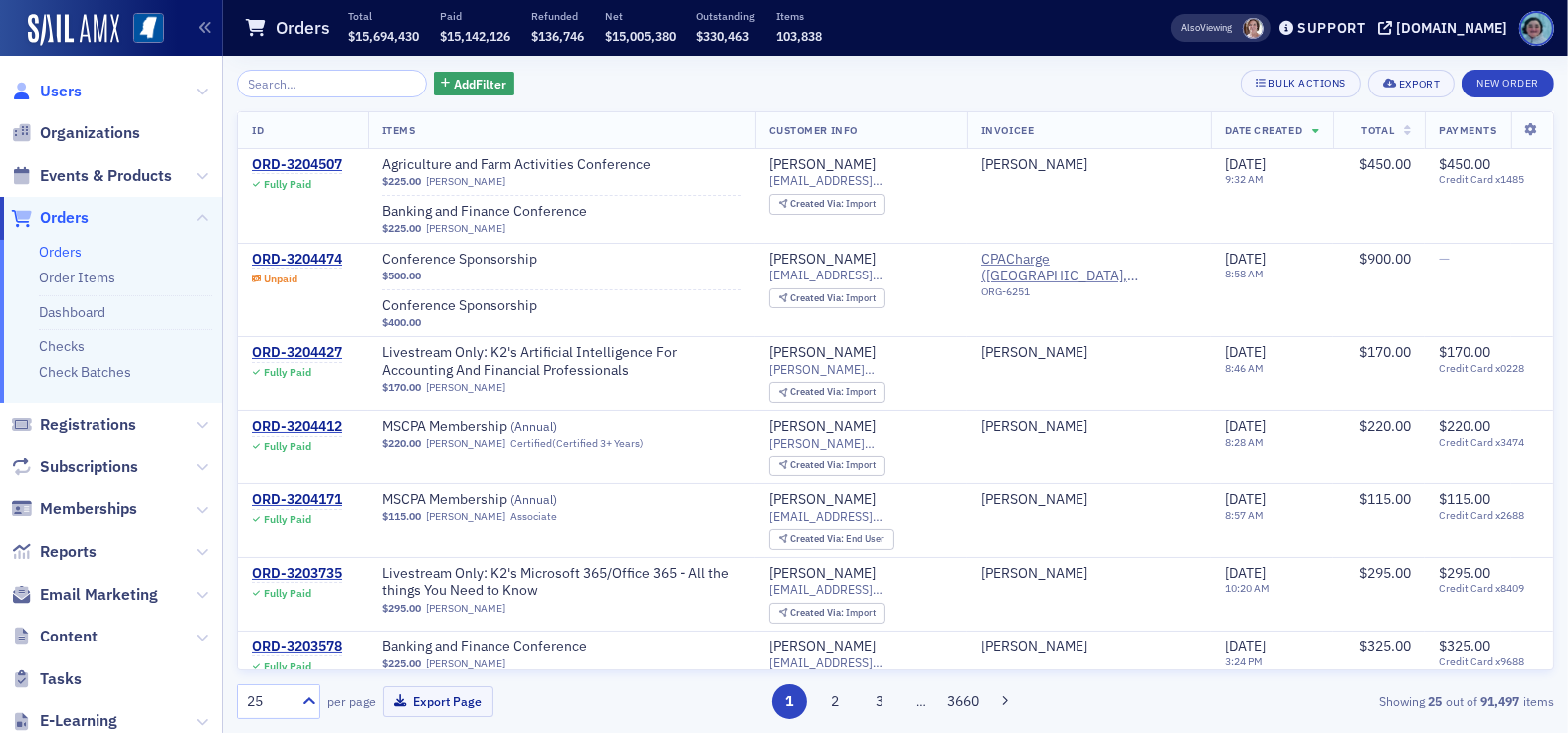 click on "Users" 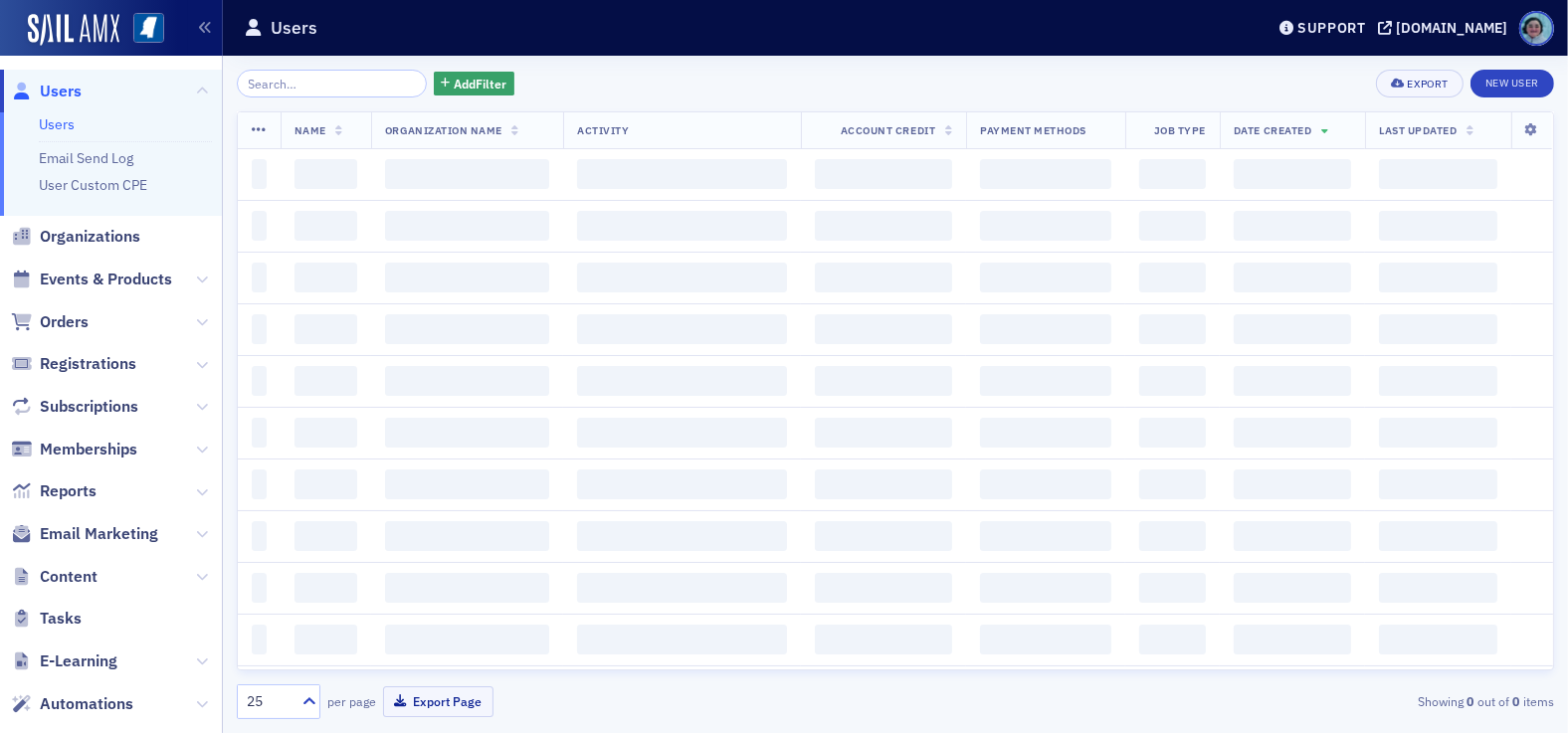 click 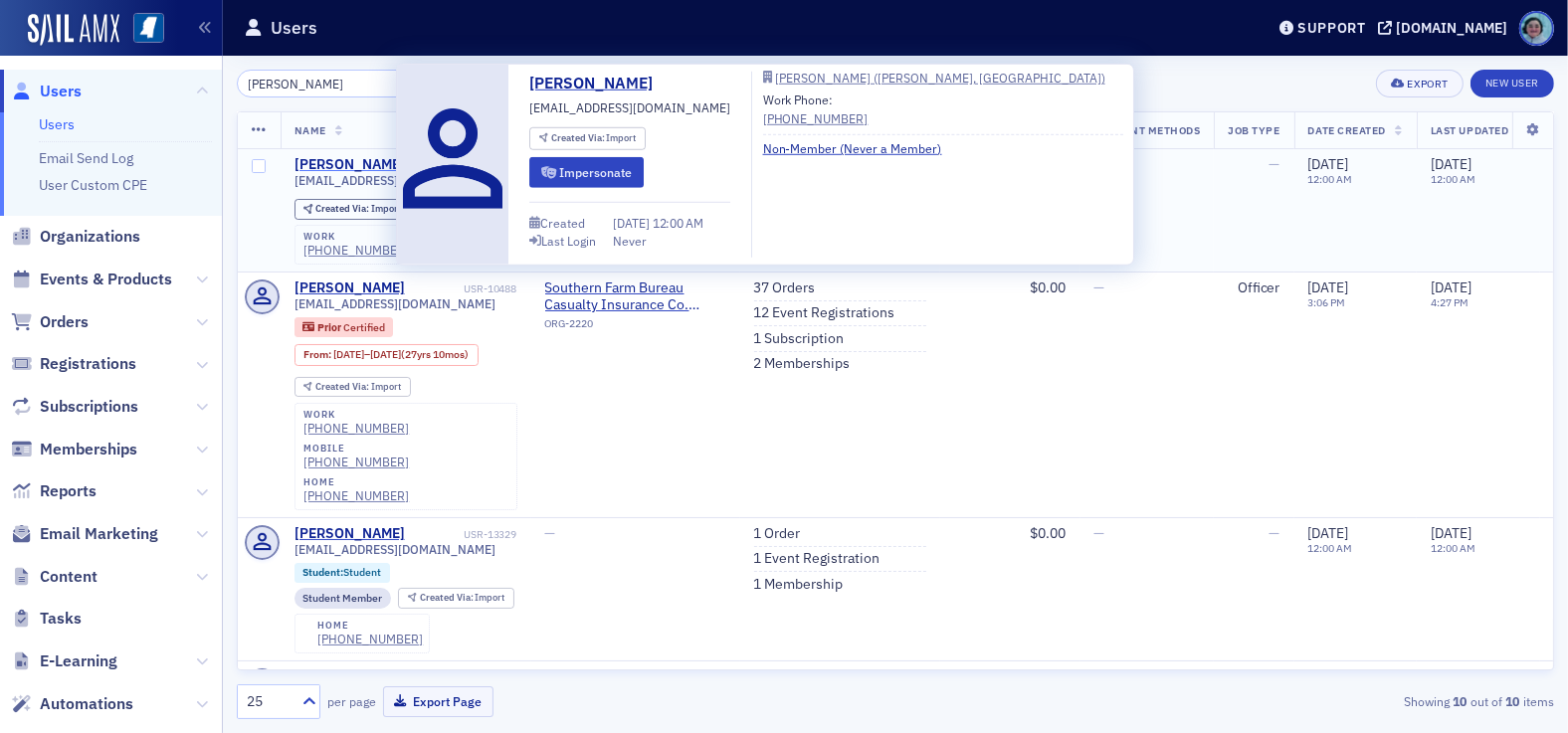 type on "[PERSON_NAME]" 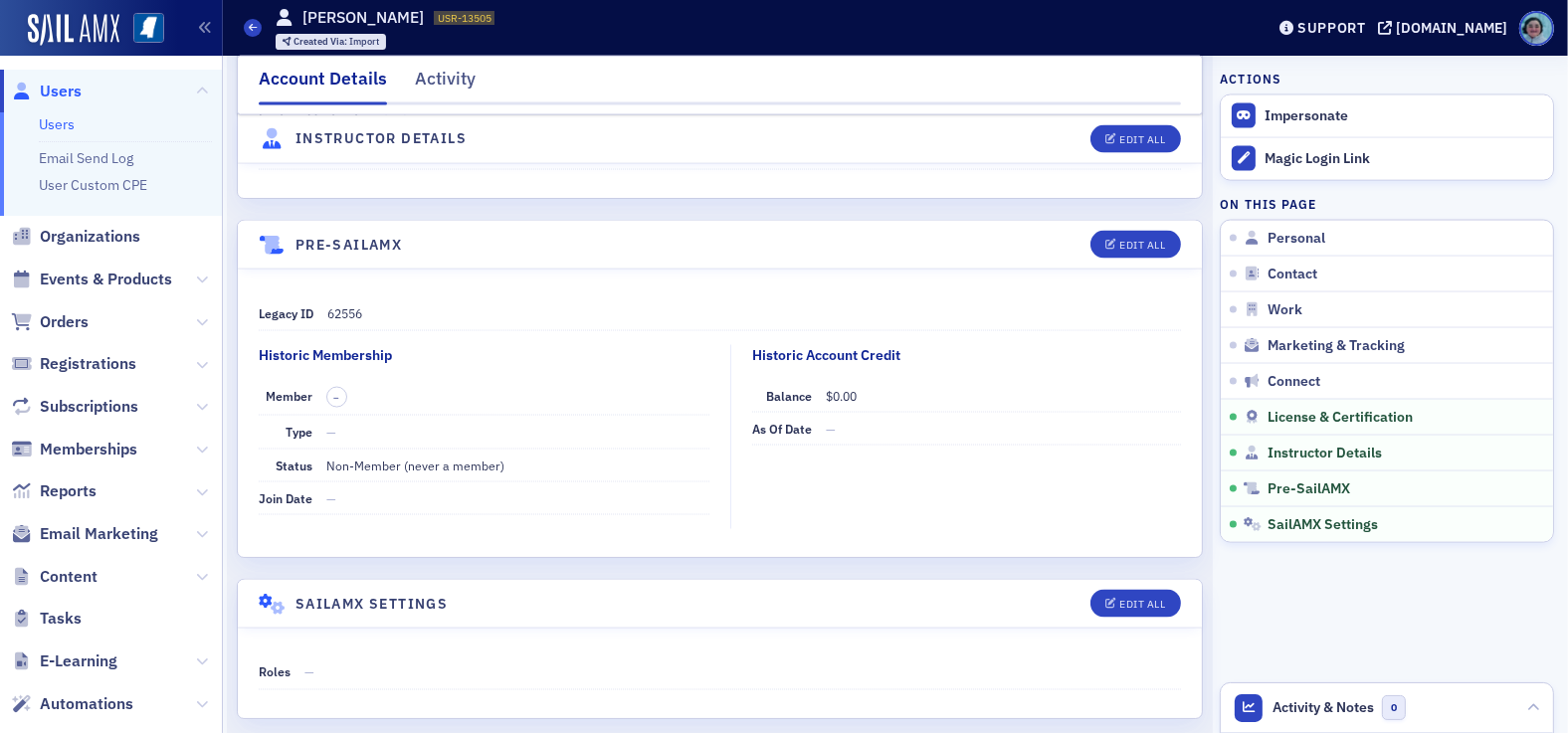 scroll, scrollTop: 3573, scrollLeft: 0, axis: vertical 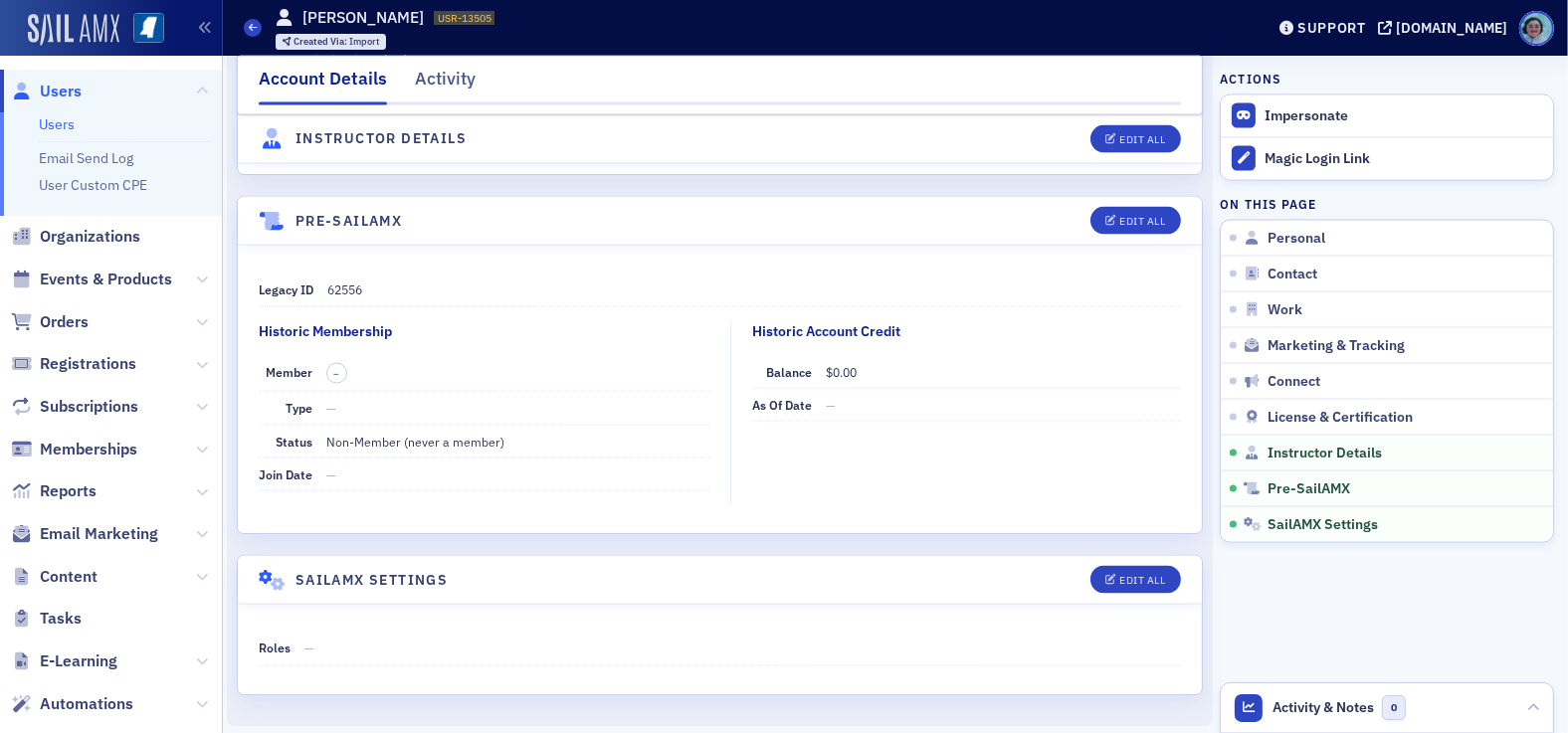 click 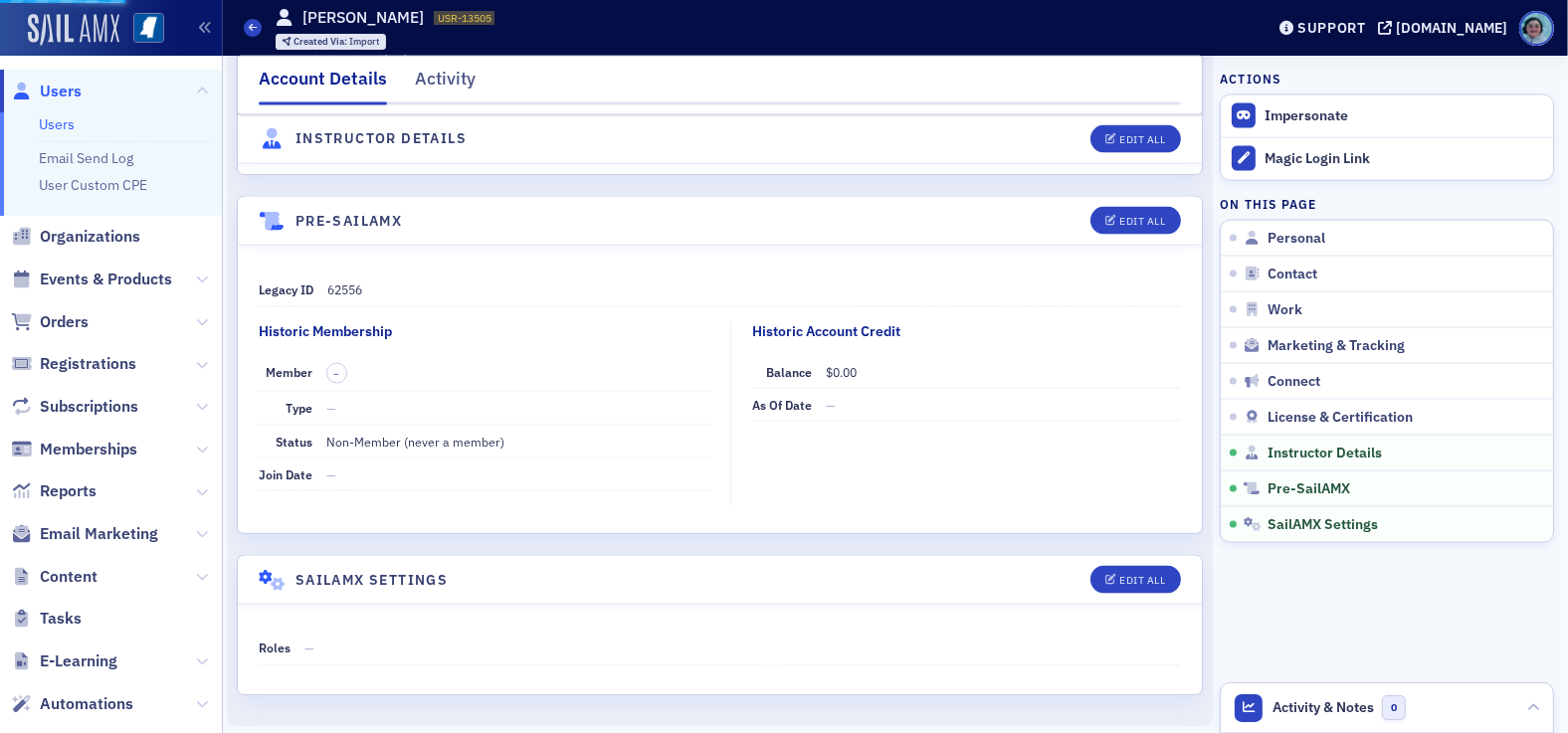 scroll, scrollTop: 0, scrollLeft: 0, axis: both 